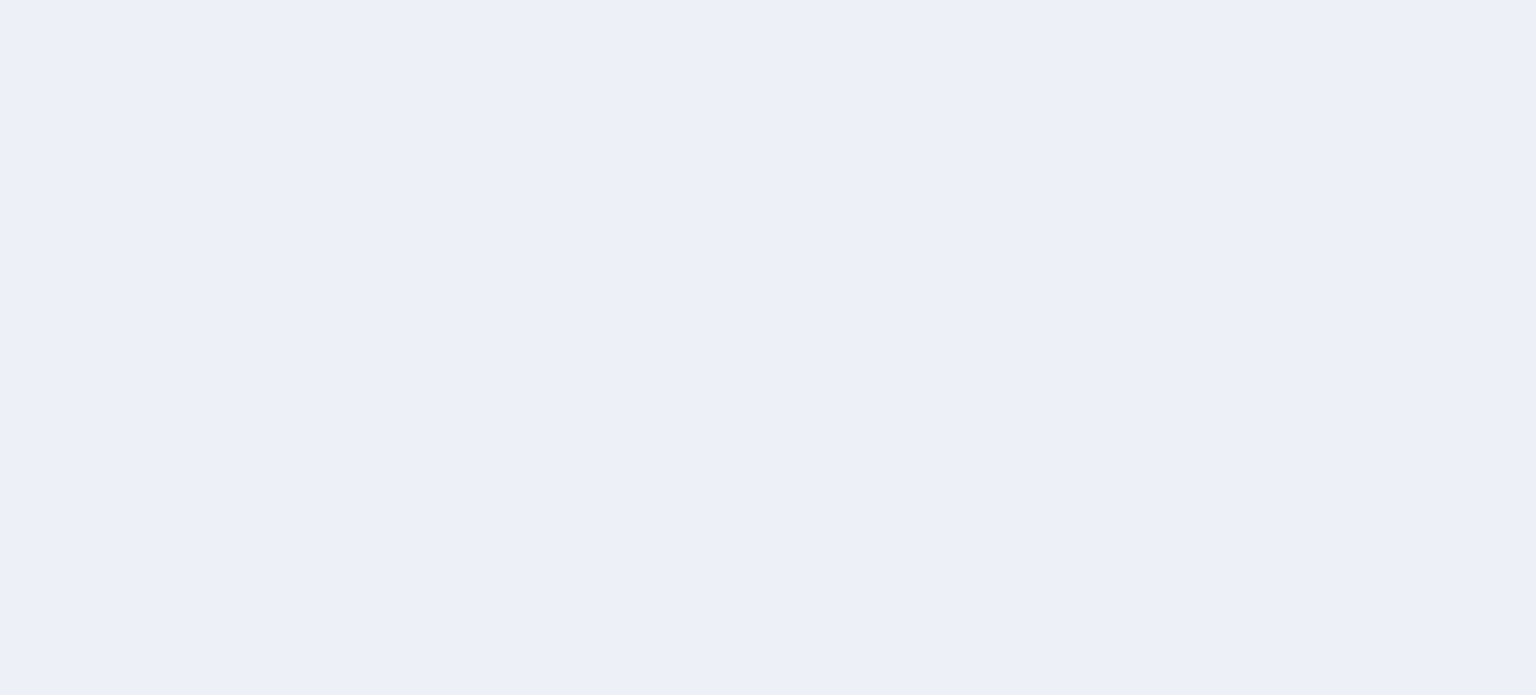 scroll, scrollTop: 0, scrollLeft: 0, axis: both 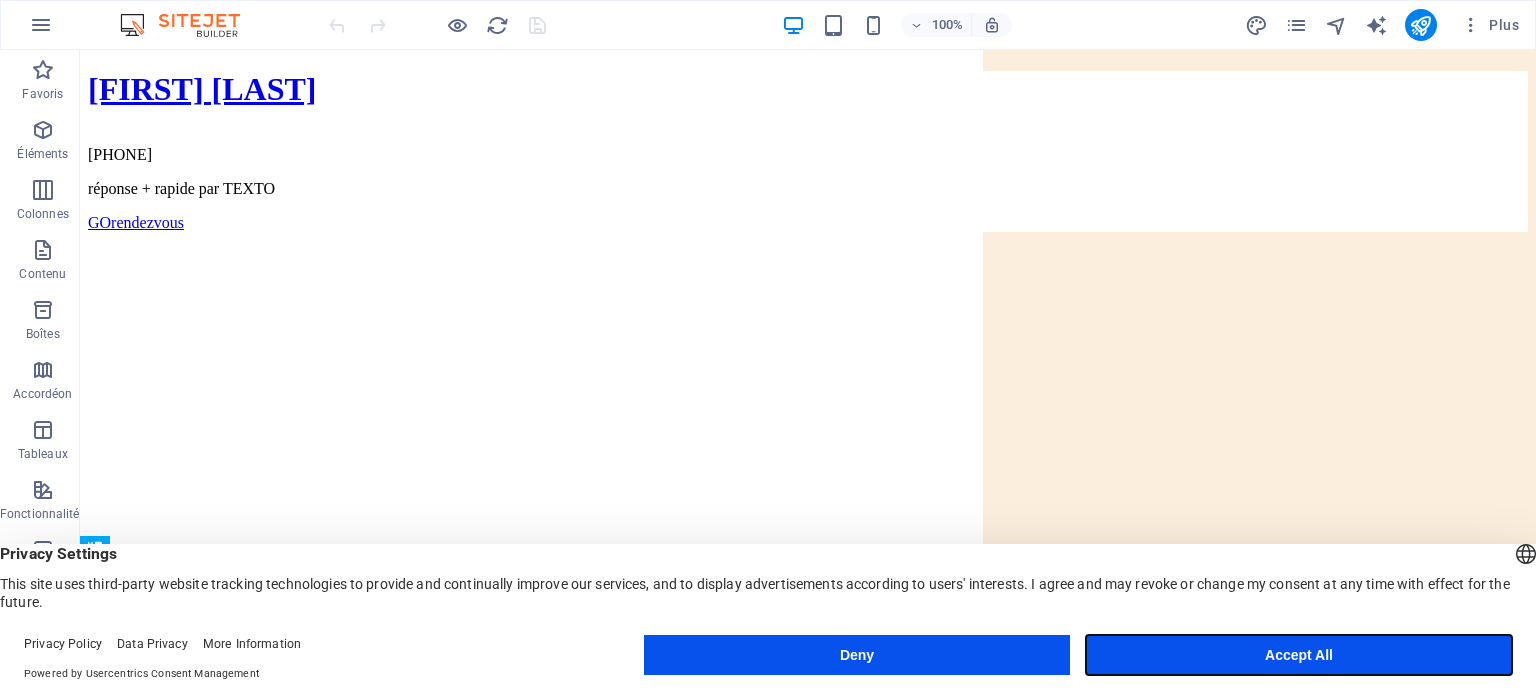 click on "Accept All" at bounding box center [1299, 655] 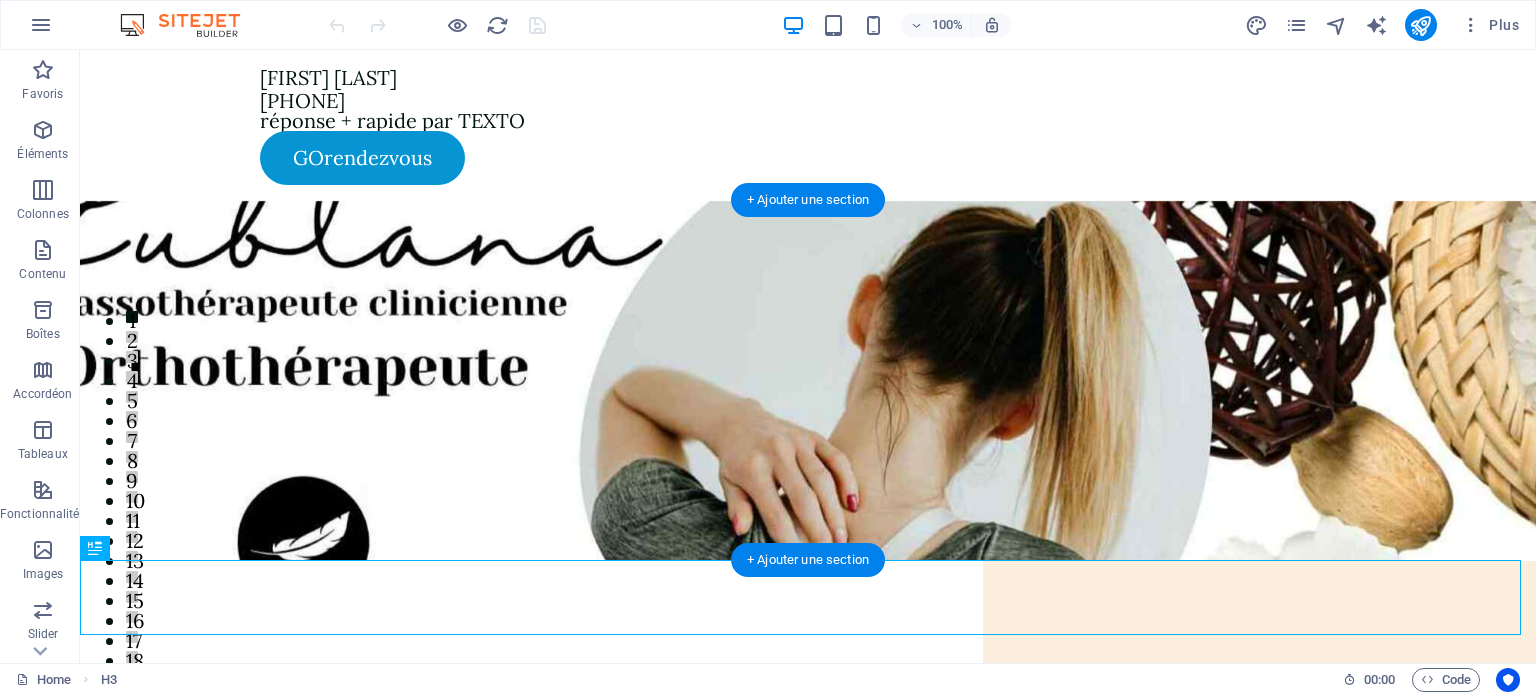 click at bounding box center [808, 381] 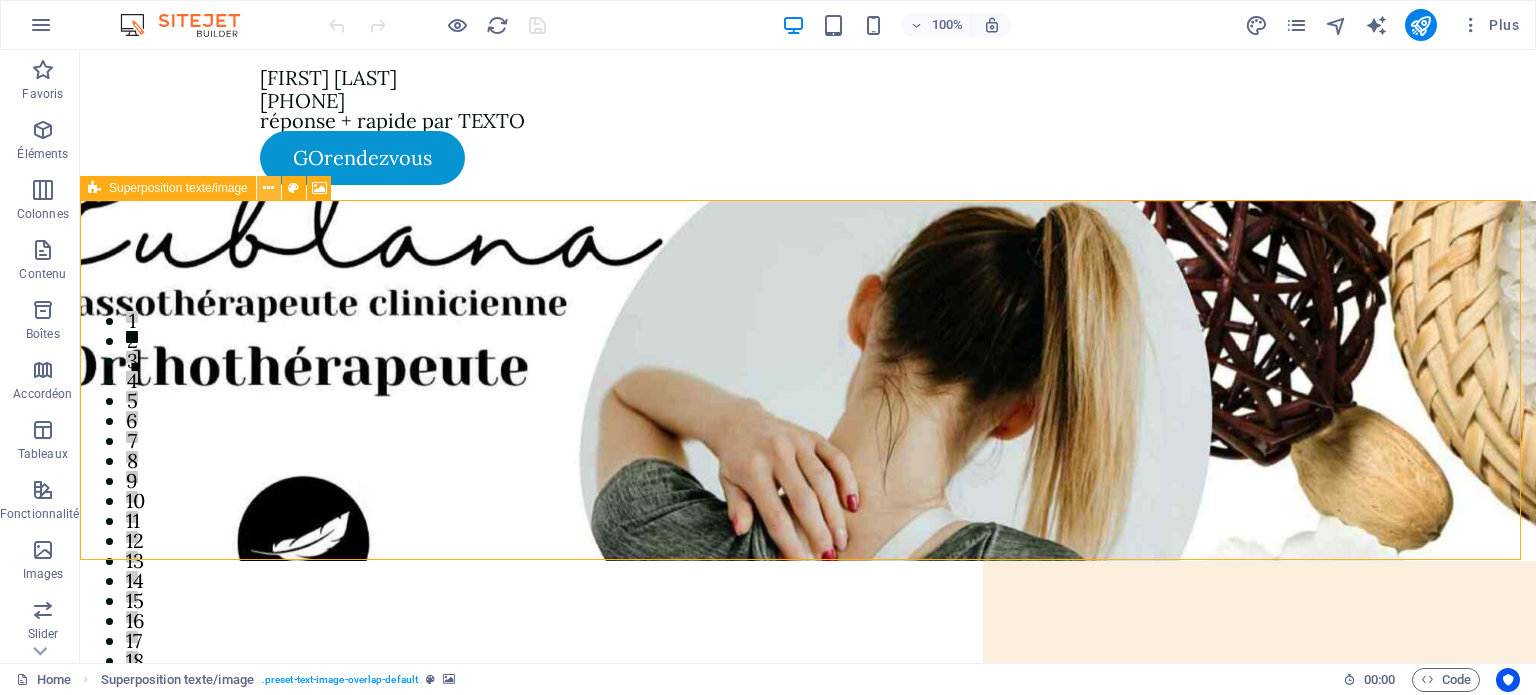 click at bounding box center (268, 188) 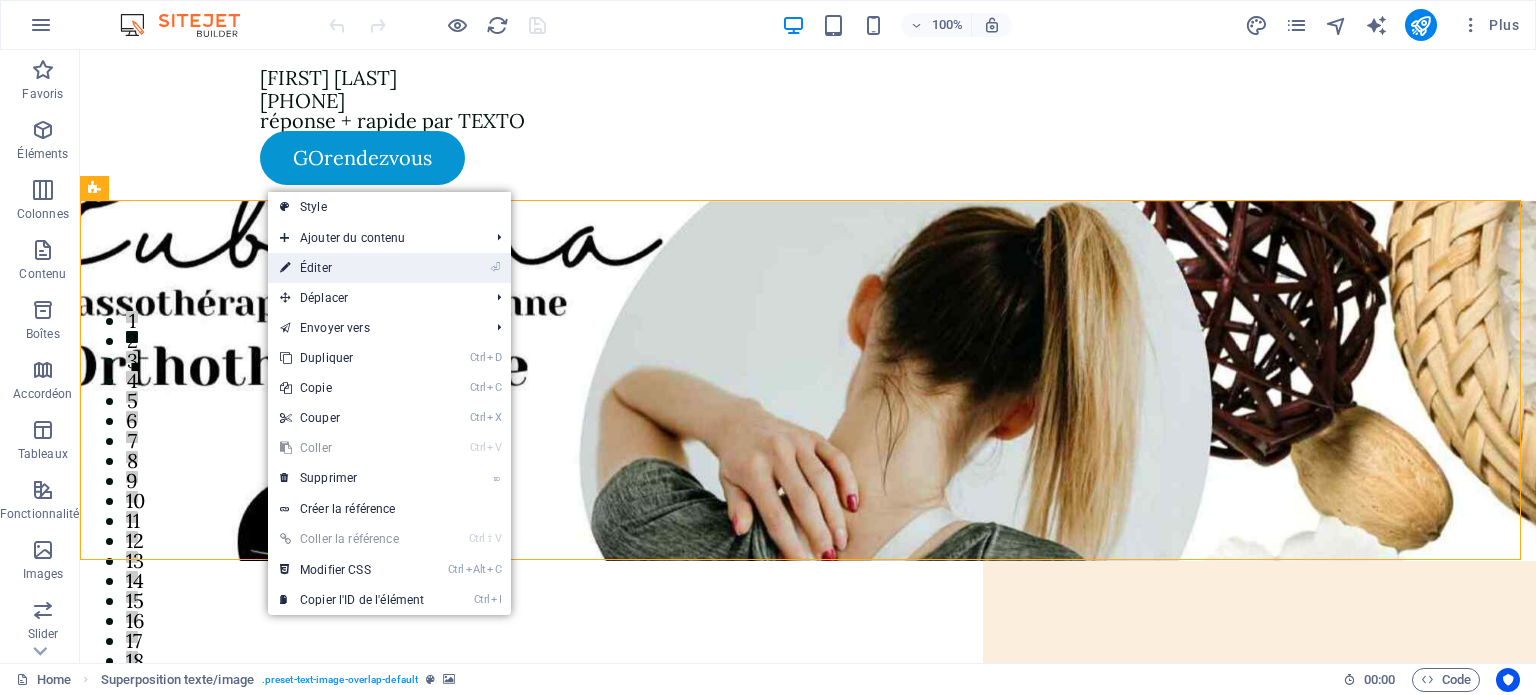 click on "⏎  Éditer" at bounding box center (352, 268) 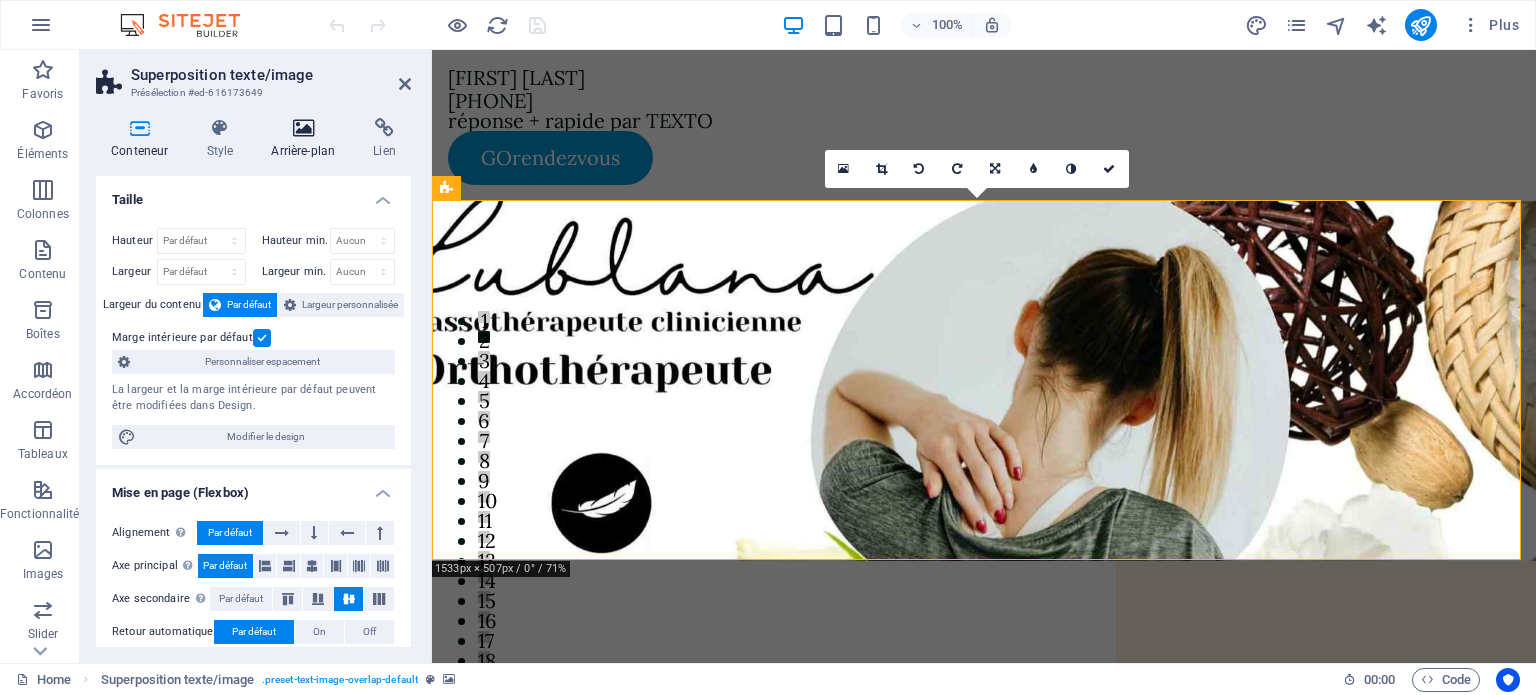 click at bounding box center [303, 128] 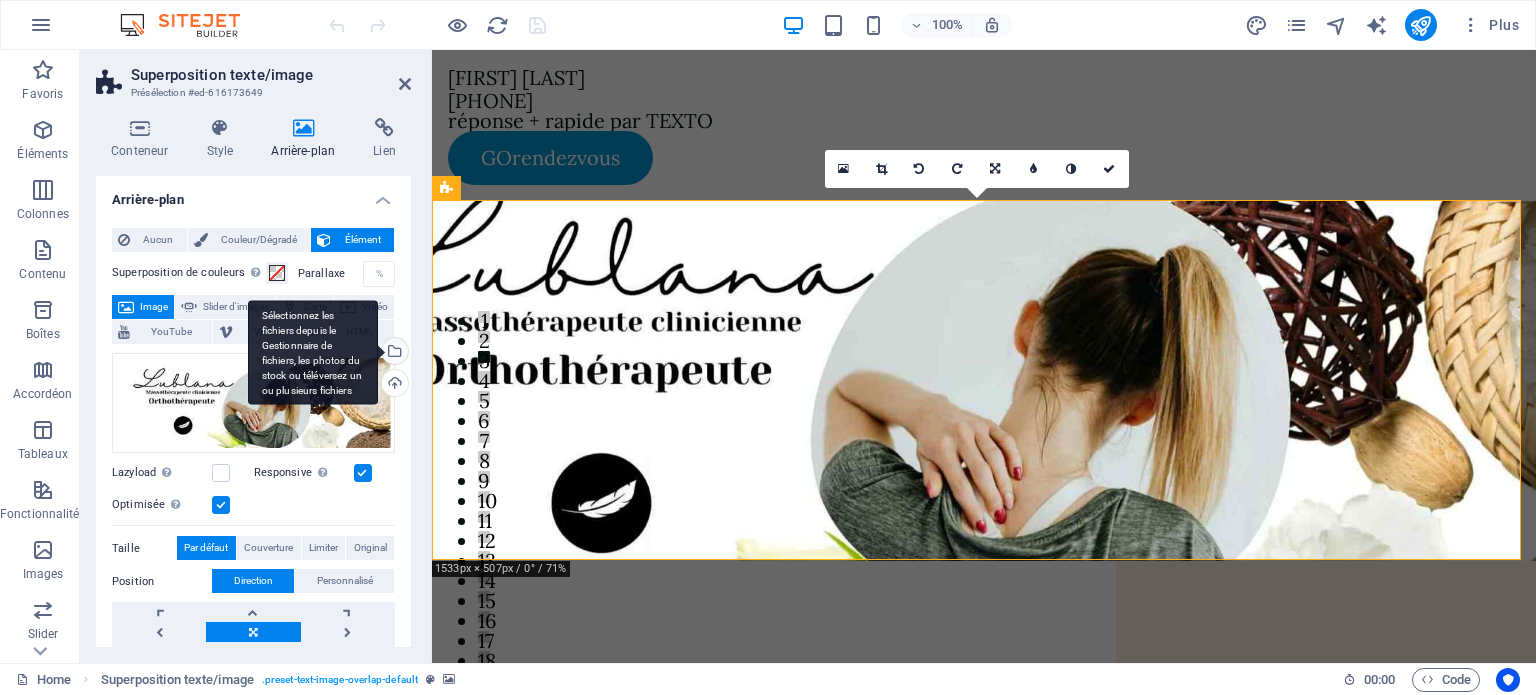 click on "Sélectionnez les fichiers depuis le Gestionnaire de fichiers, les photos du stock ou téléversez un ou plusieurs fichiers" at bounding box center [393, 353] 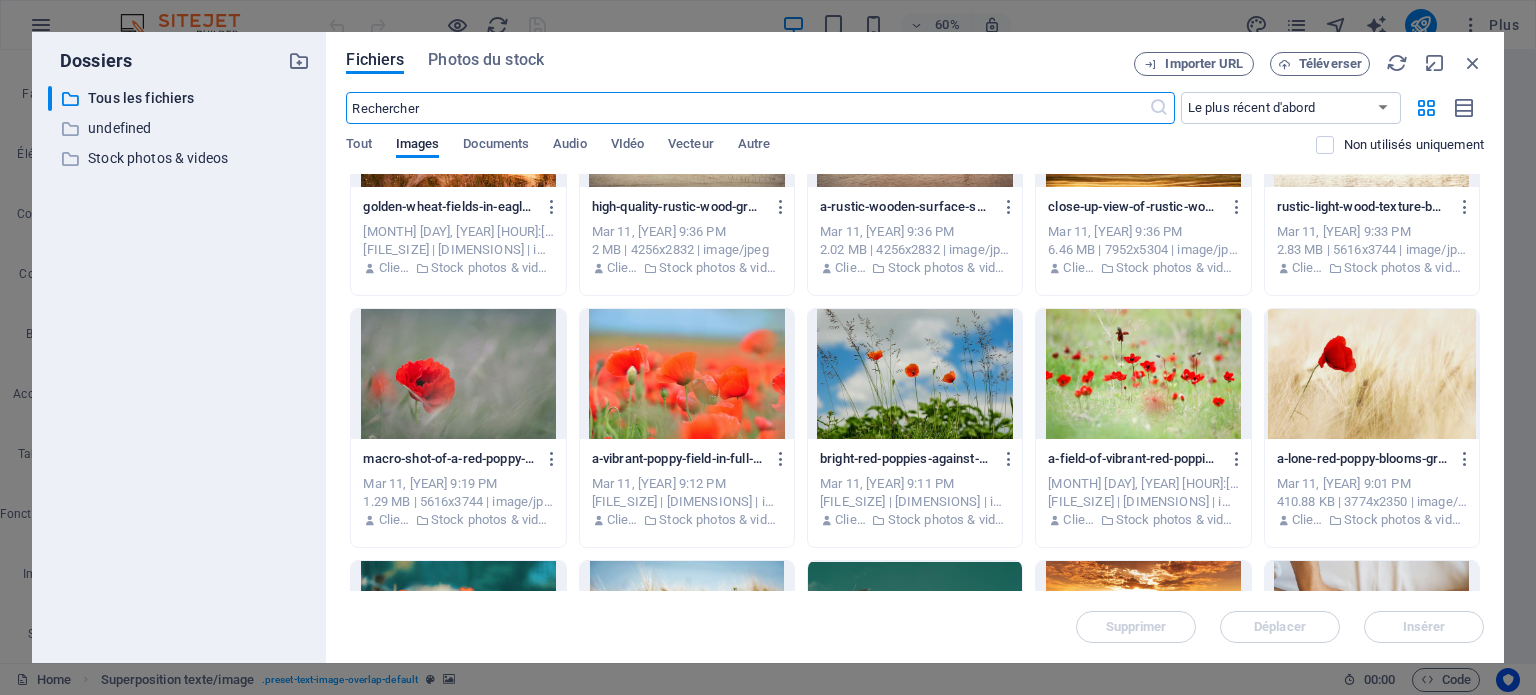 scroll, scrollTop: 3143, scrollLeft: 0, axis: vertical 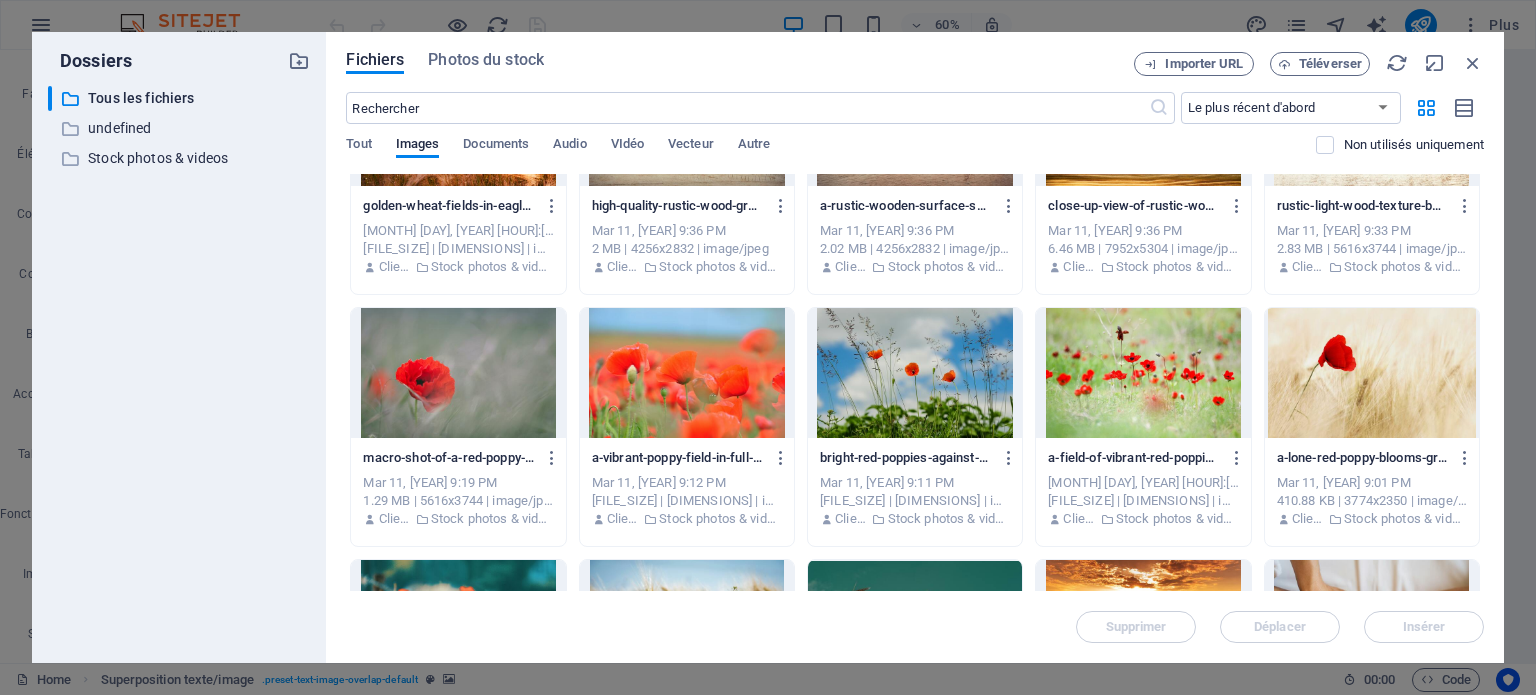 click at bounding box center (687, 373) 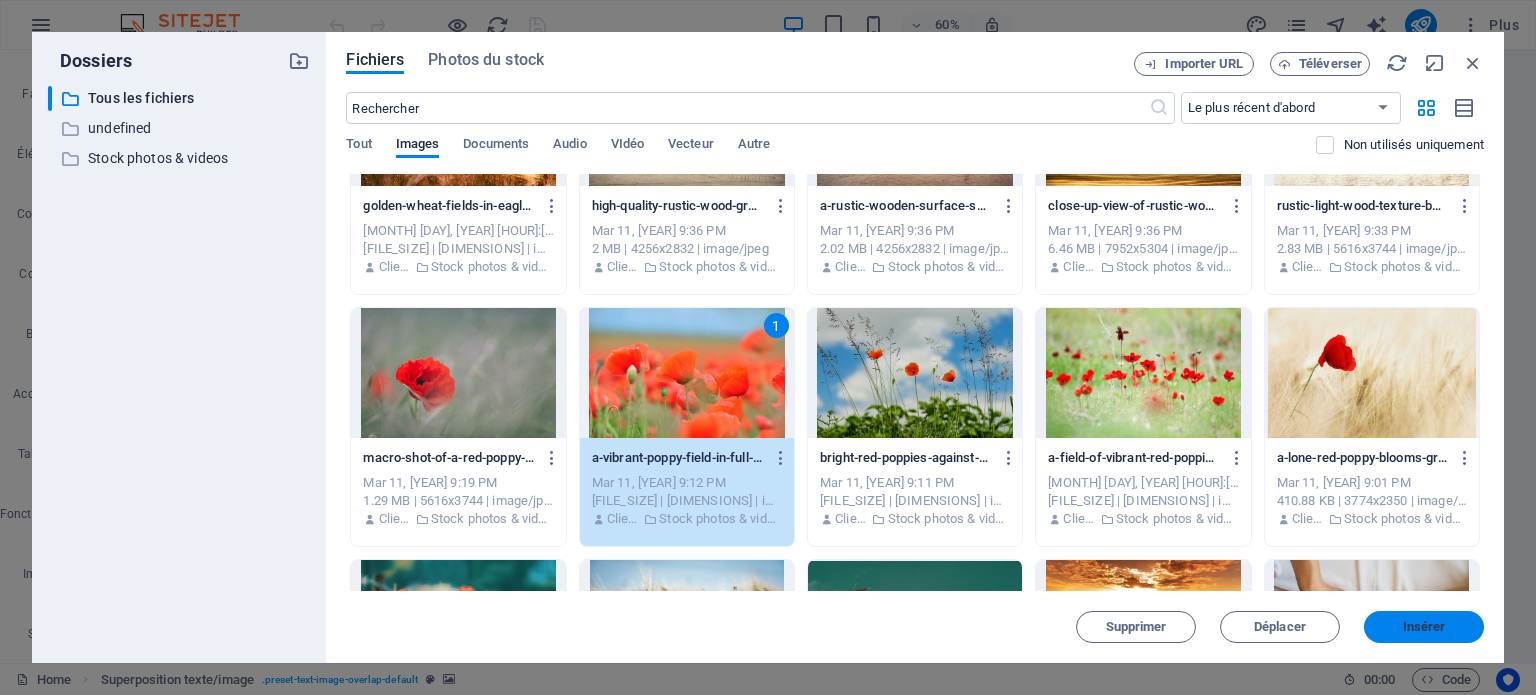 click on "Insérer" at bounding box center [1424, 627] 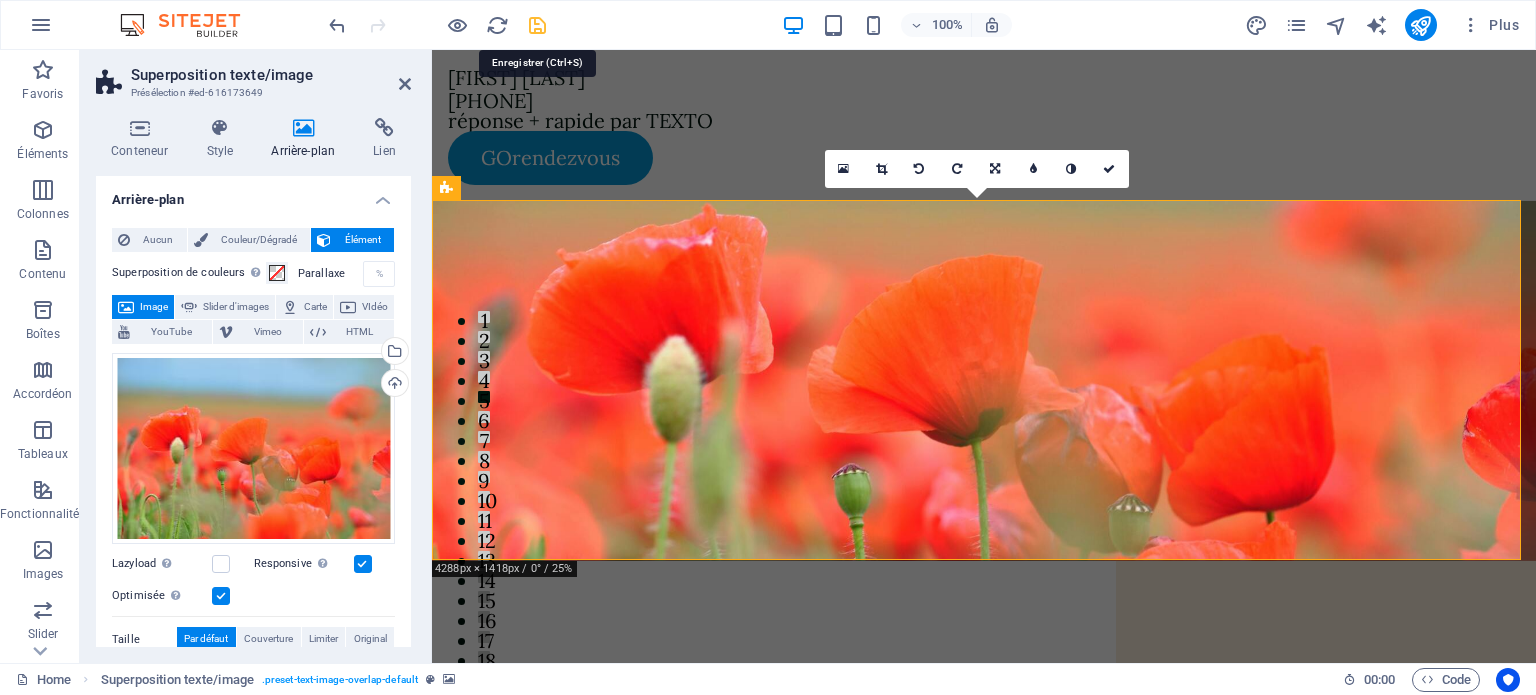 click at bounding box center [537, 25] 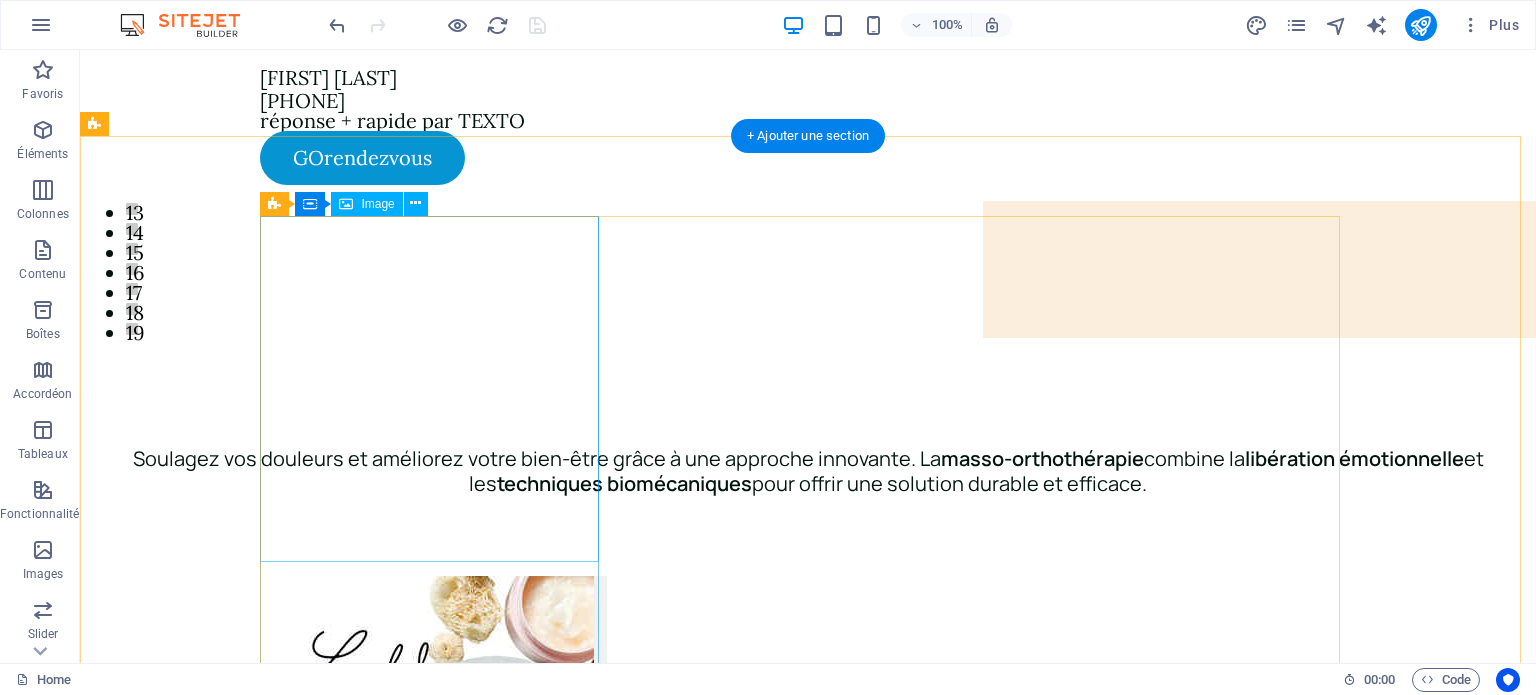 scroll, scrollTop: 288, scrollLeft: 0, axis: vertical 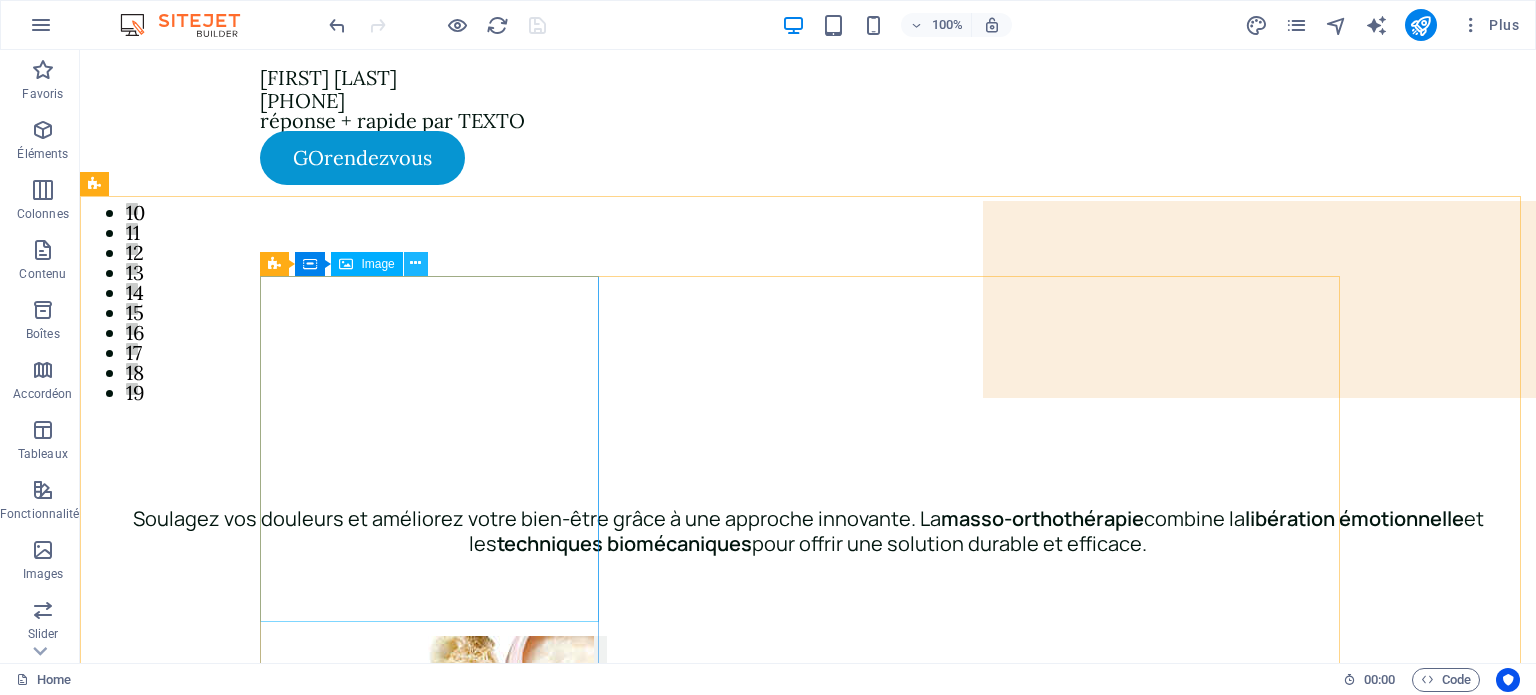 click at bounding box center [415, 263] 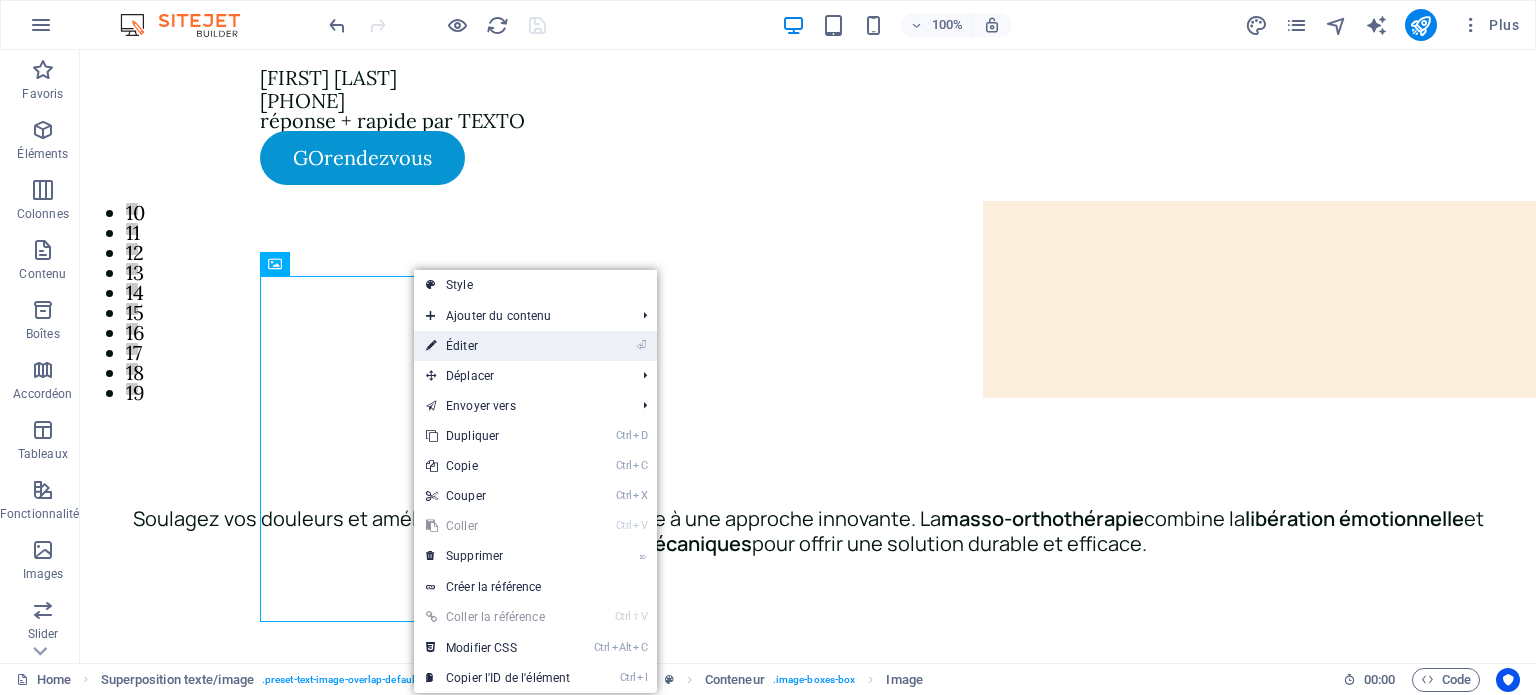 click on "⏎  Éditer" at bounding box center (498, 346) 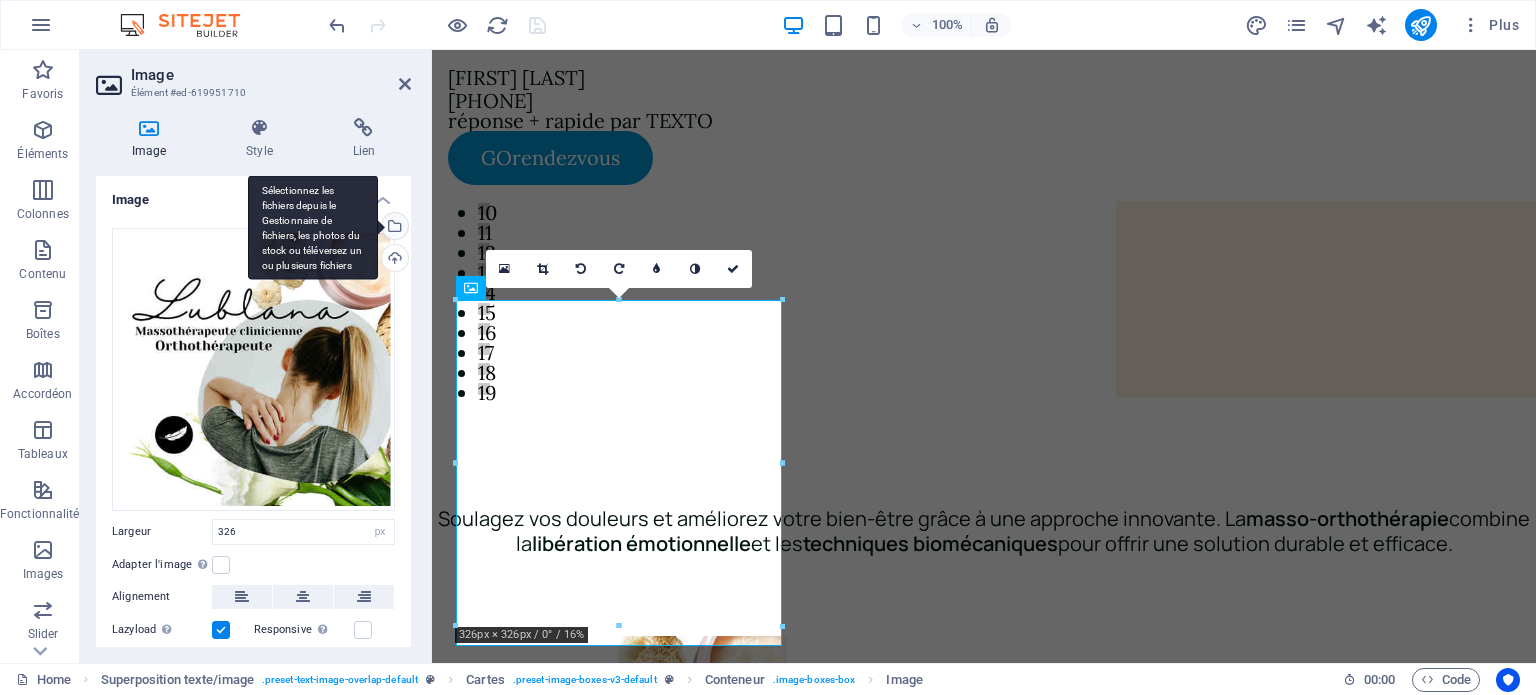 click on "Sélectionnez les fichiers depuis le Gestionnaire de fichiers, les photos du stock ou téléversez un ou plusieurs fichiers" at bounding box center (393, 228) 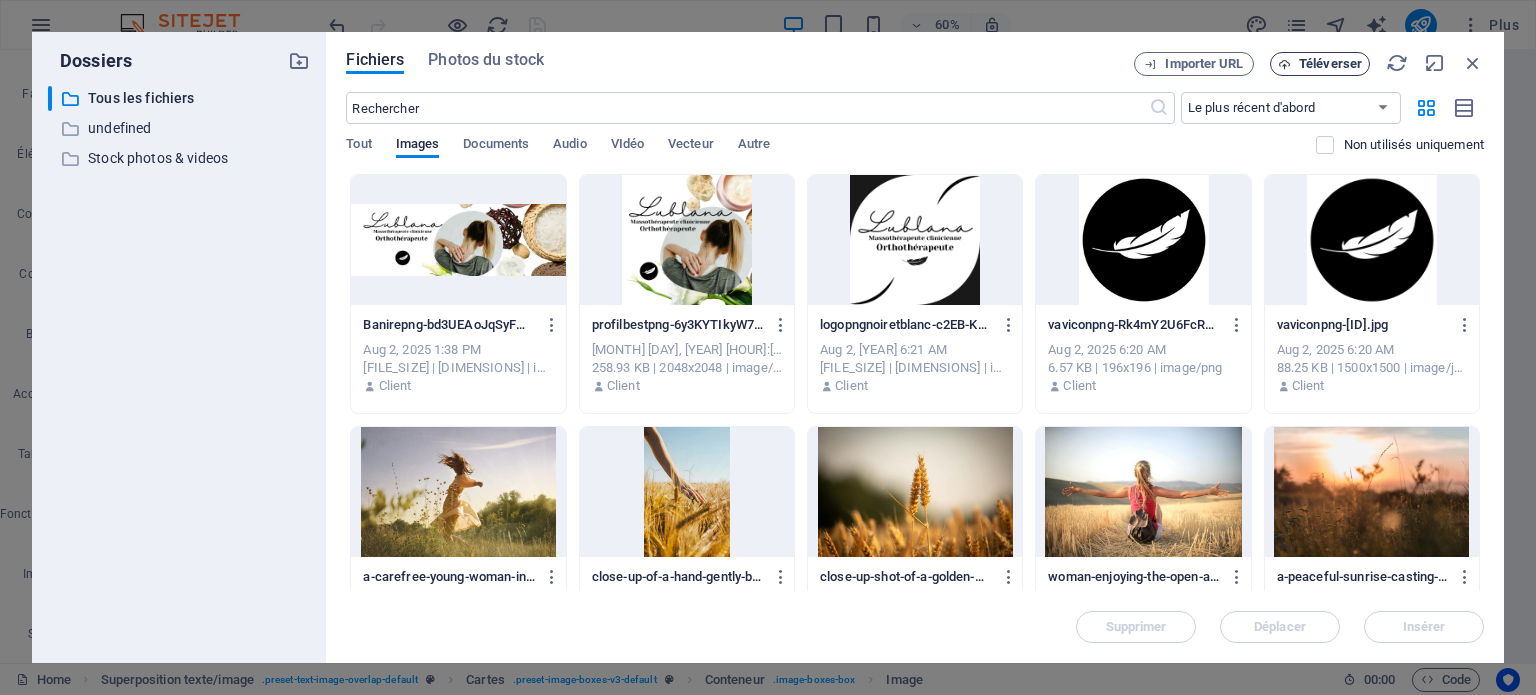 click on "Téléverser" at bounding box center [1330, 64] 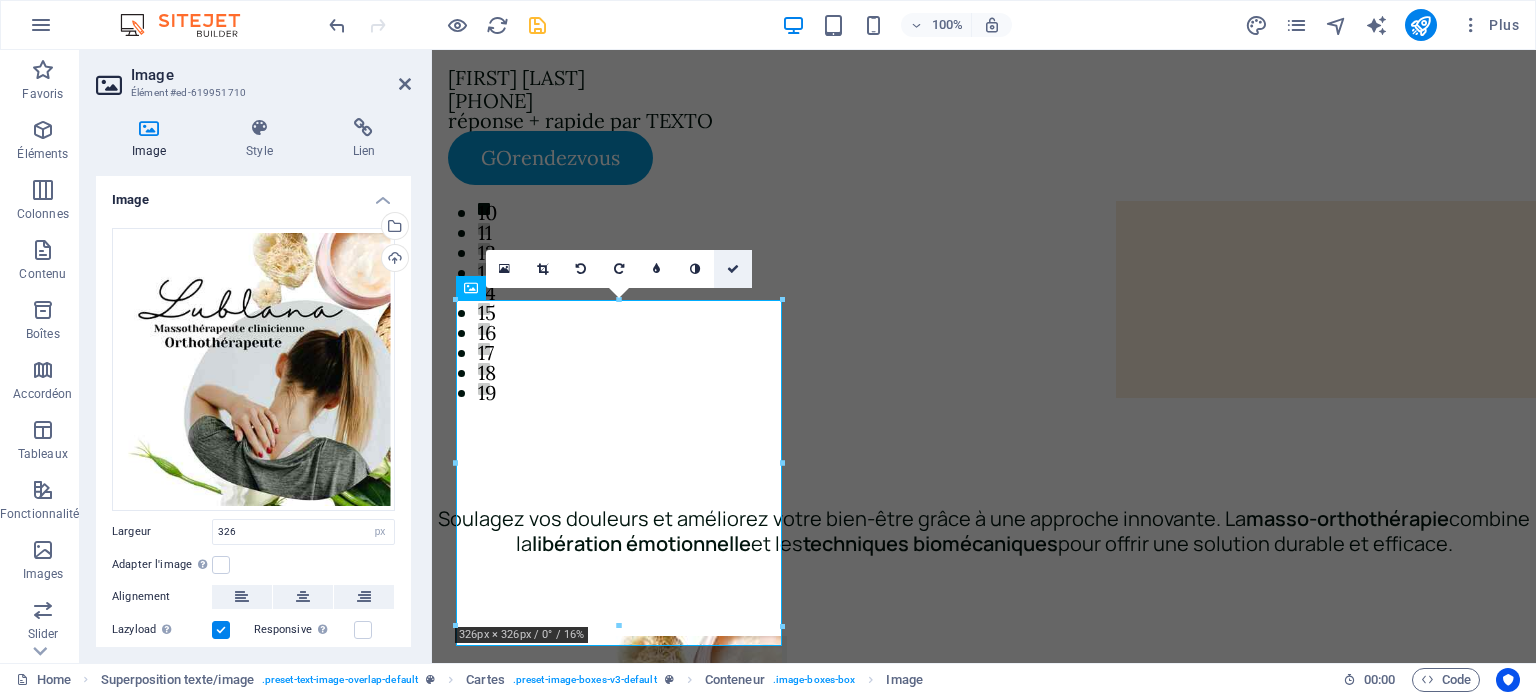 click at bounding box center [733, 269] 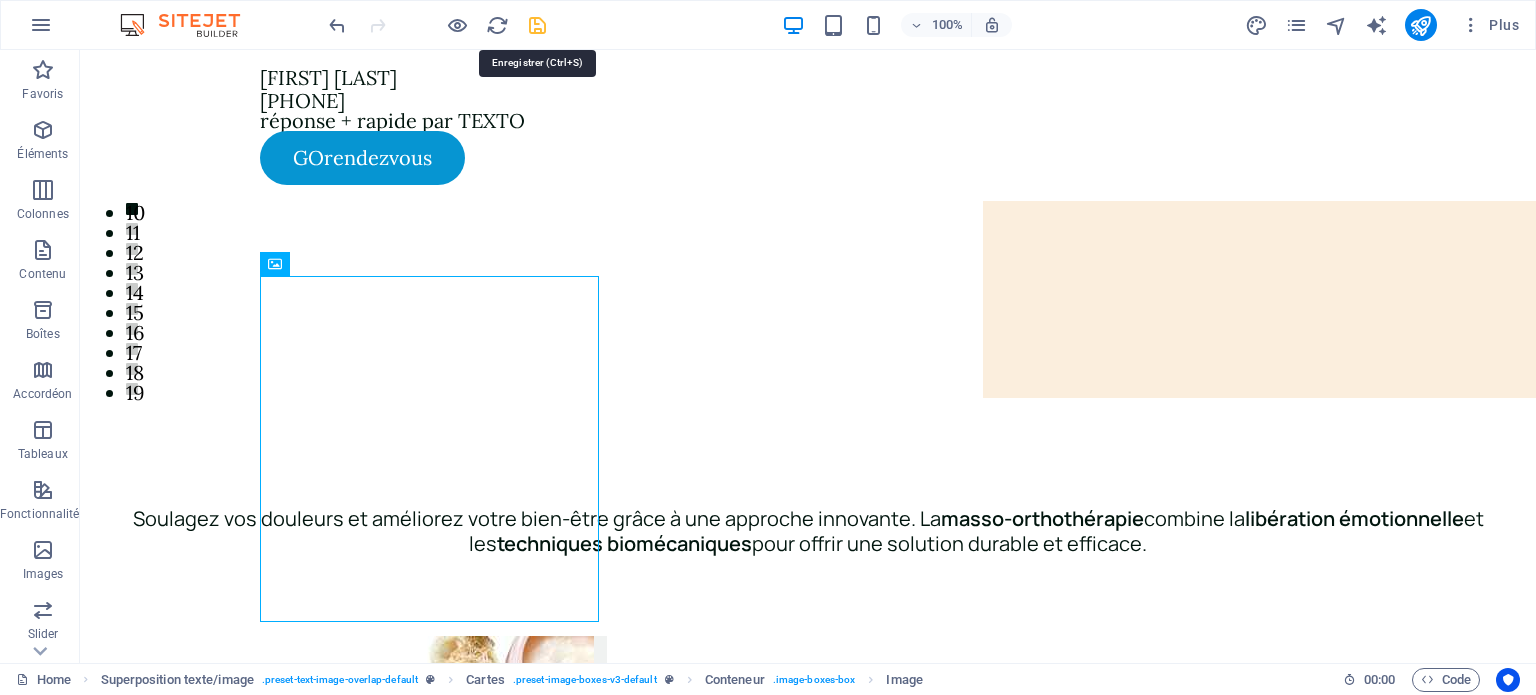 click at bounding box center (537, 25) 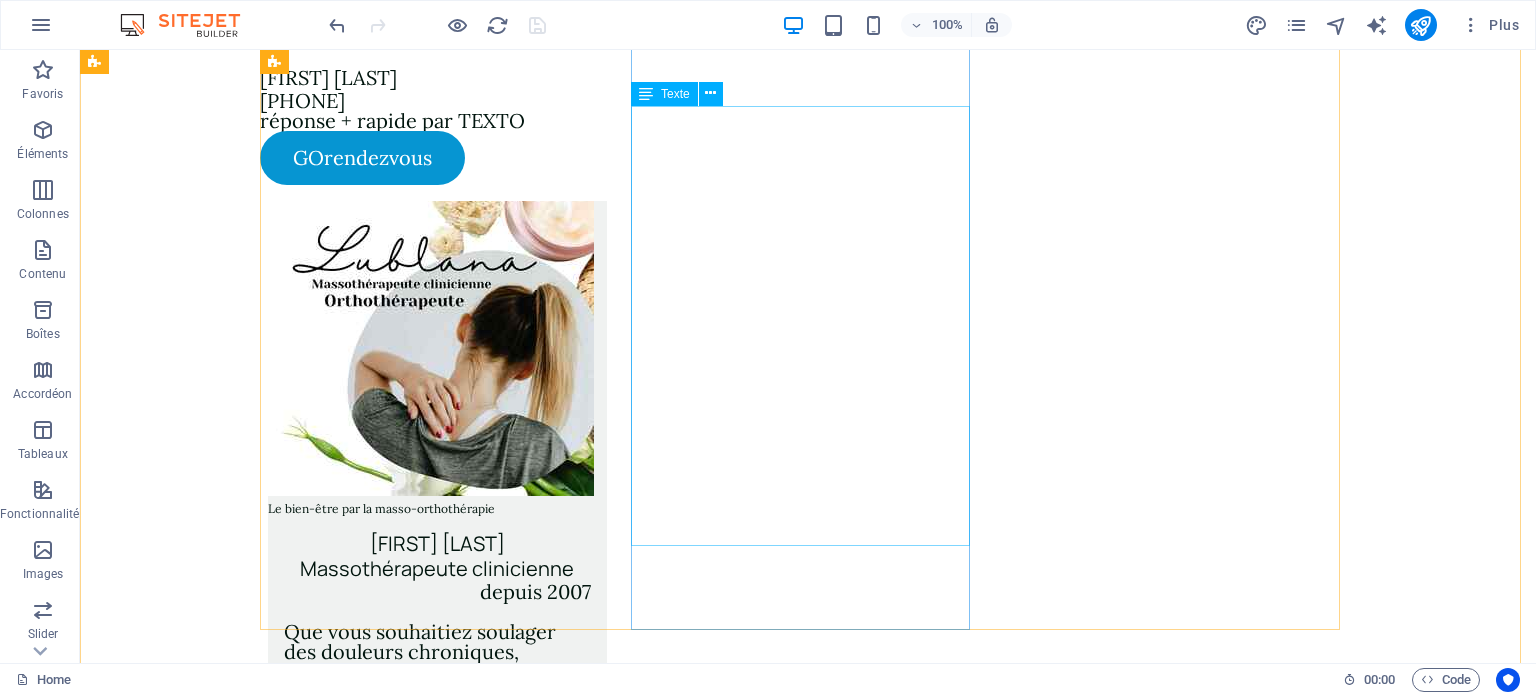 scroll, scrollTop: 764, scrollLeft: 0, axis: vertical 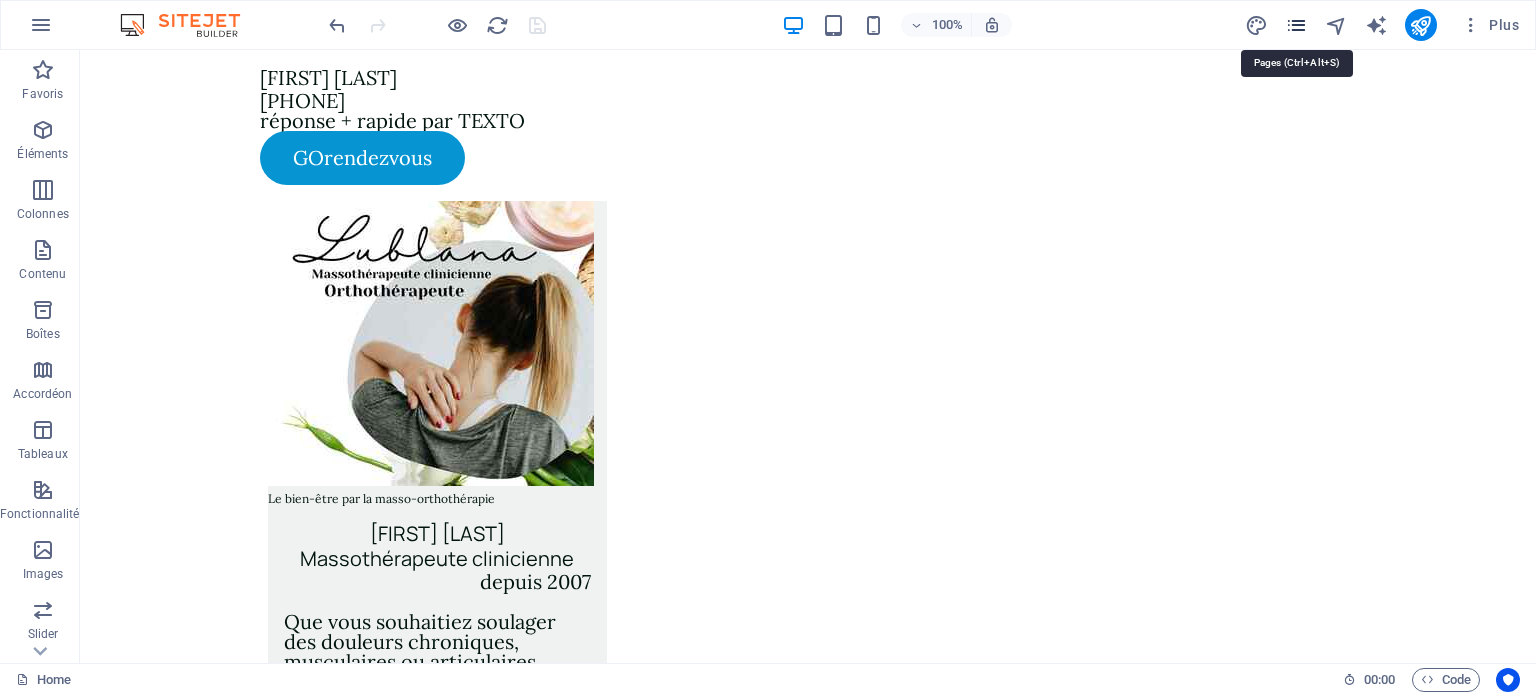 click at bounding box center [1296, 25] 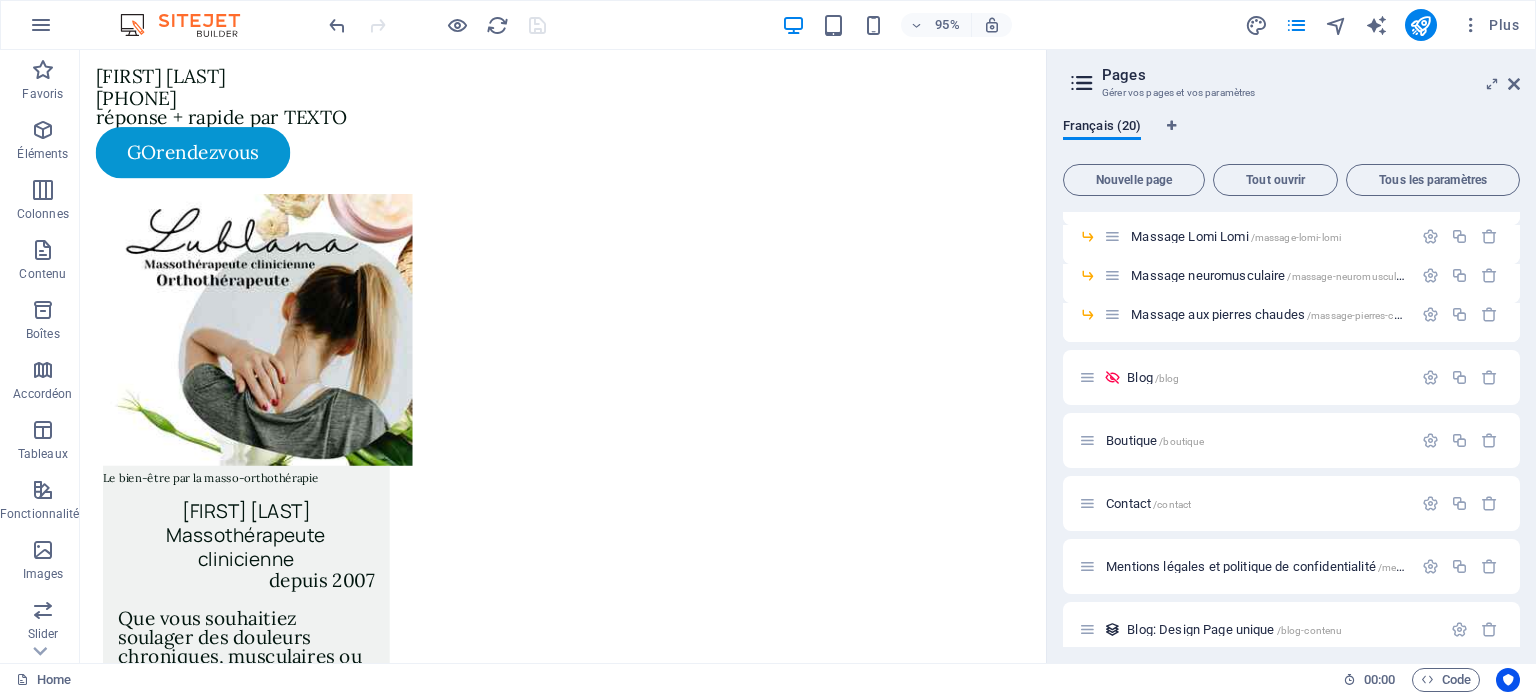 scroll, scrollTop: 512, scrollLeft: 0, axis: vertical 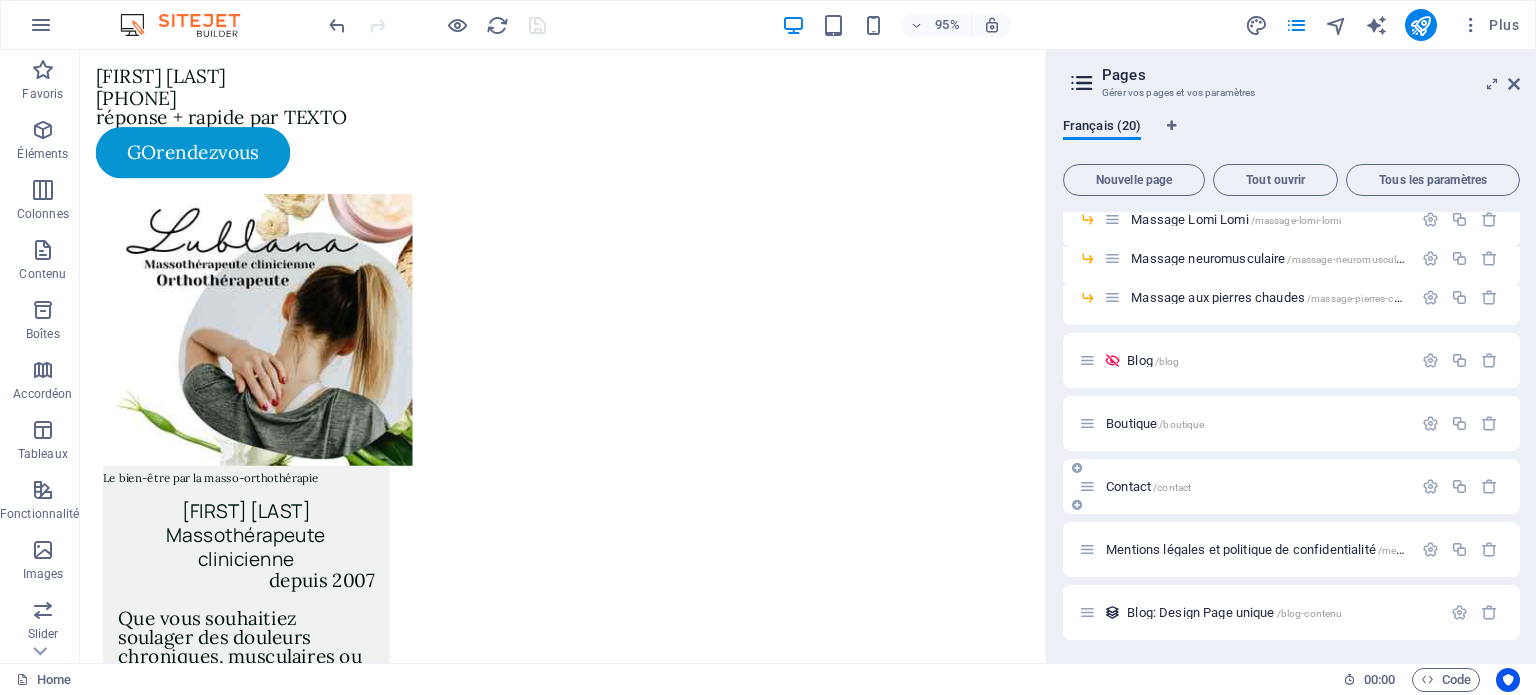click on "Contact /contact" at bounding box center [1148, 486] 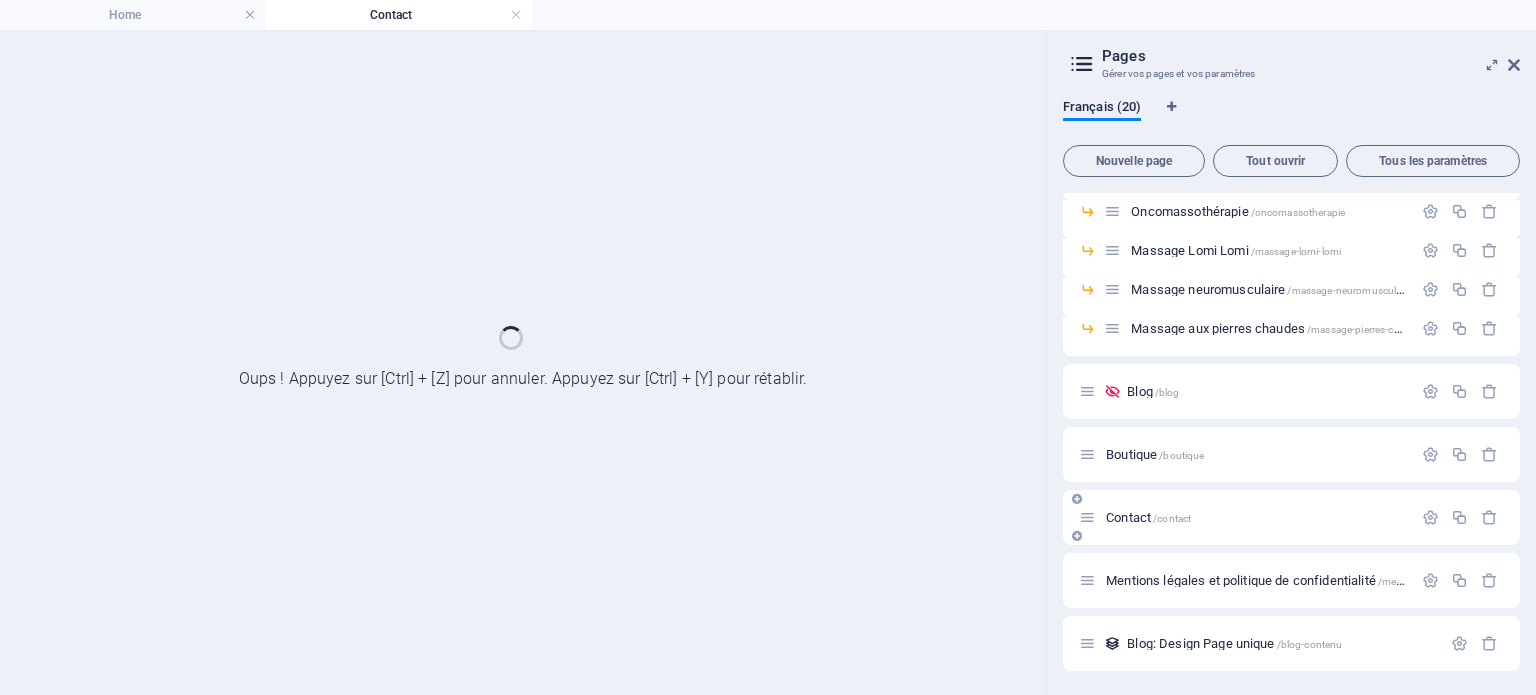 scroll, scrollTop: 0, scrollLeft: 0, axis: both 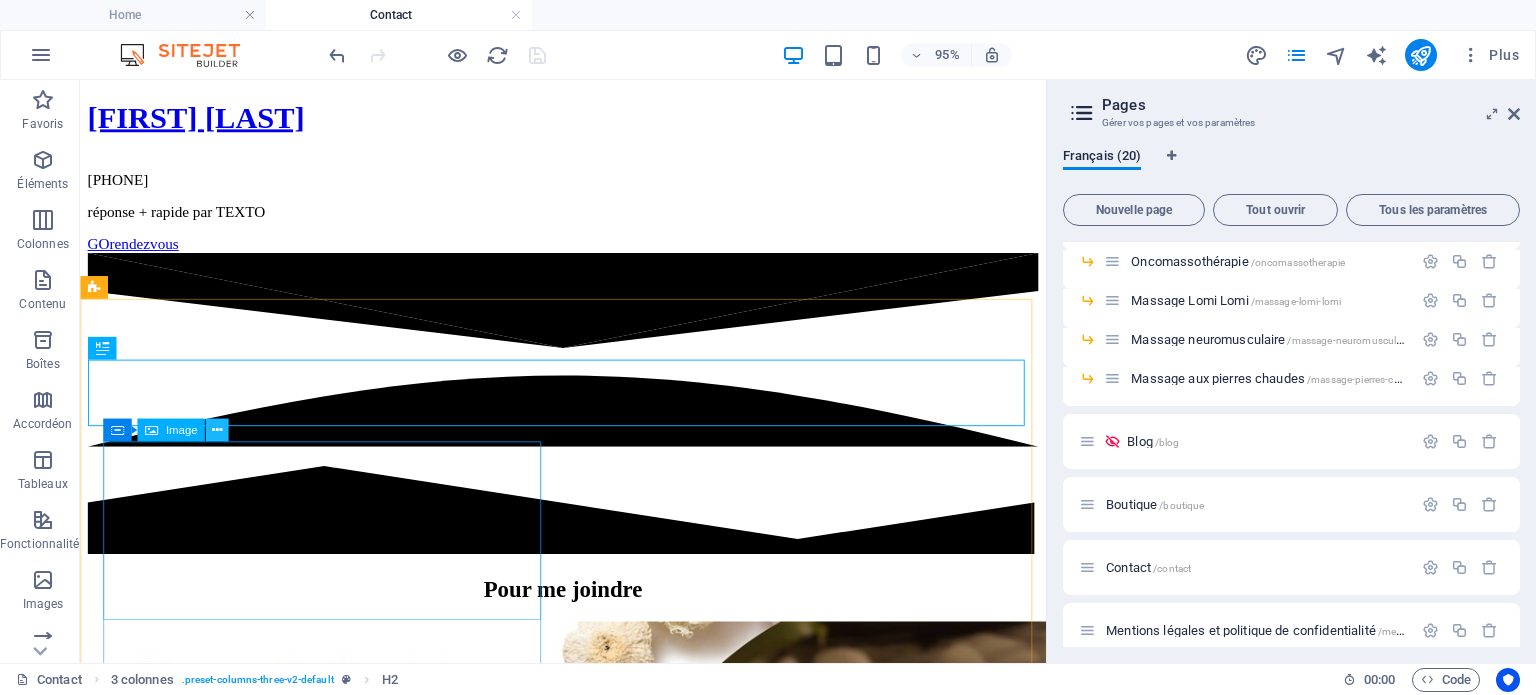 click at bounding box center (217, 430) 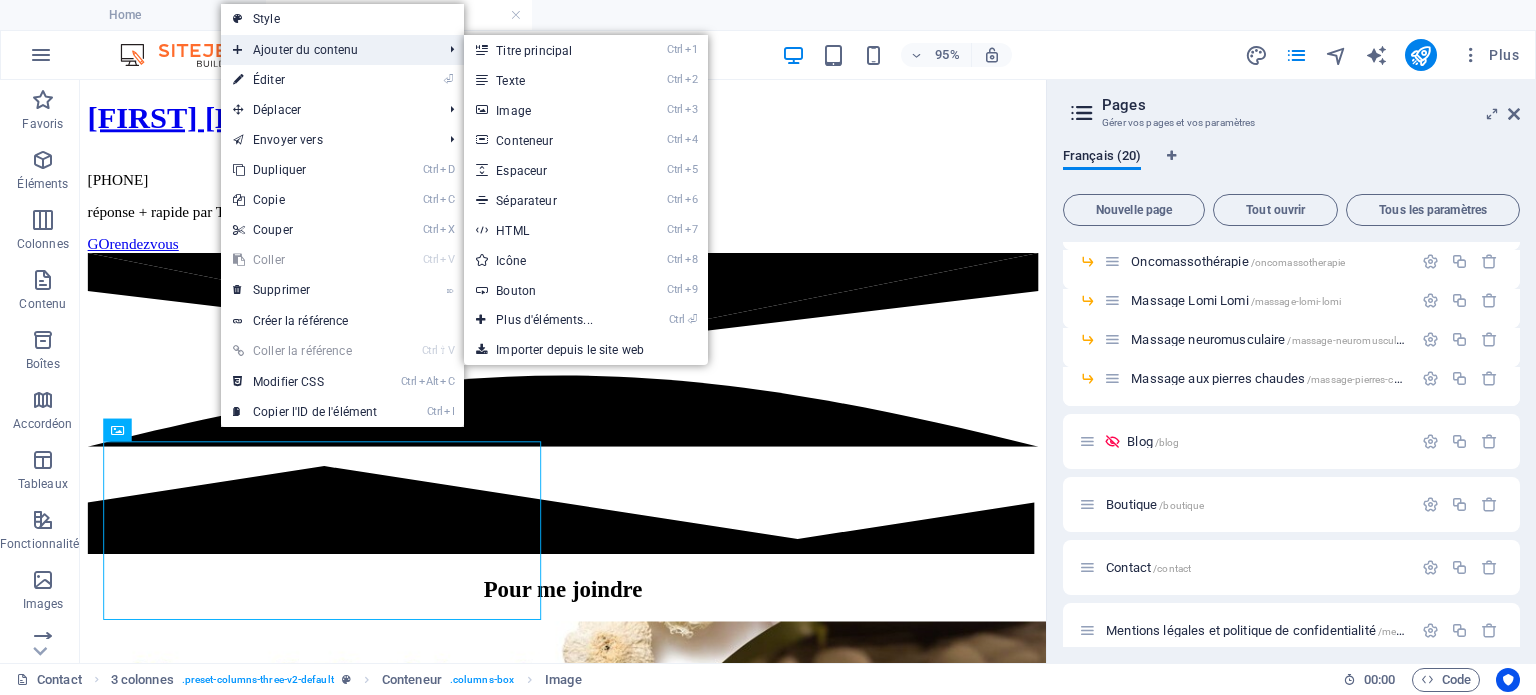 click on "Ajouter du contenu" at bounding box center (327, 50) 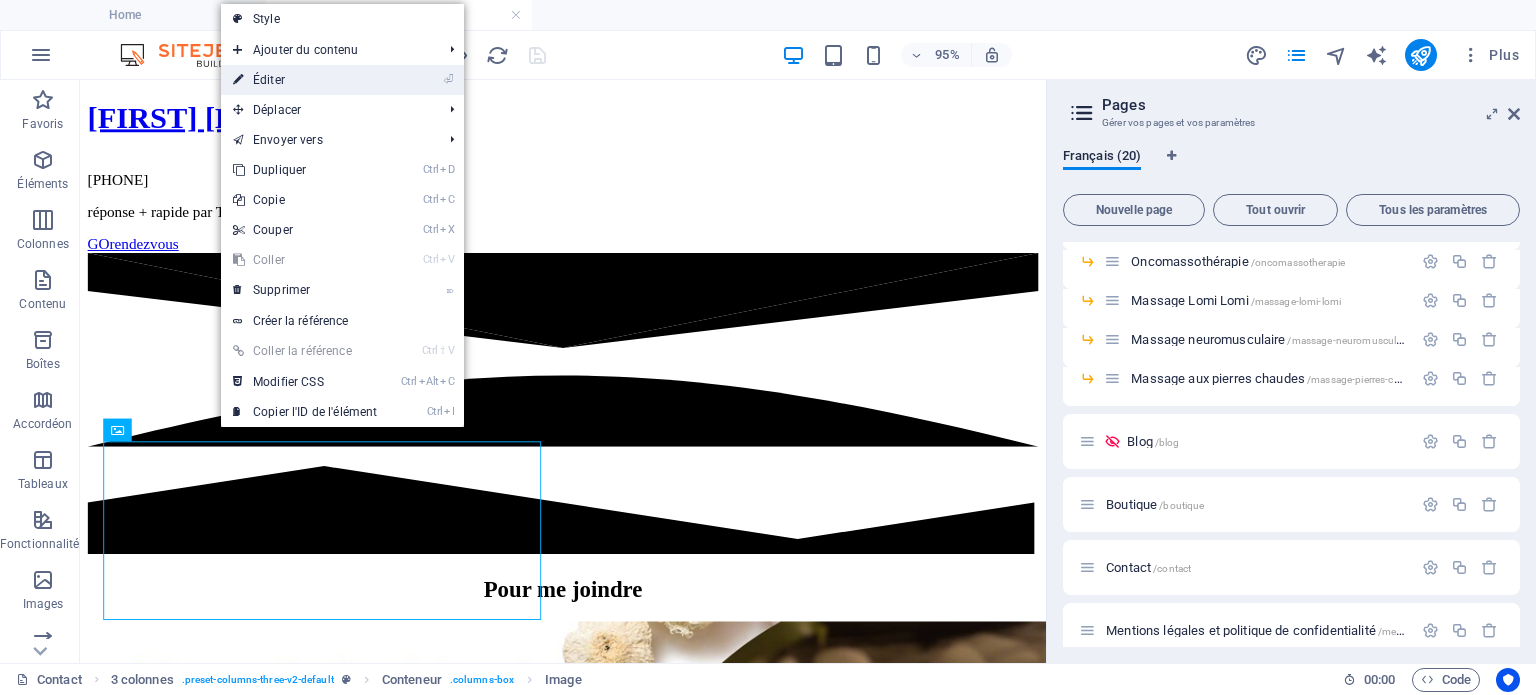 click on "⏎  Éditer" at bounding box center [305, 80] 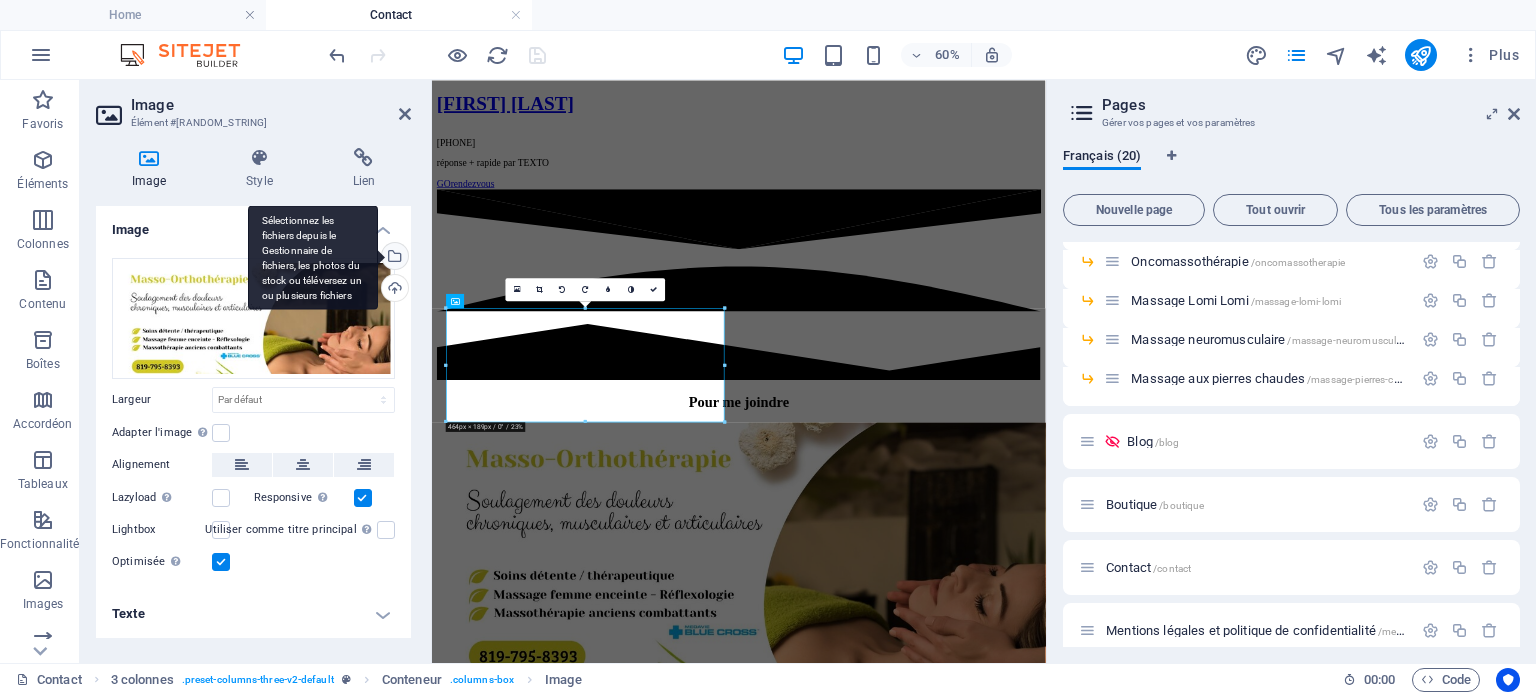 click on "Sélectionnez les fichiers depuis le Gestionnaire de fichiers, les photos du stock ou téléversez un ou plusieurs fichiers" at bounding box center [393, 258] 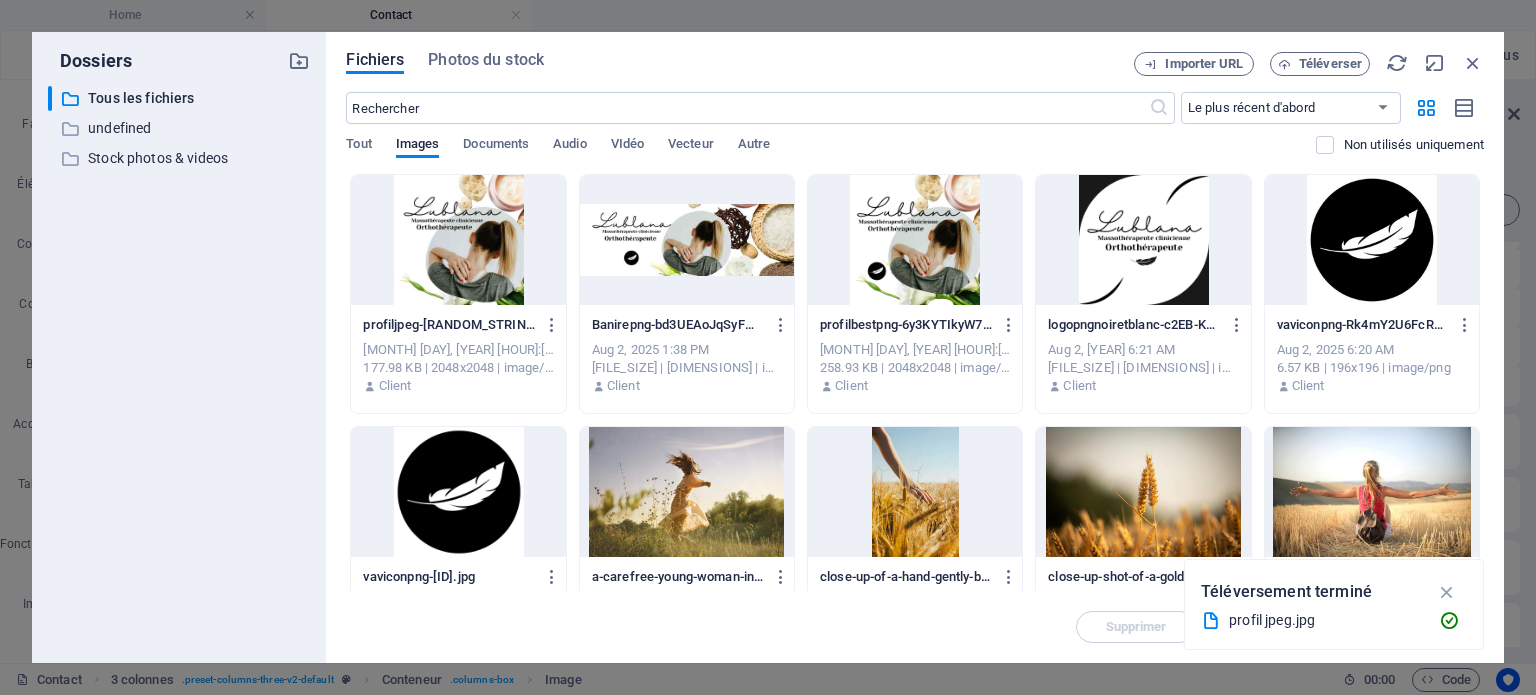 click at bounding box center [458, 240] 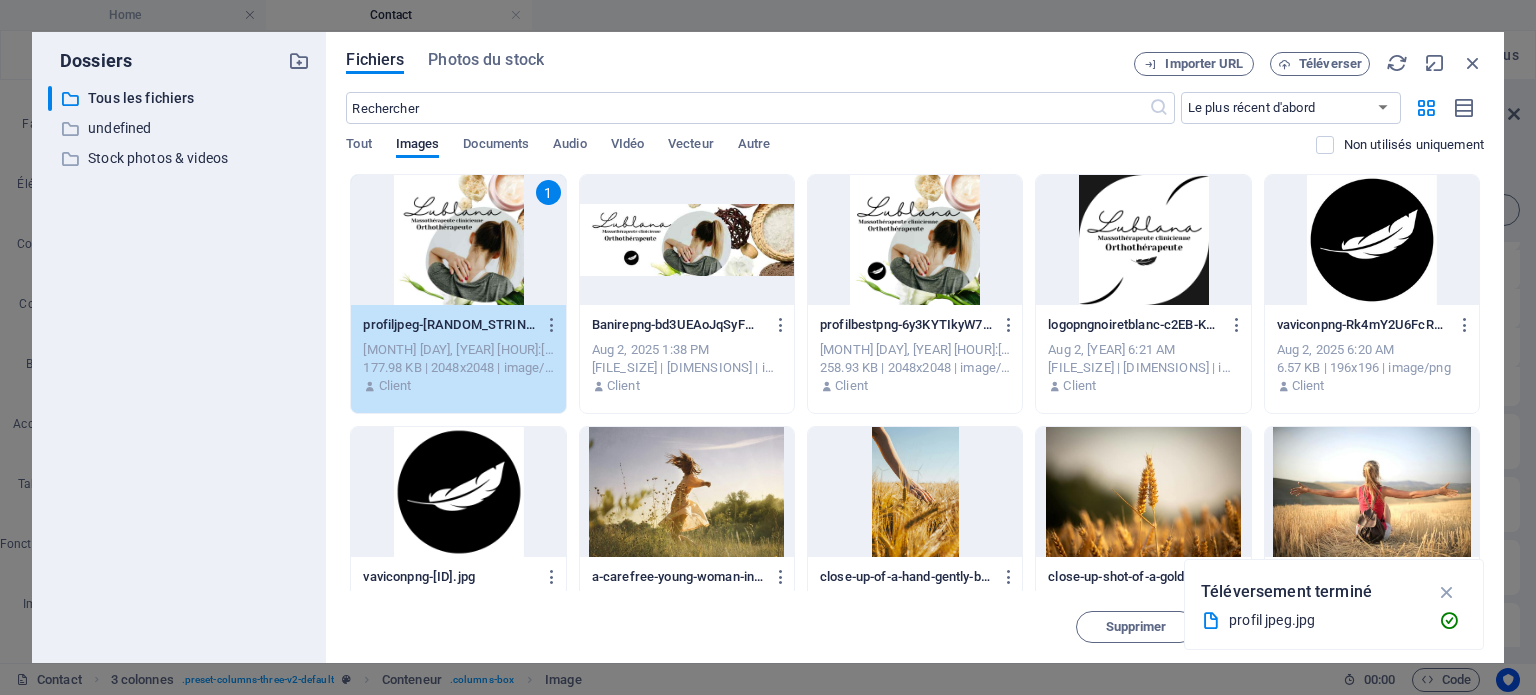 click on "1" at bounding box center (458, 240) 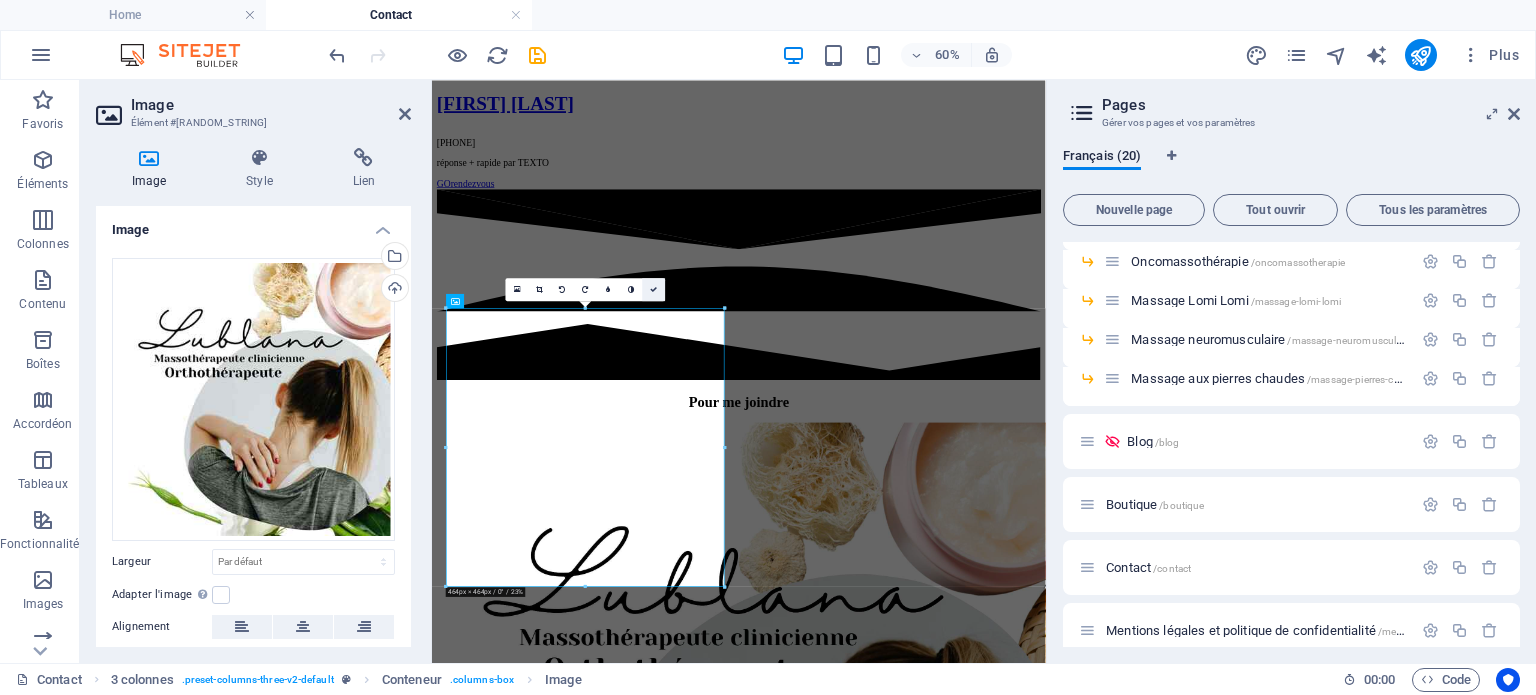 click at bounding box center [653, 289] 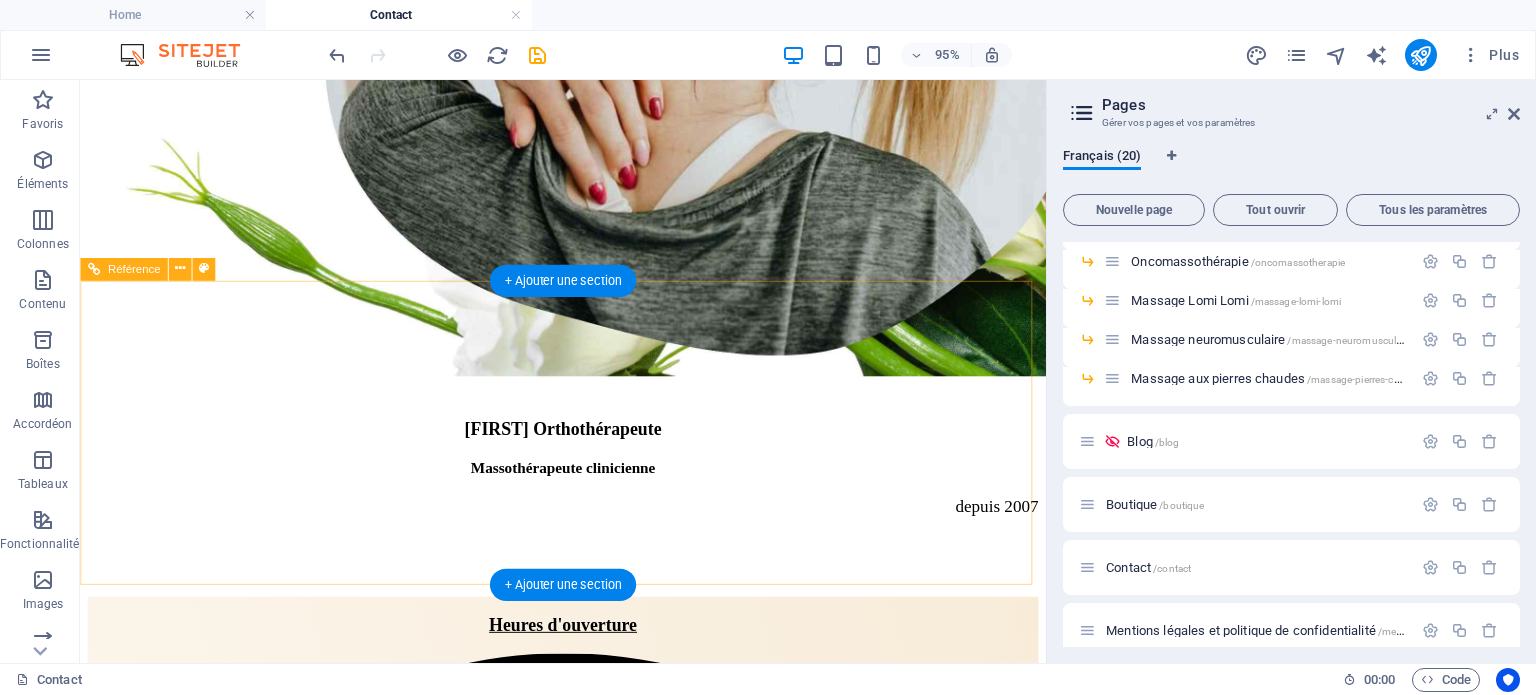 scroll, scrollTop: 1304, scrollLeft: 0, axis: vertical 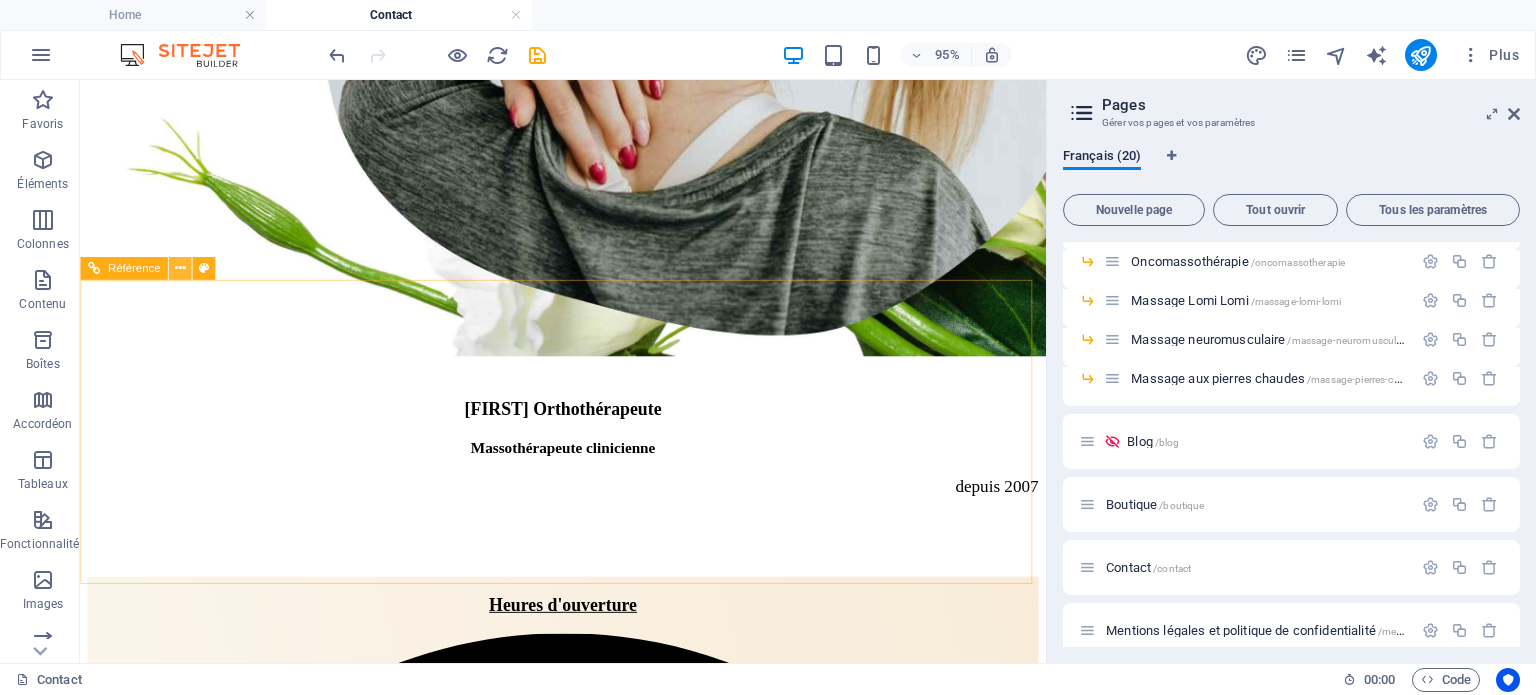 click at bounding box center [180, 268] 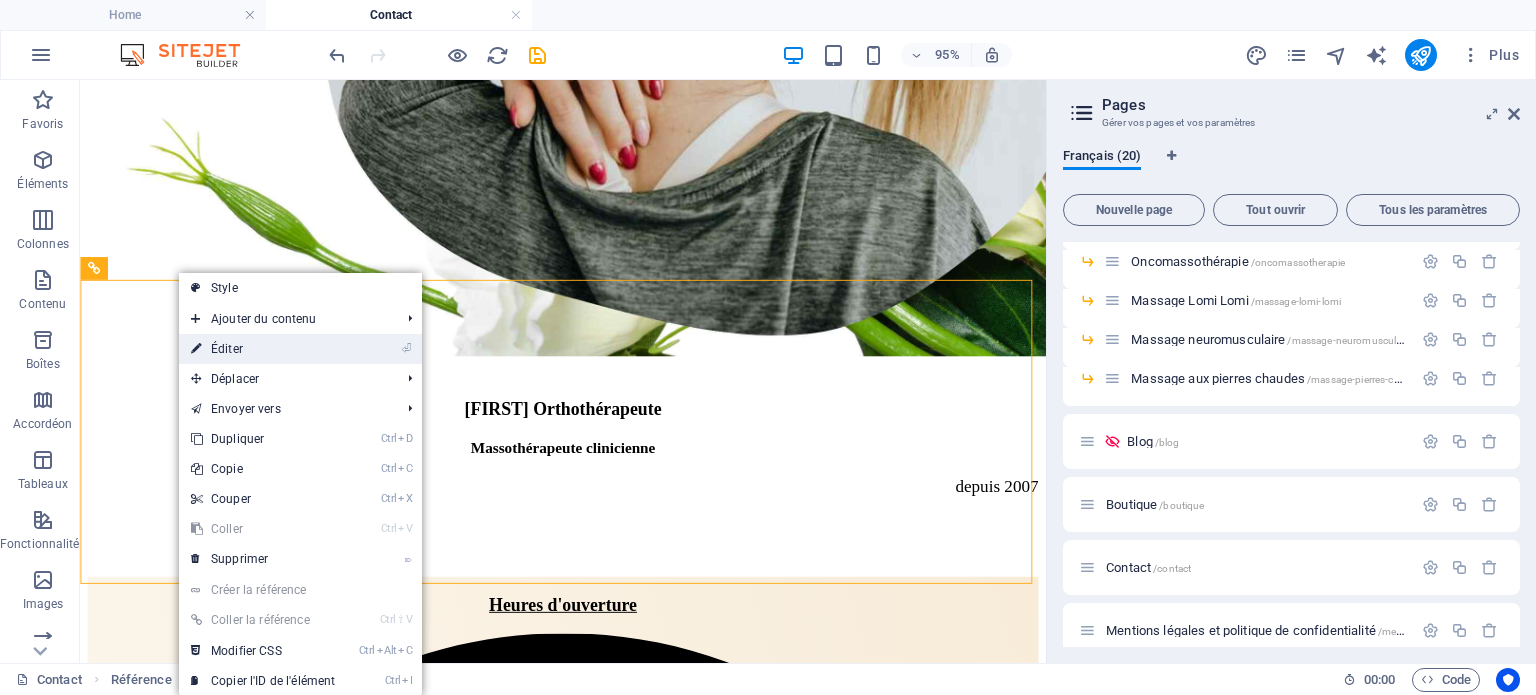 click on "⏎  Éditer" at bounding box center [263, 349] 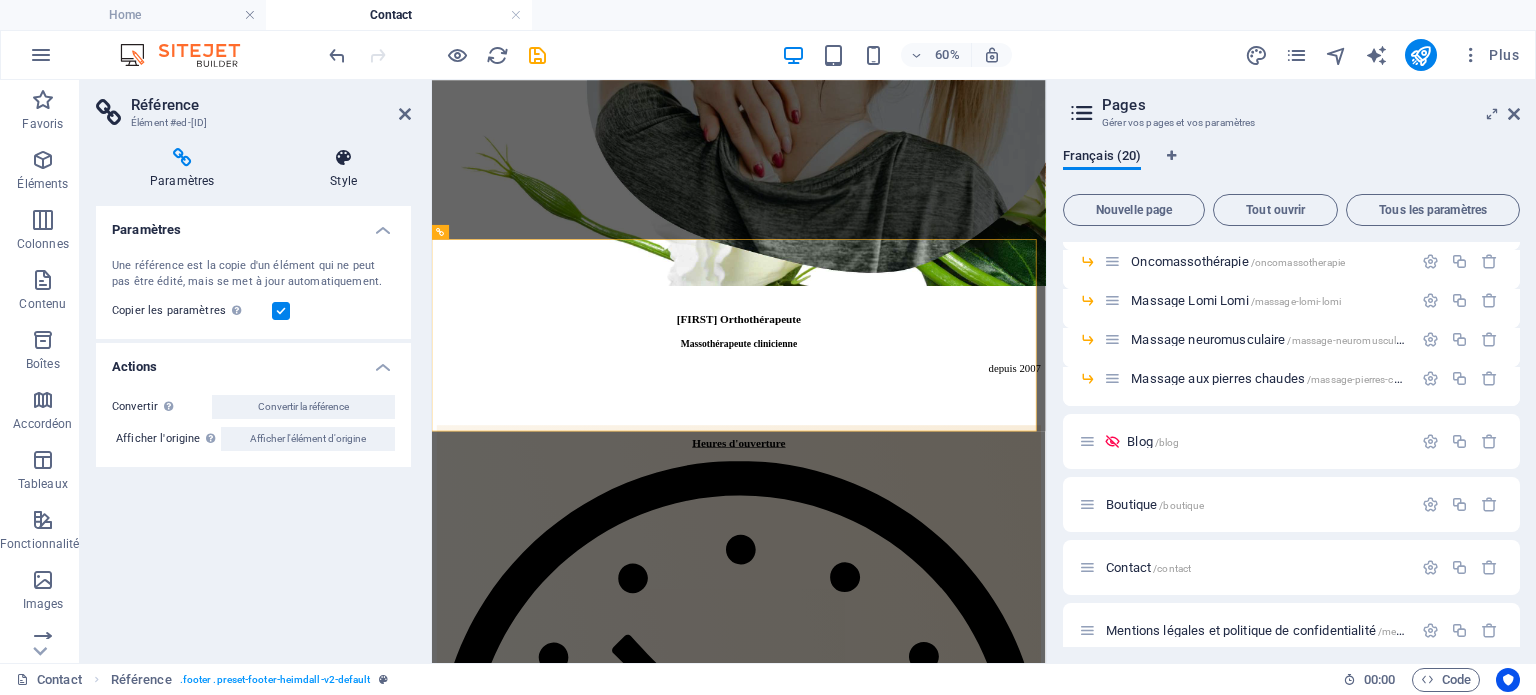 click at bounding box center [343, 158] 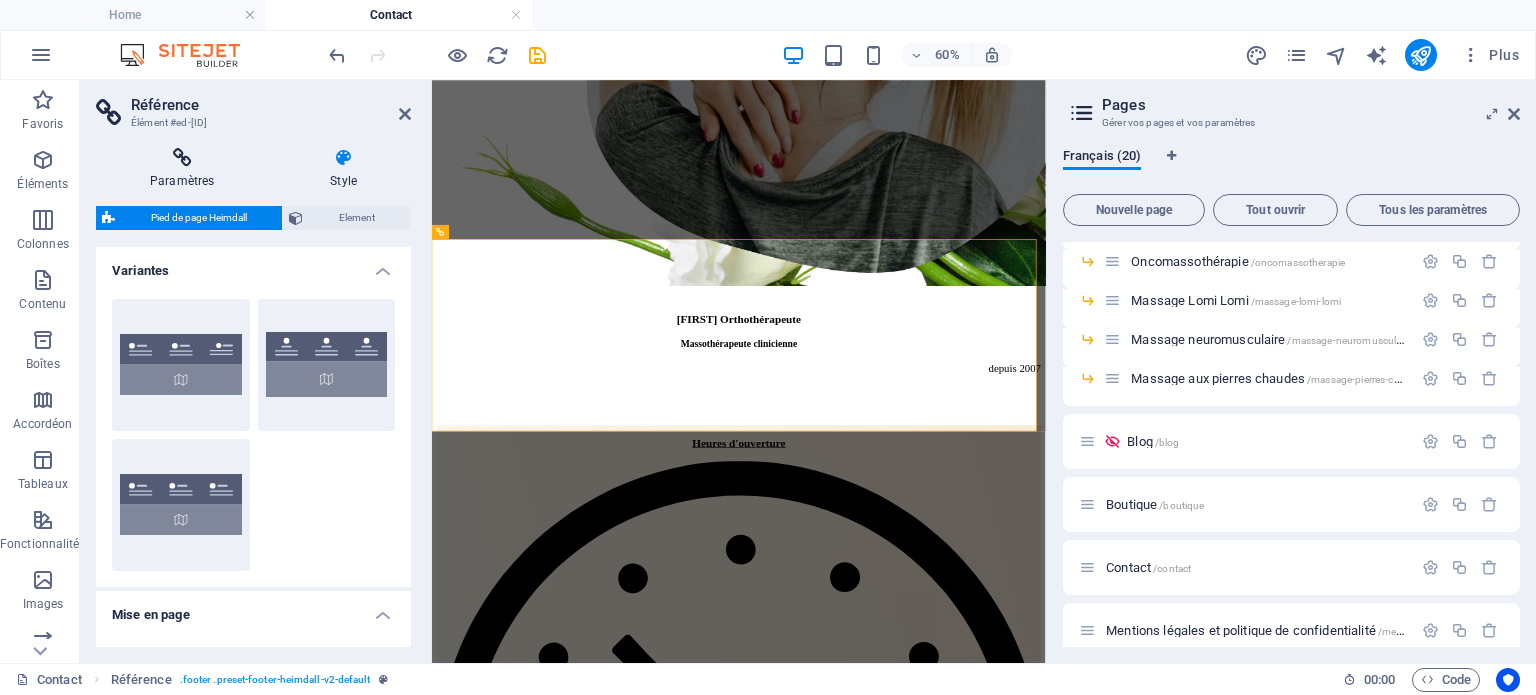 click at bounding box center (182, 158) 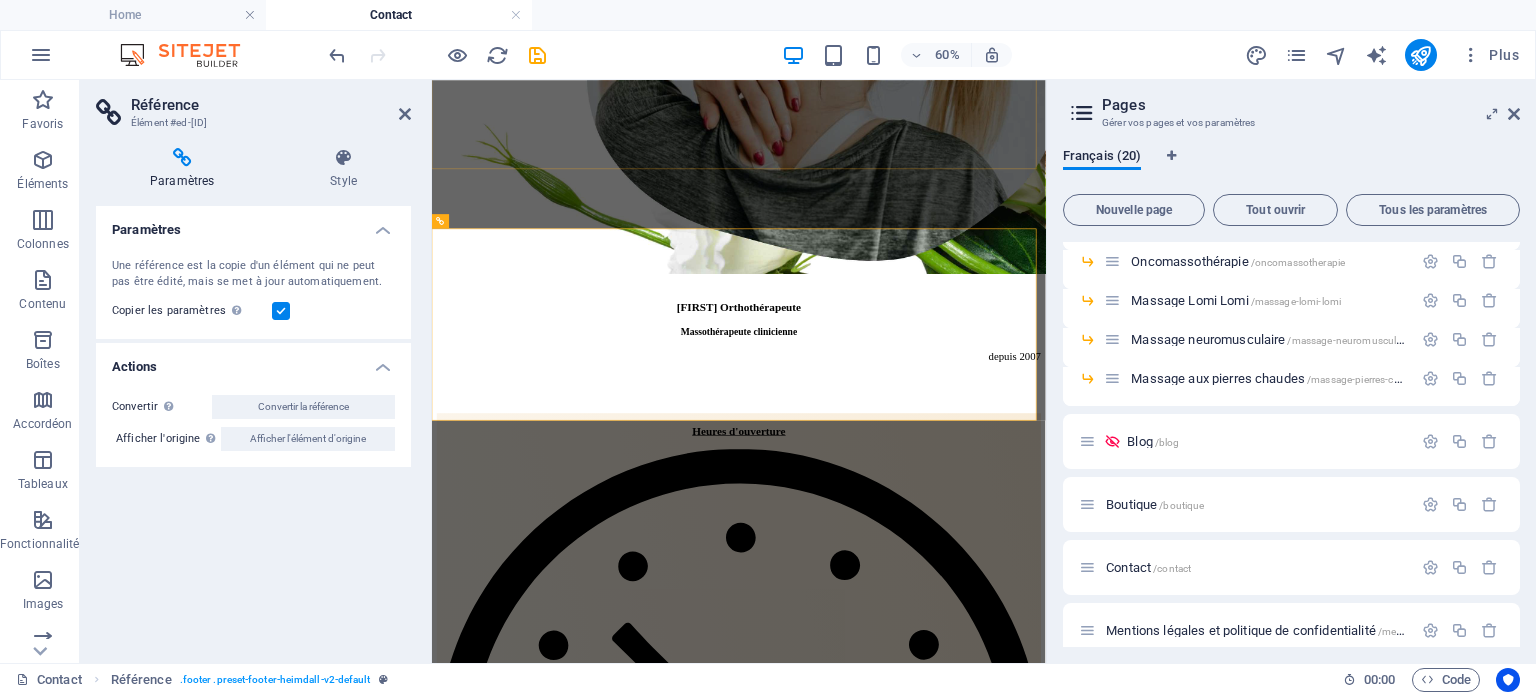scroll, scrollTop: 1272, scrollLeft: 0, axis: vertical 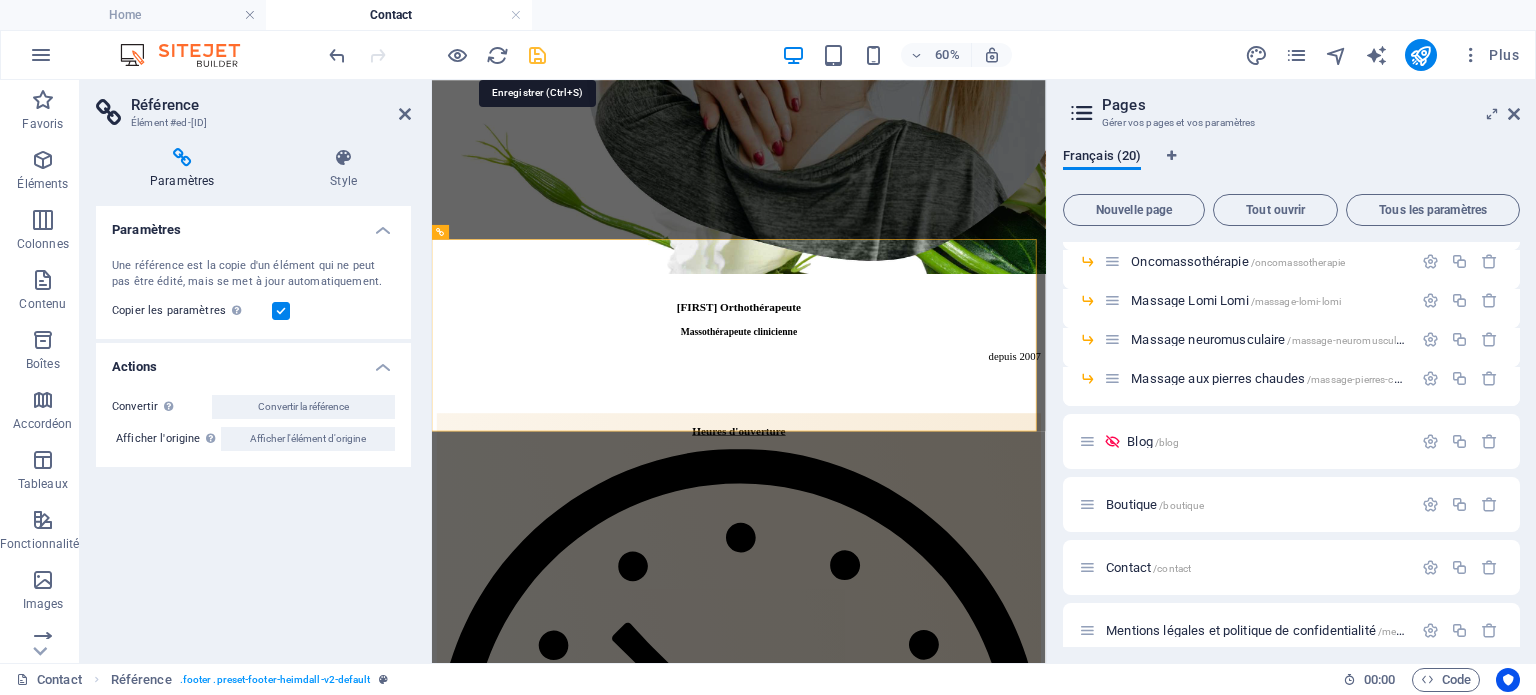 click at bounding box center [537, 55] 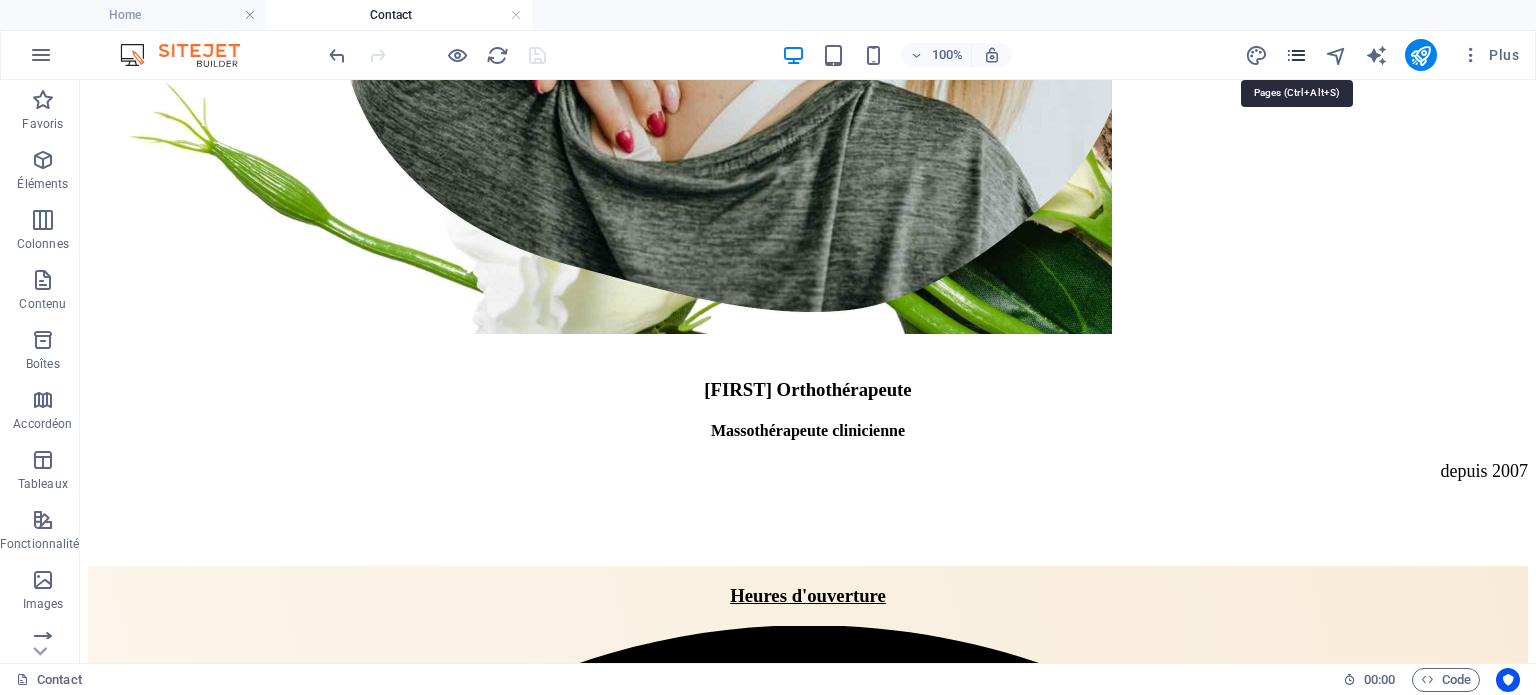 click at bounding box center (1296, 55) 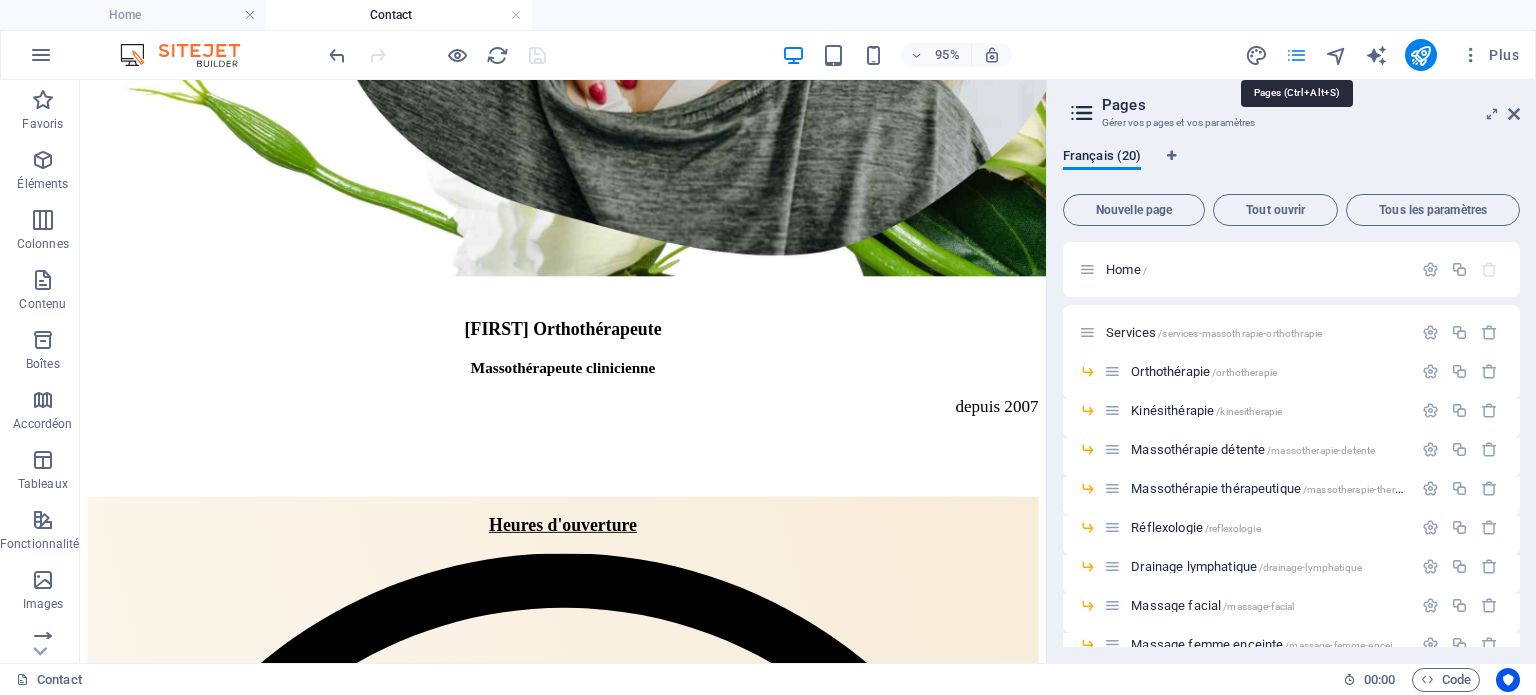 scroll, scrollTop: 1324, scrollLeft: 0, axis: vertical 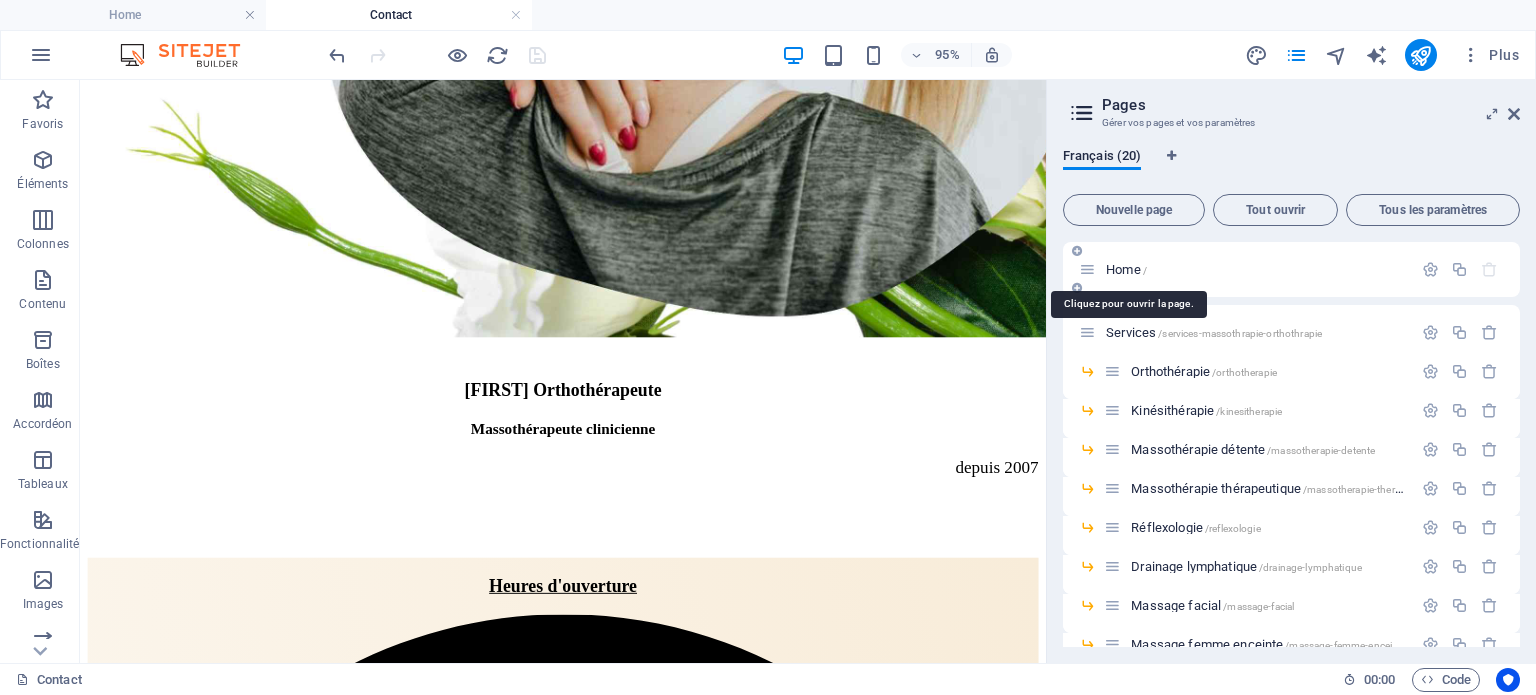 click on "Home /" at bounding box center (1126, 269) 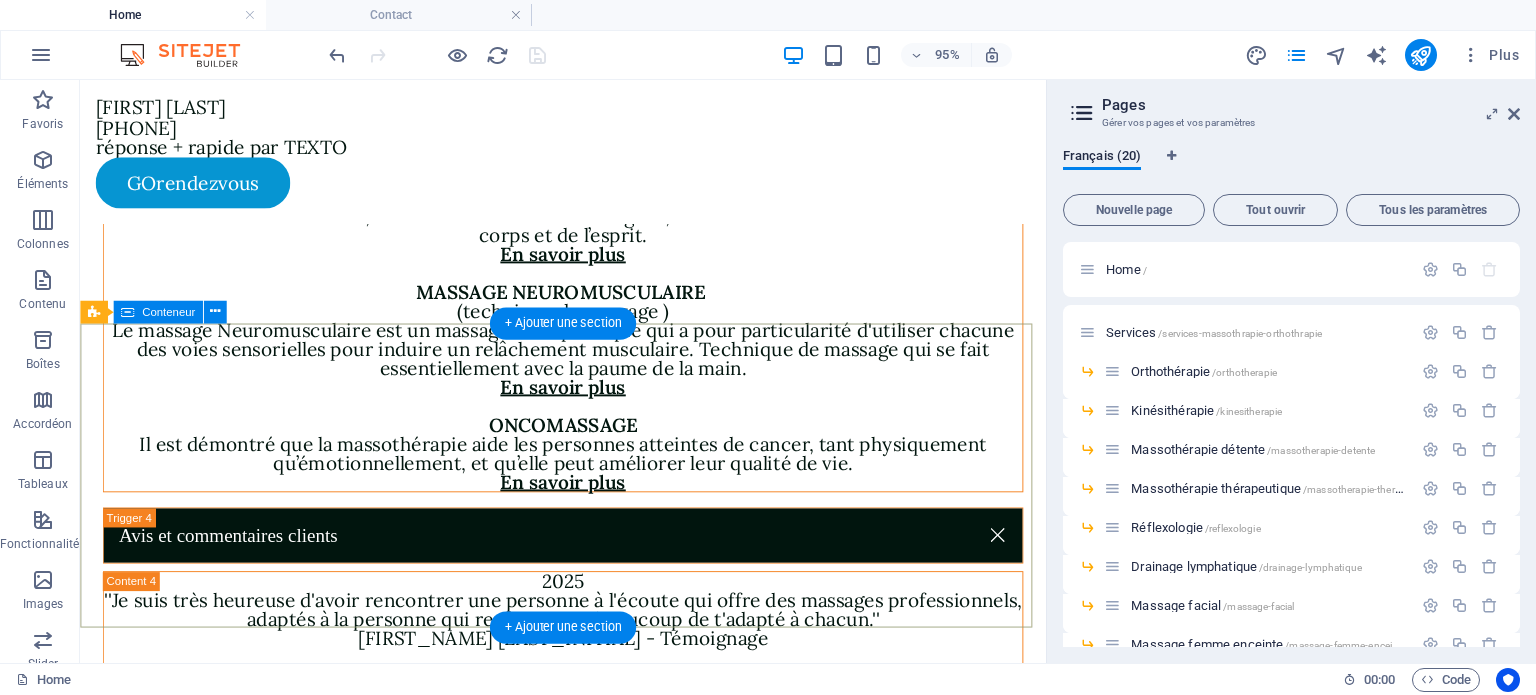 scroll, scrollTop: 6519, scrollLeft: 0, axis: vertical 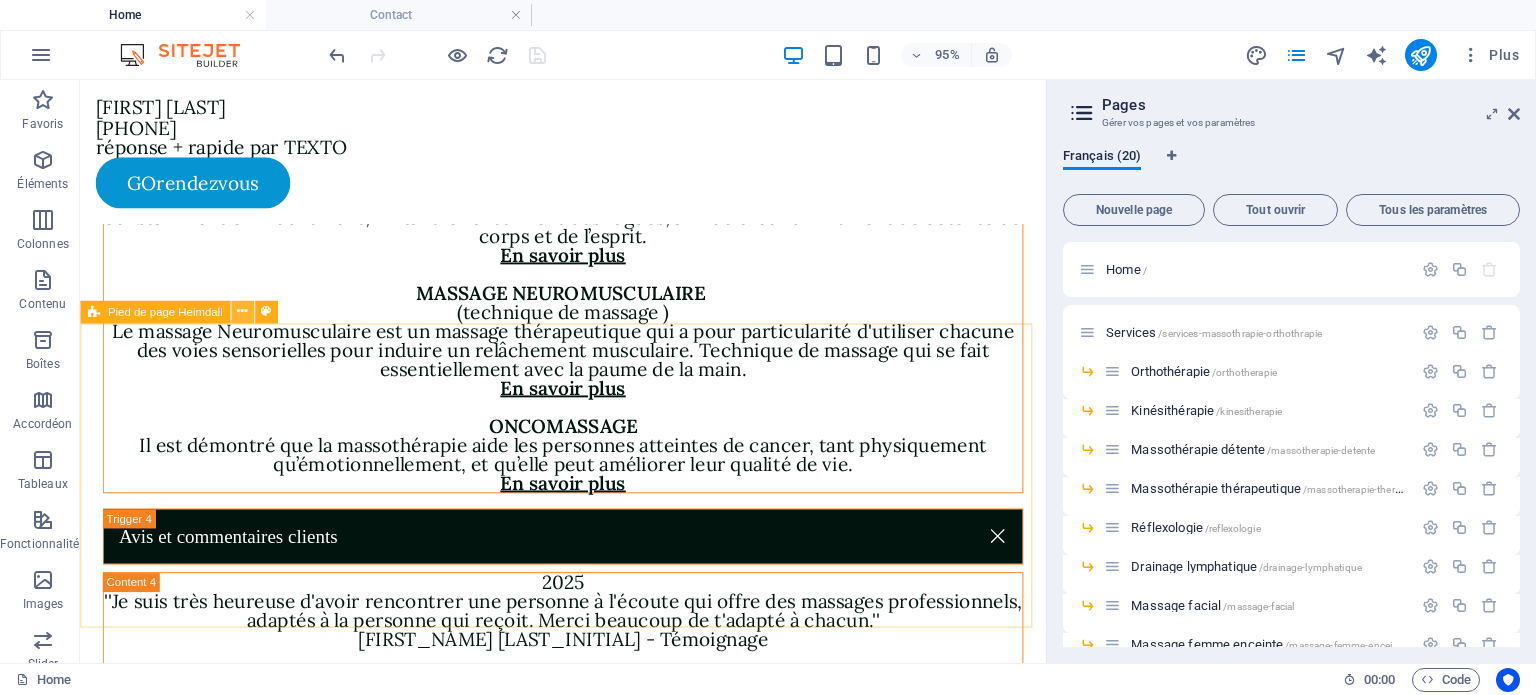 click at bounding box center [242, 311] 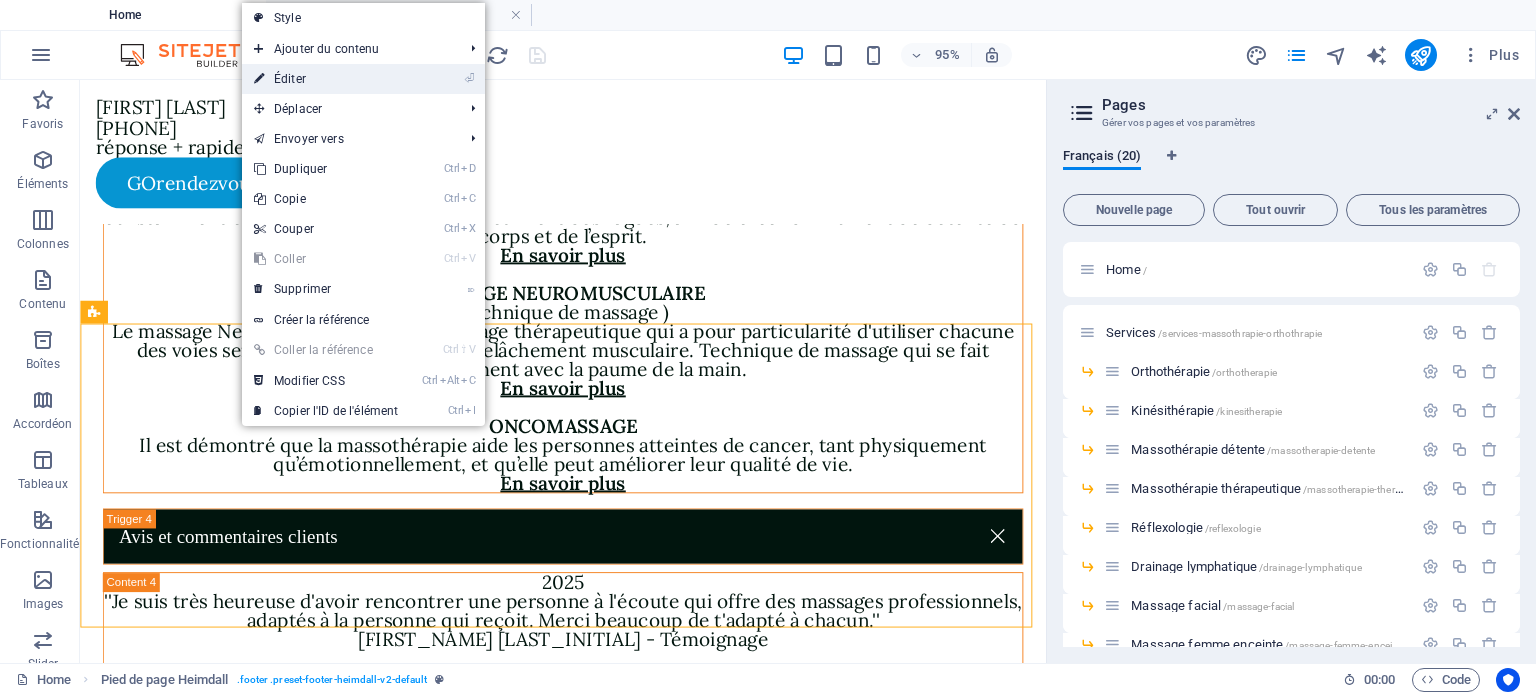 click on "⏎  Éditer" at bounding box center [326, 79] 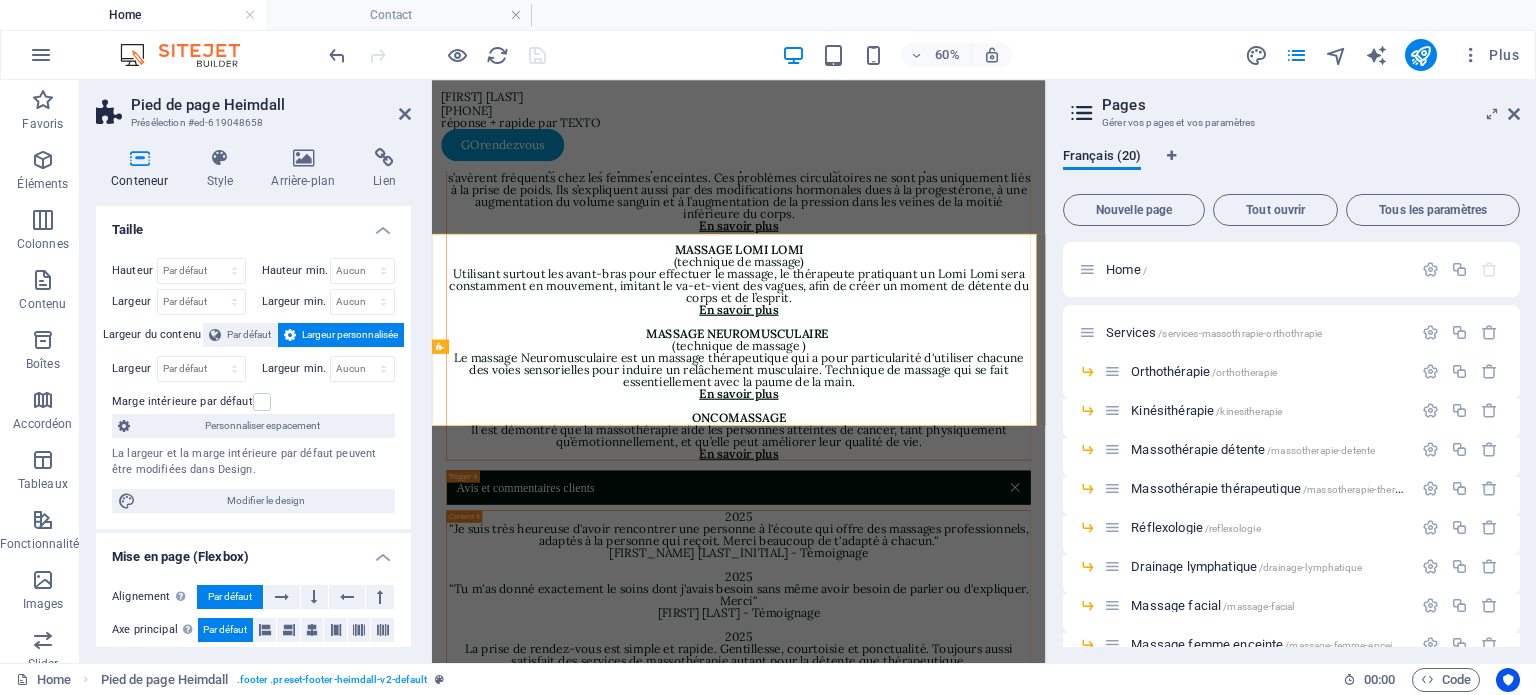 scroll, scrollTop: 6720, scrollLeft: 0, axis: vertical 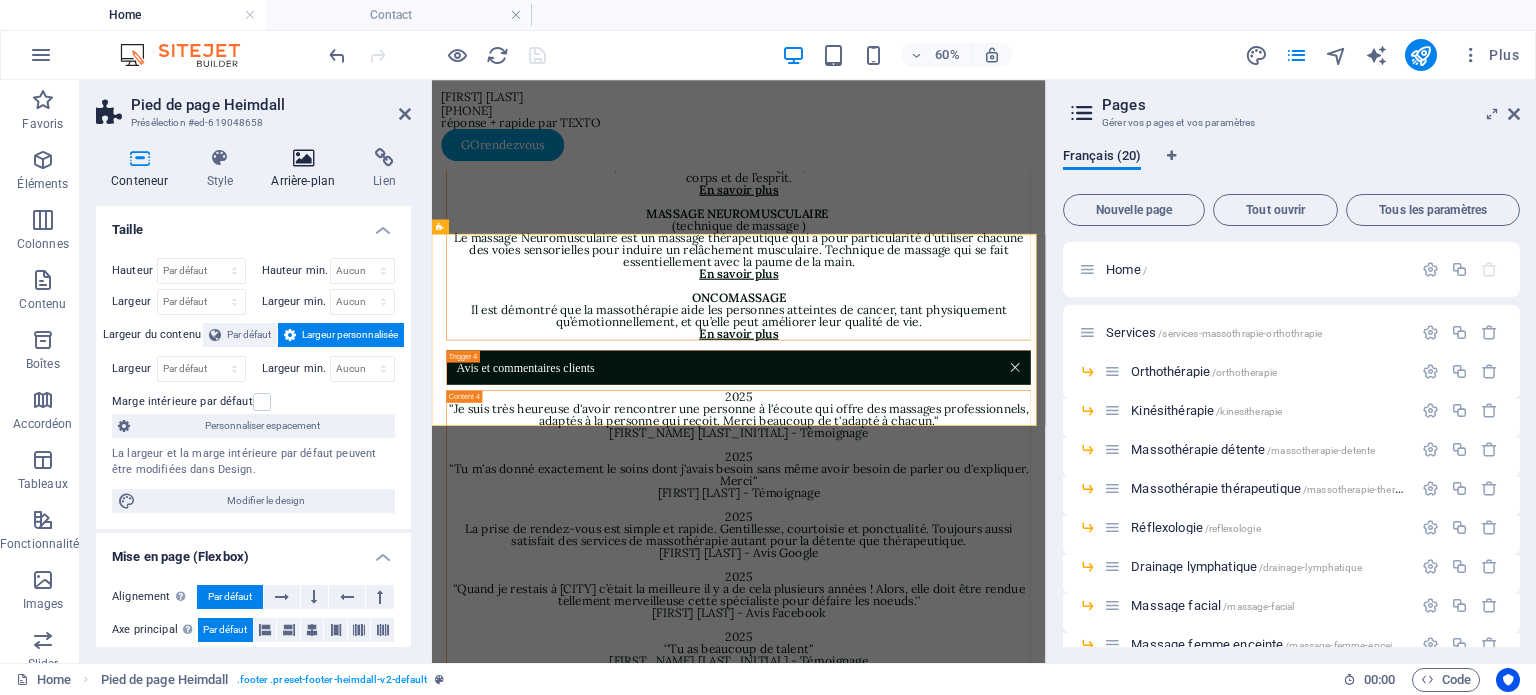 click at bounding box center (303, 158) 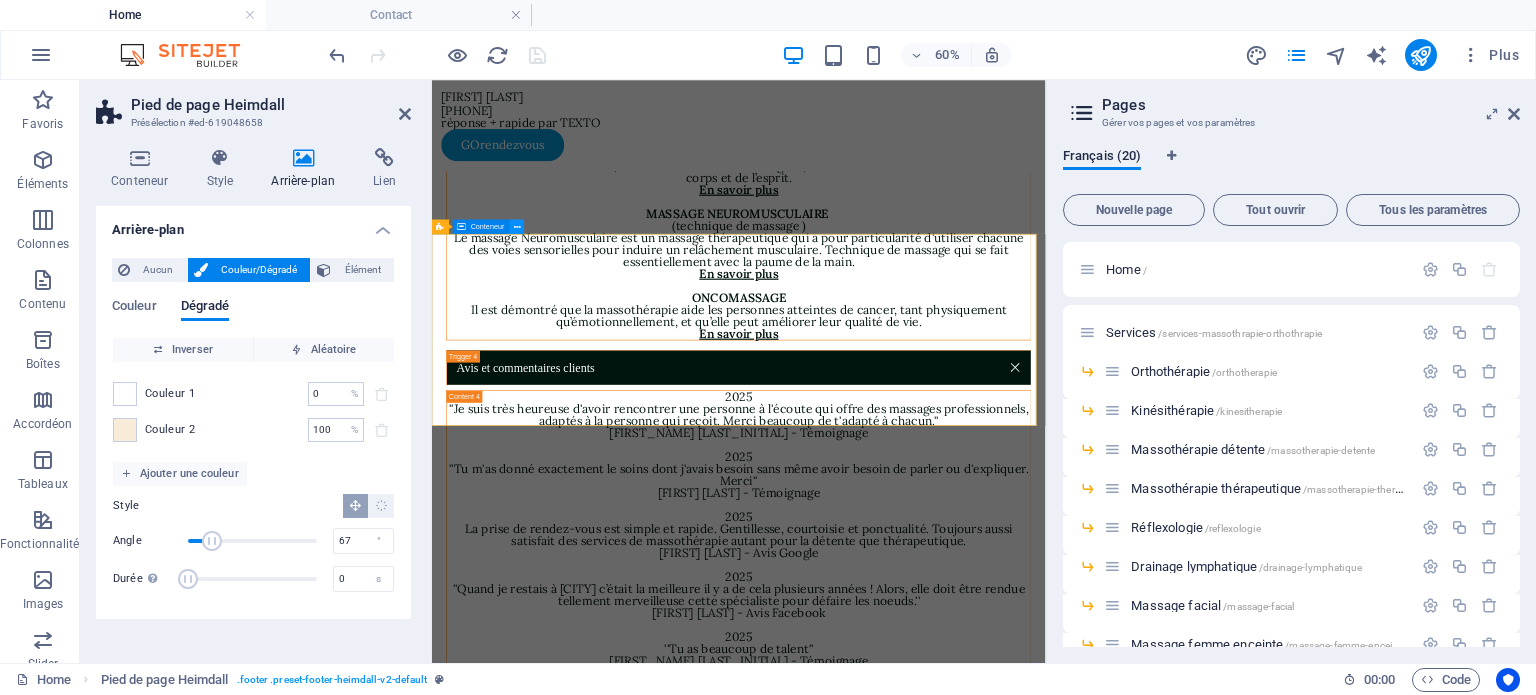 click at bounding box center [517, 226] 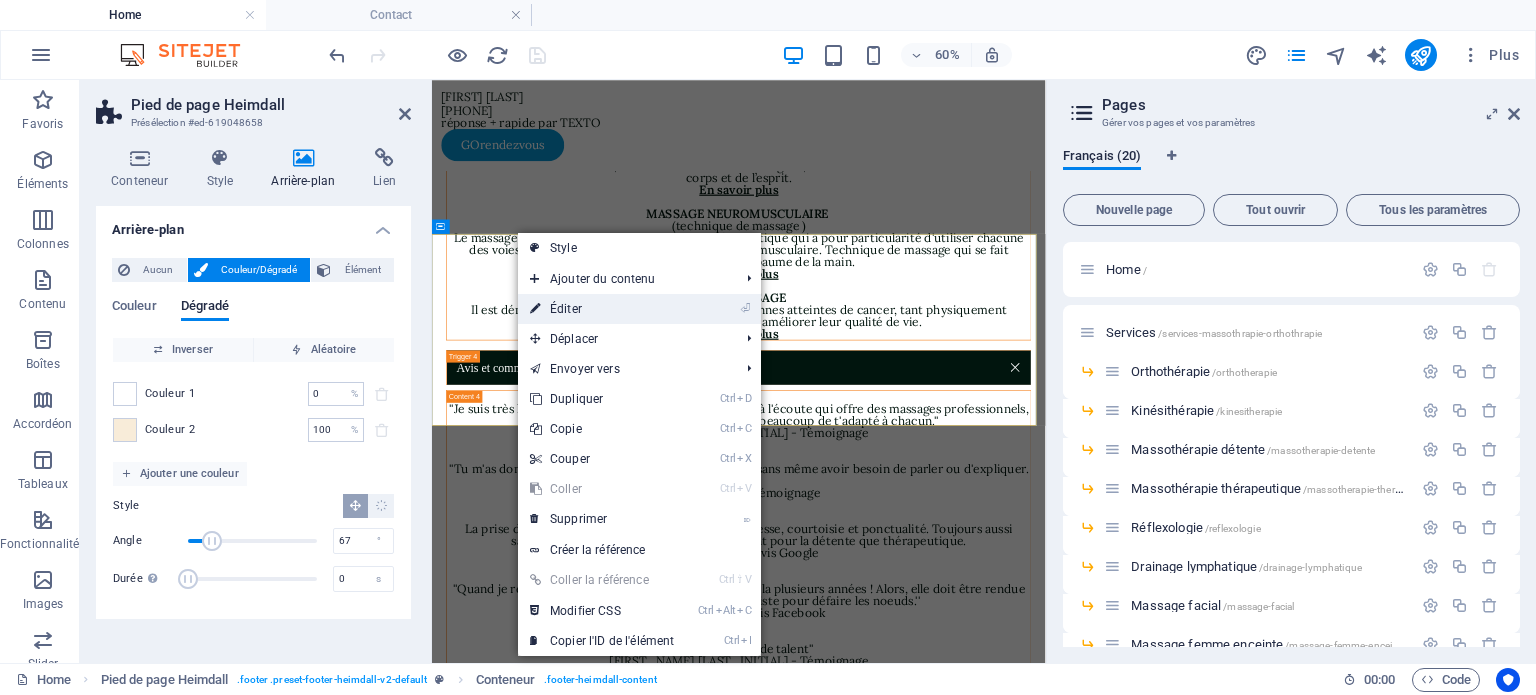 click on "⏎  Éditer" at bounding box center [602, 309] 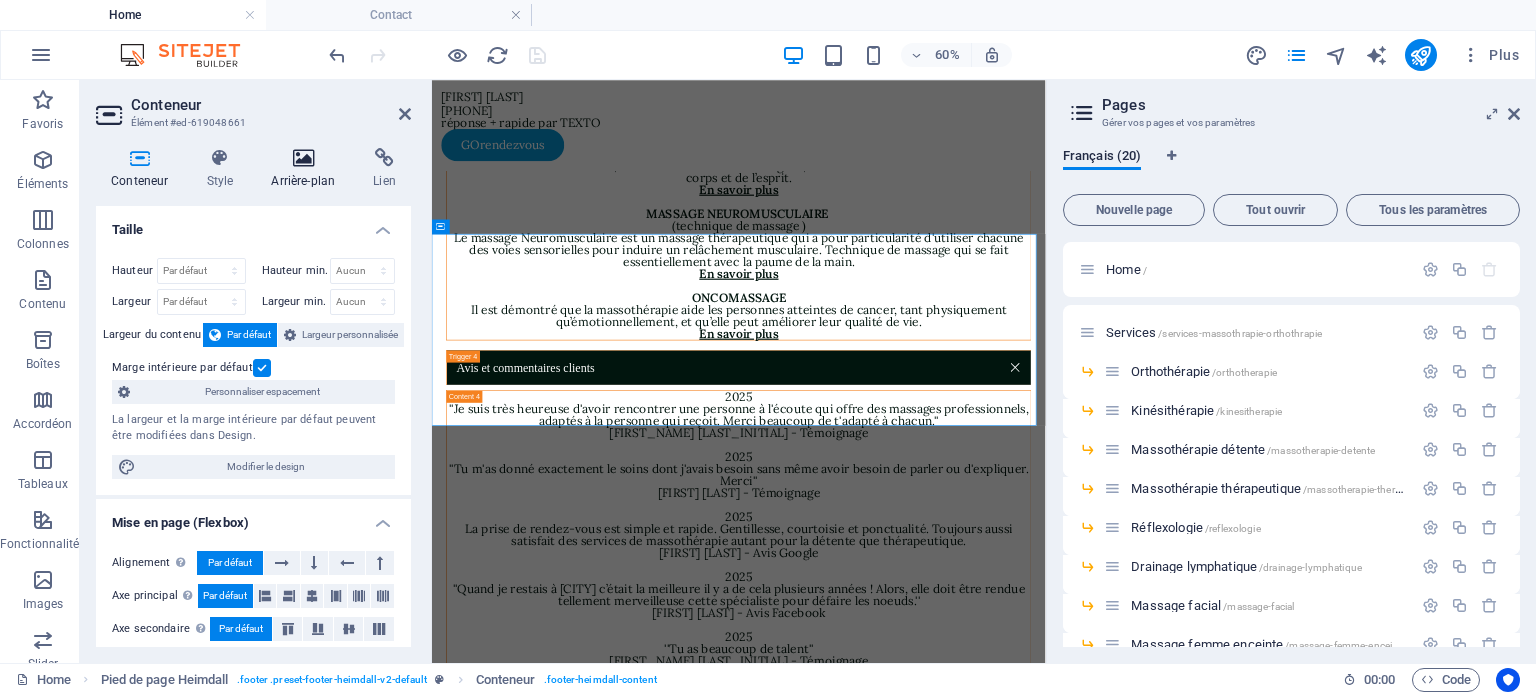click at bounding box center (303, 158) 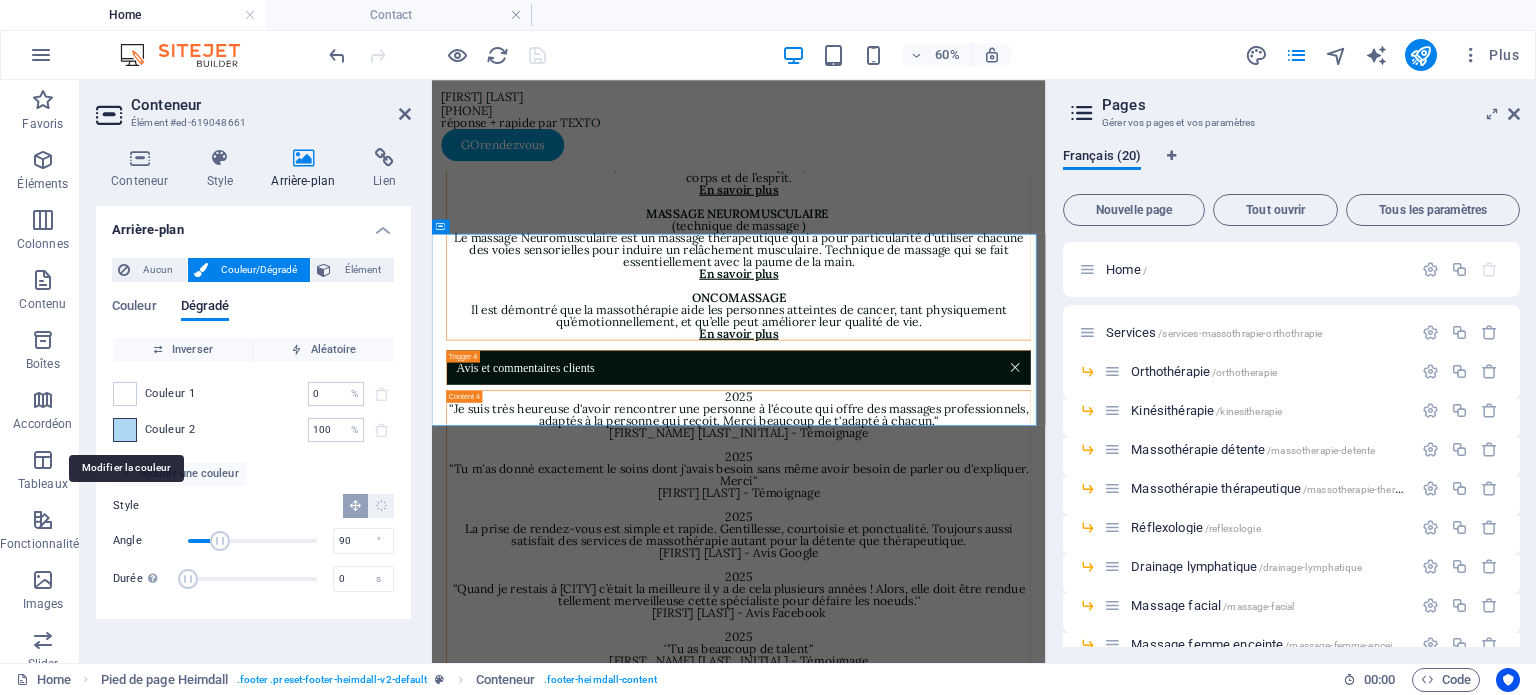click at bounding box center [125, 430] 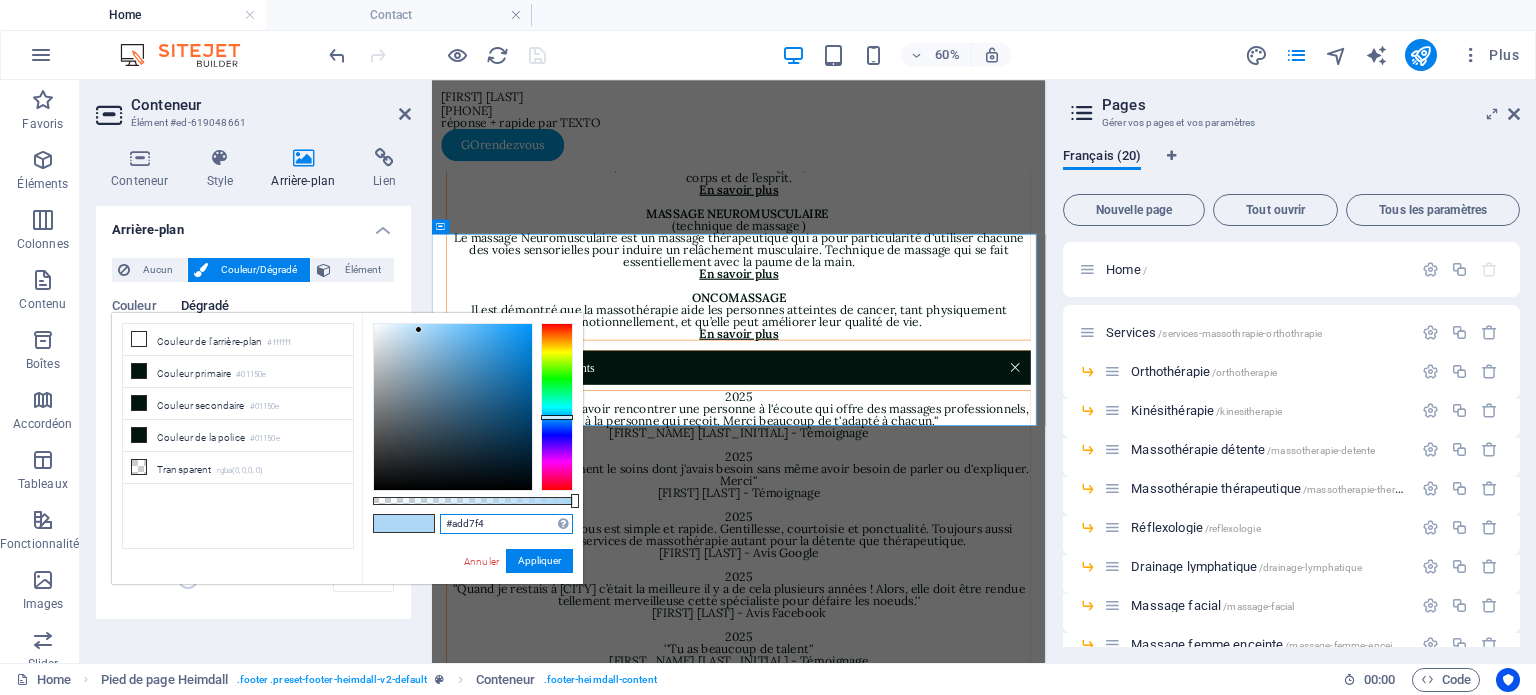 drag, startPoint x: 500, startPoint y: 522, endPoint x: 437, endPoint y: 523, distance: 63.007935 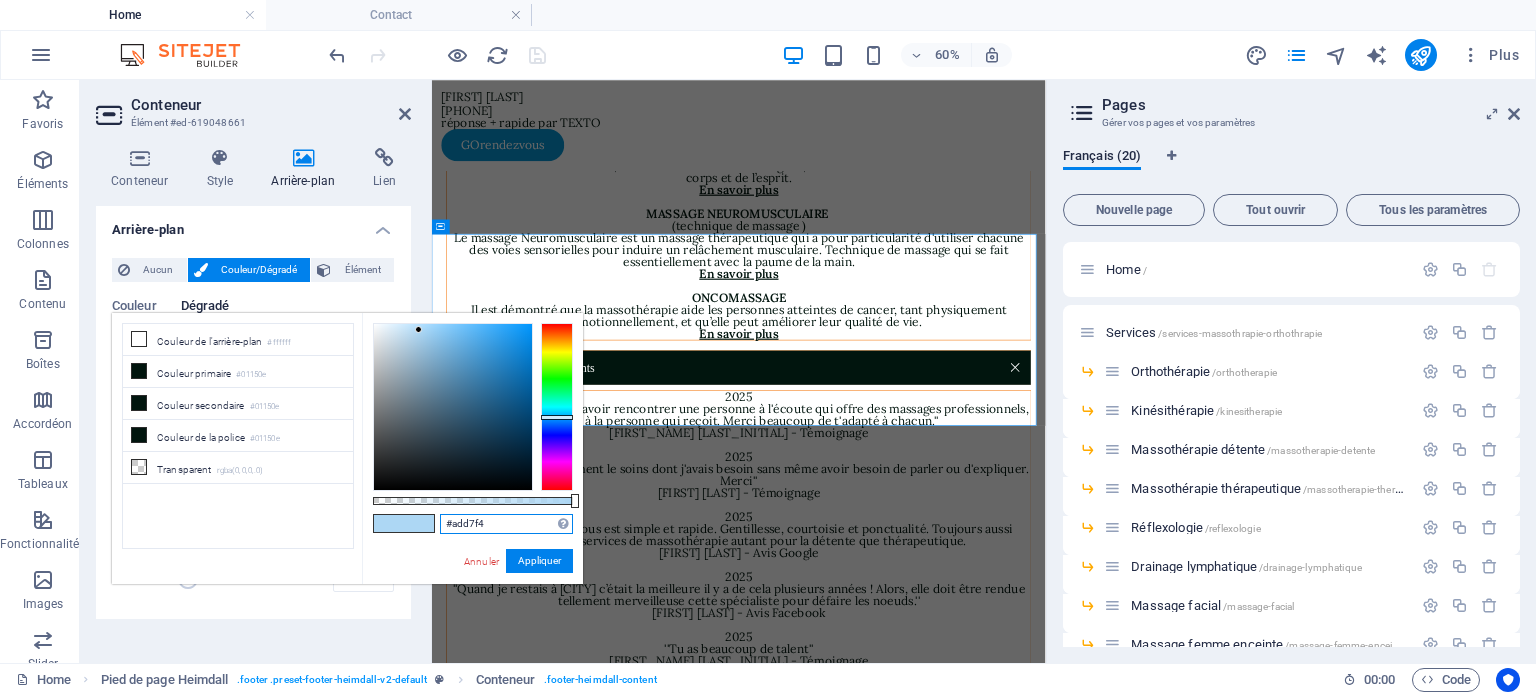 click on "#add7f4 Formats pris en charge #0852ed rgb(8, 82, 237) rgba(8, 82, 237, 90%) hsv(221,97,93) hsl(221, 93%, 48%) Annuler Appliquer" at bounding box center [472, 593] 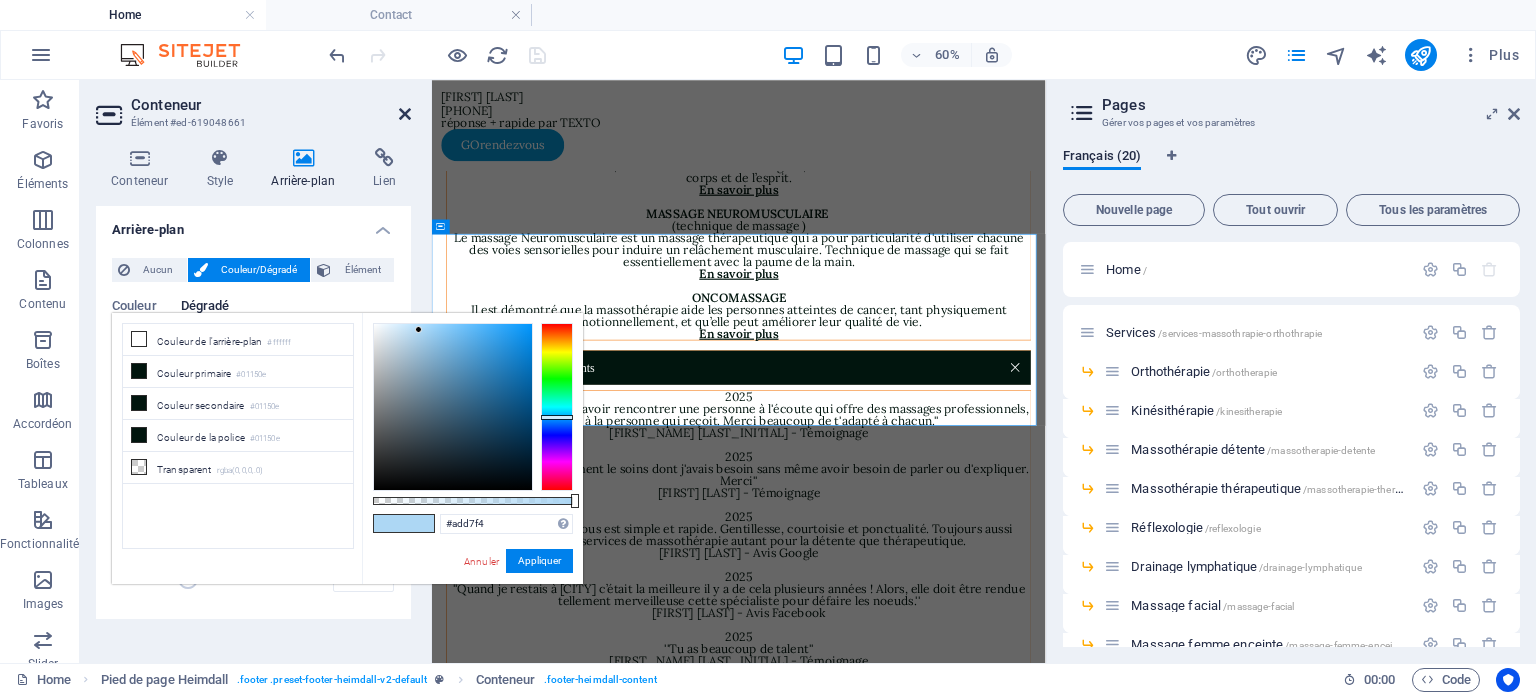 click at bounding box center (405, 114) 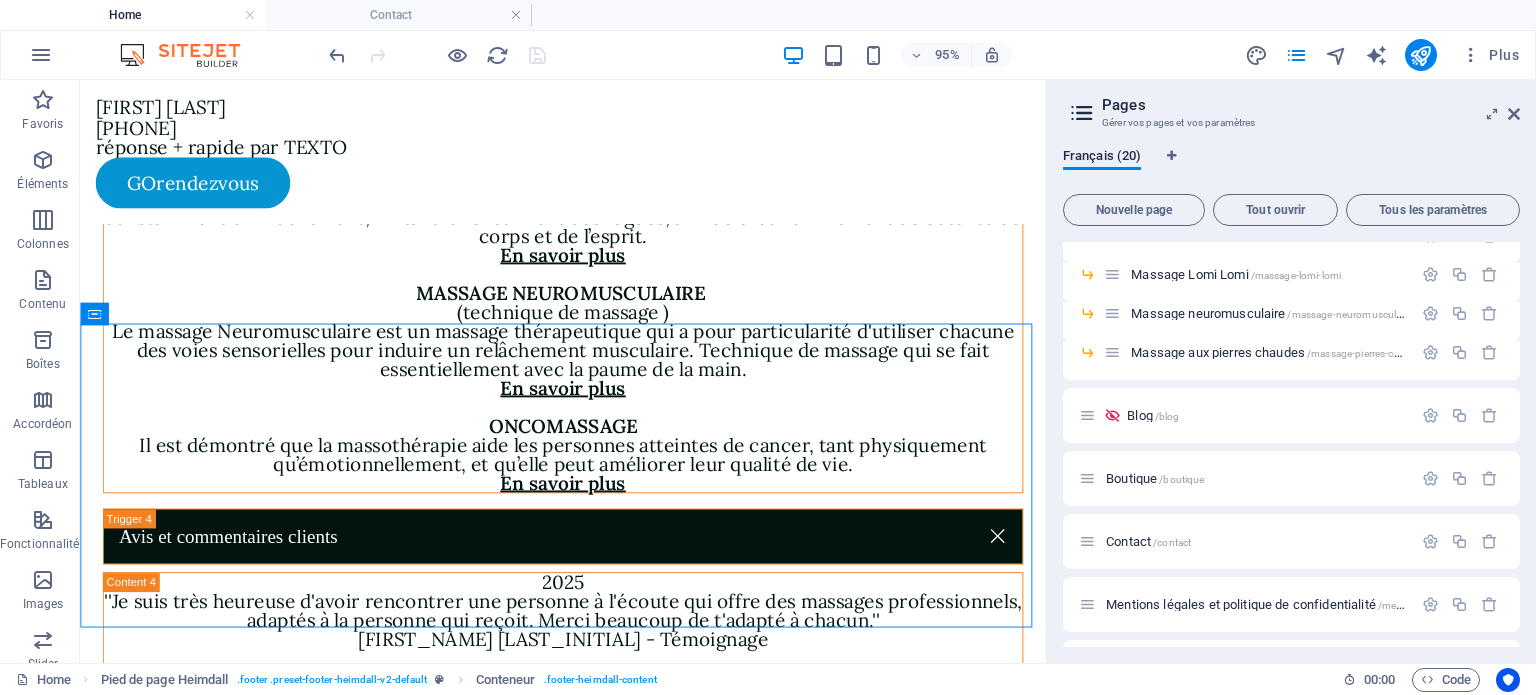 scroll, scrollTop: 542, scrollLeft: 0, axis: vertical 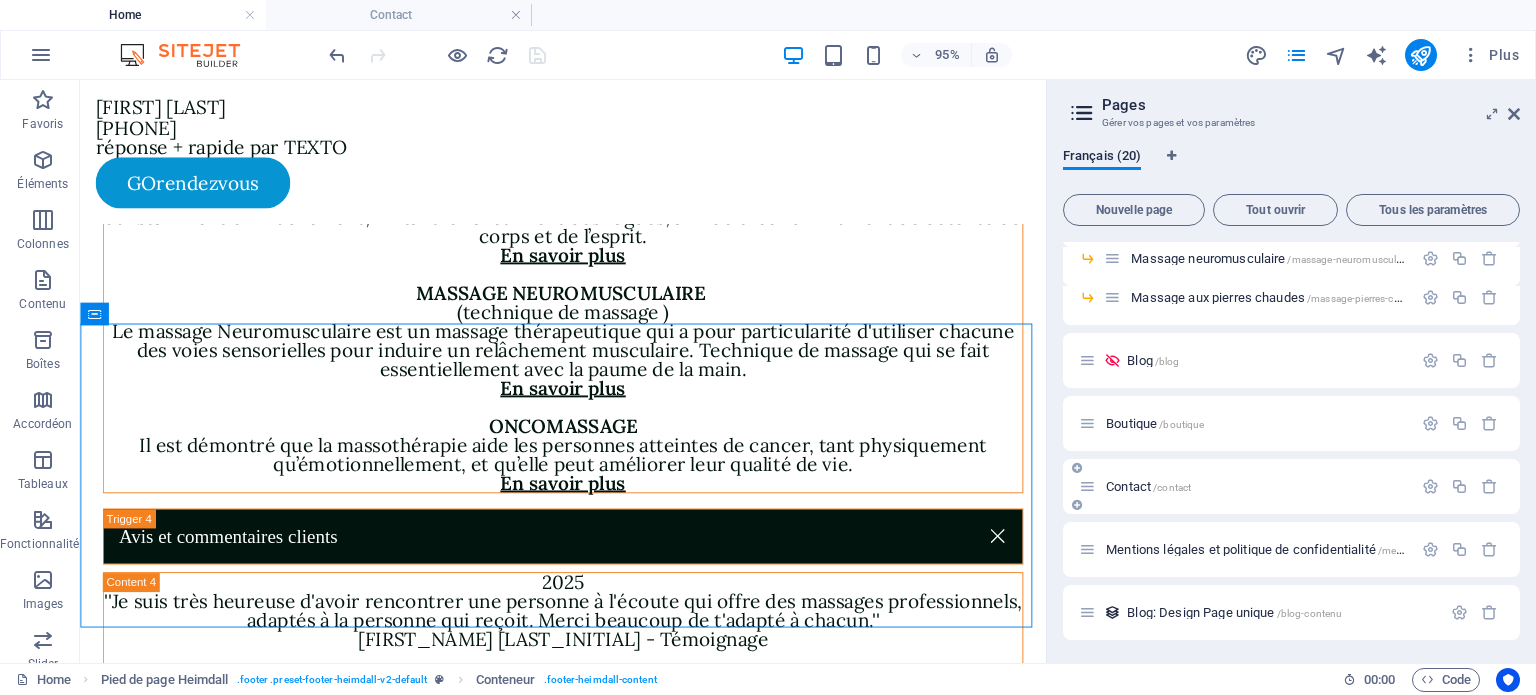 click on "Contact /contact" at bounding box center [1245, 486] 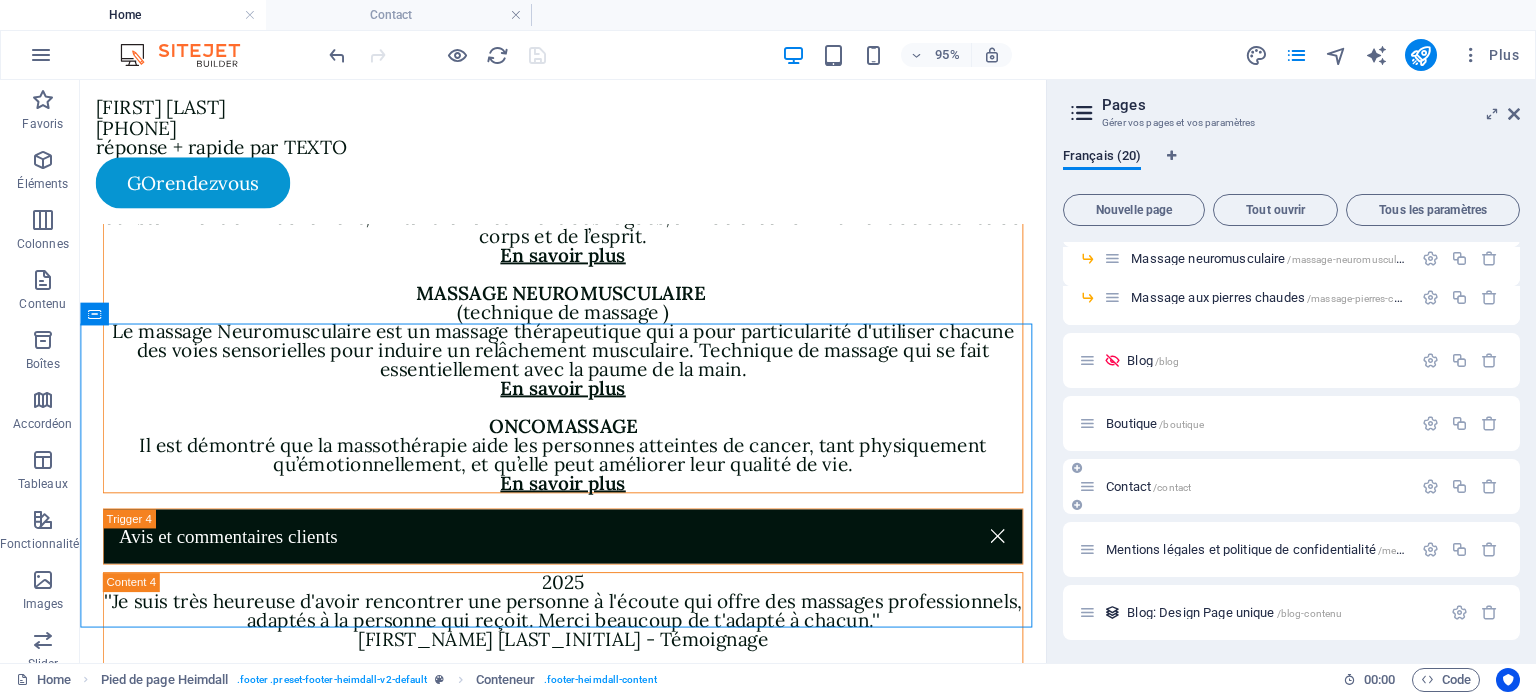 click on "Contact /contact" at bounding box center [1148, 486] 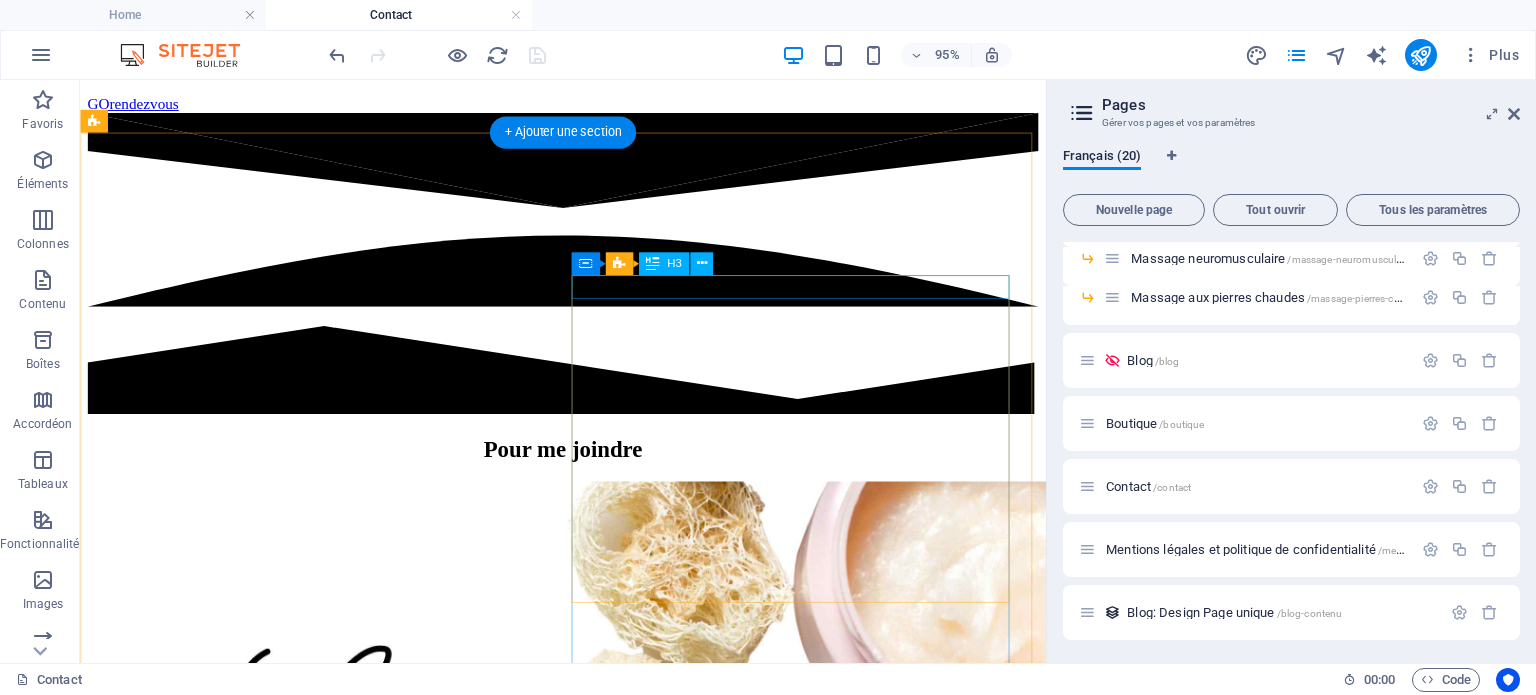scroll, scrollTop: 144, scrollLeft: 0, axis: vertical 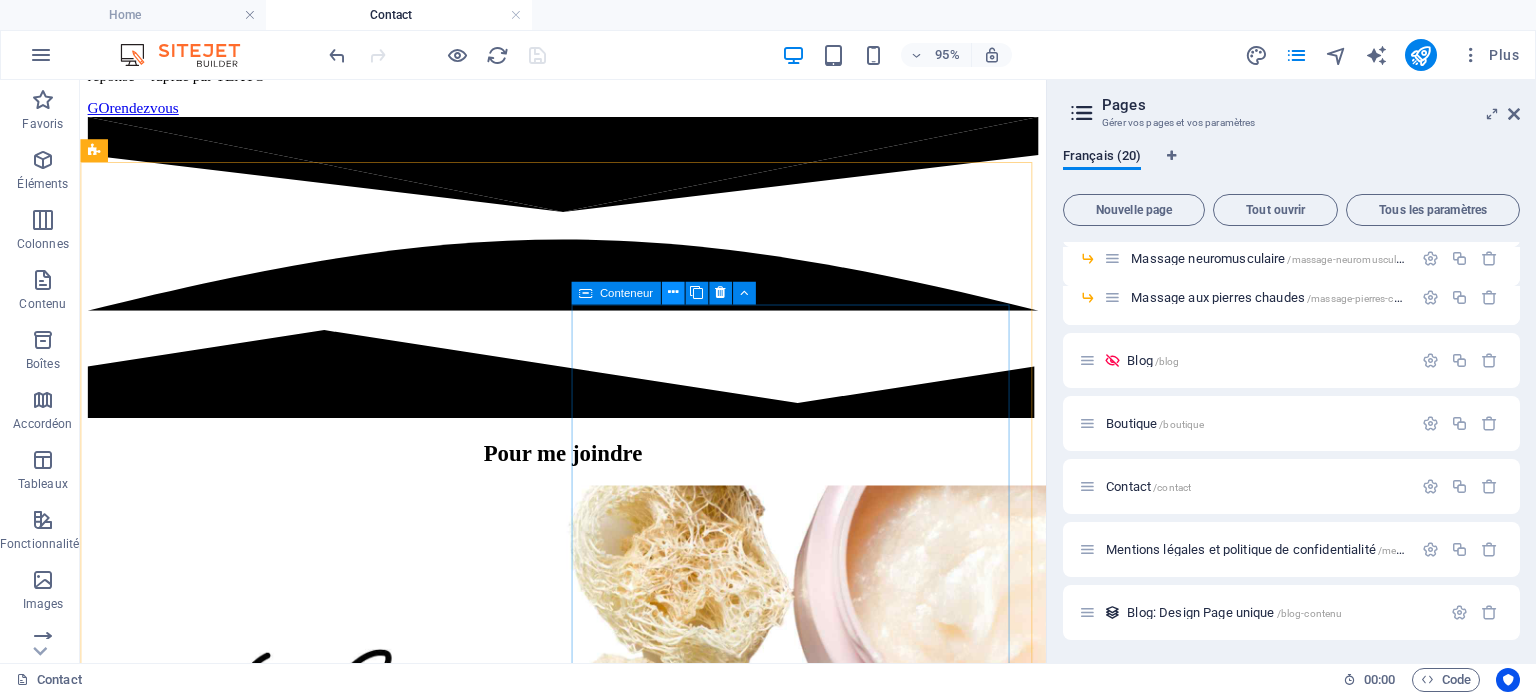 click at bounding box center (672, 292) 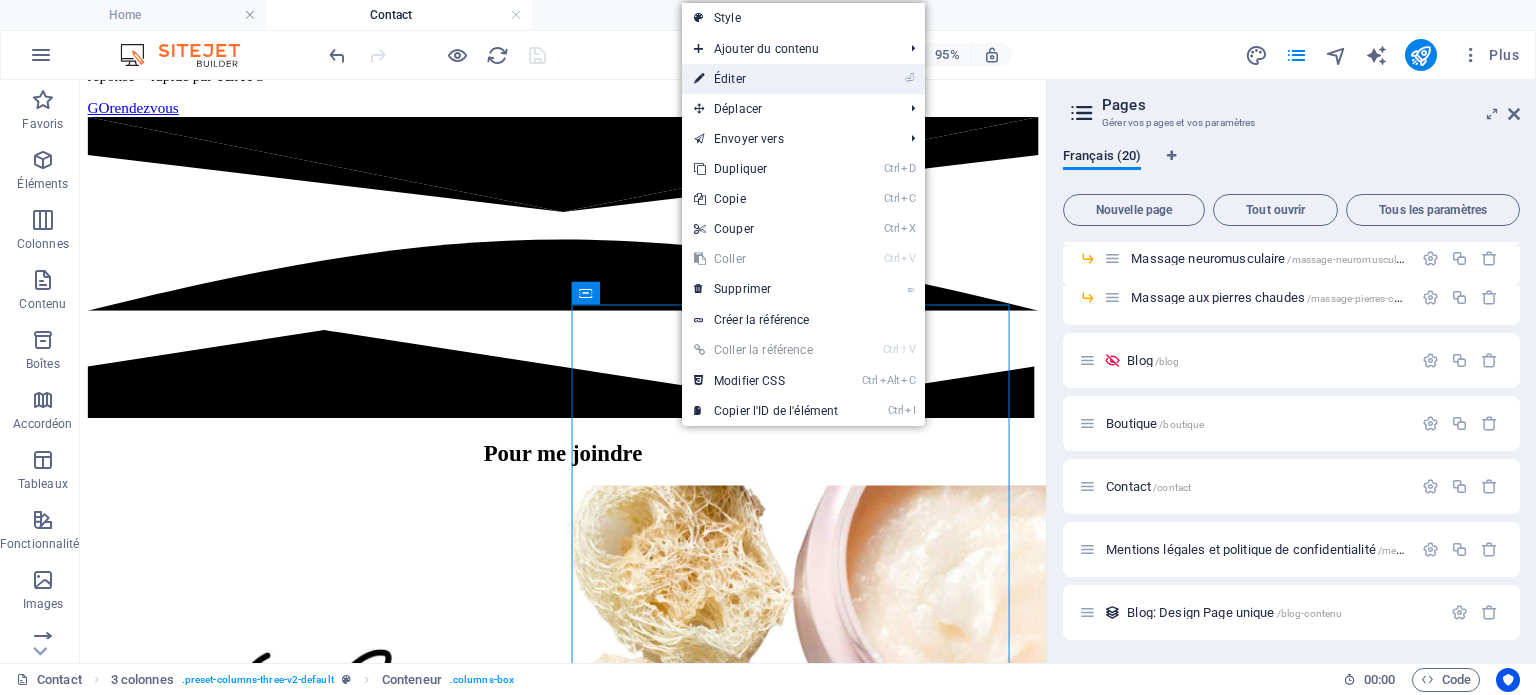 click on "⏎  Éditer" at bounding box center (766, 79) 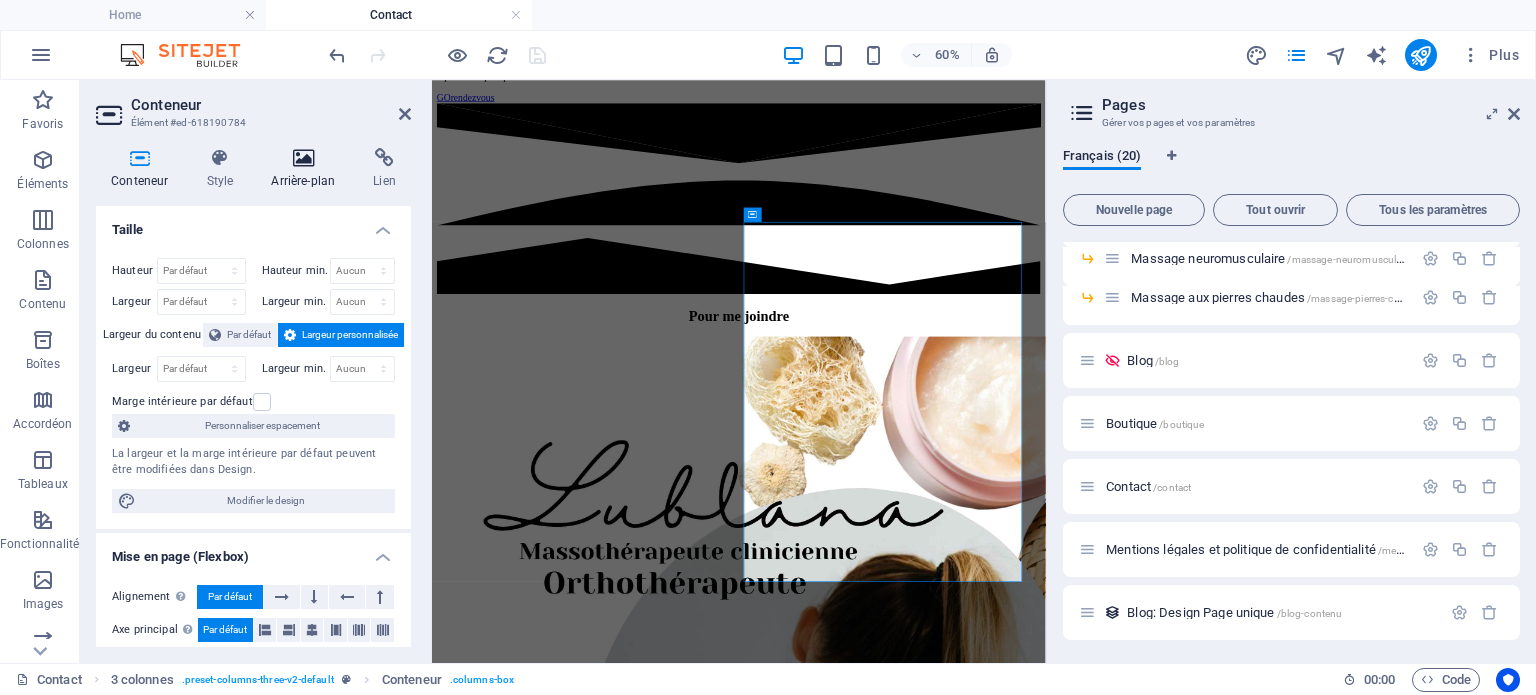click at bounding box center (303, 158) 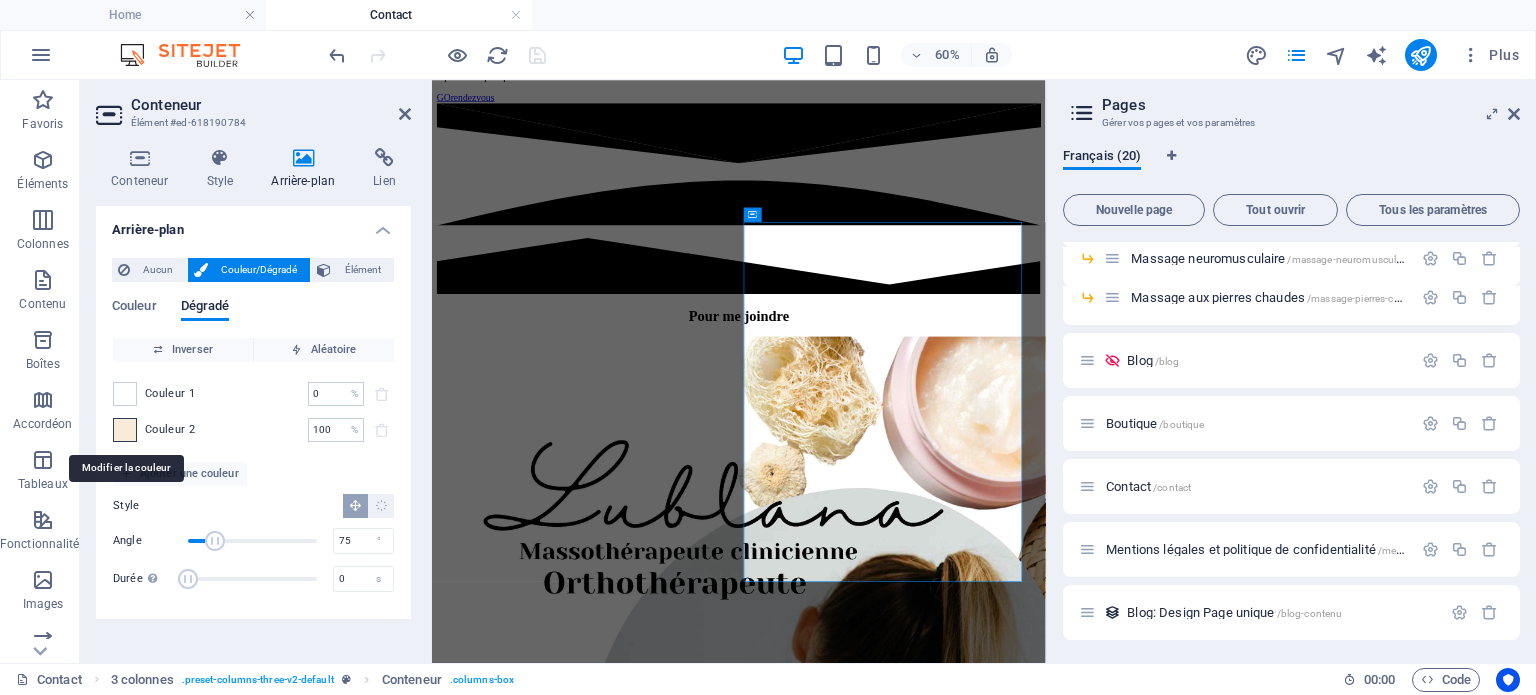 click at bounding box center [125, 430] 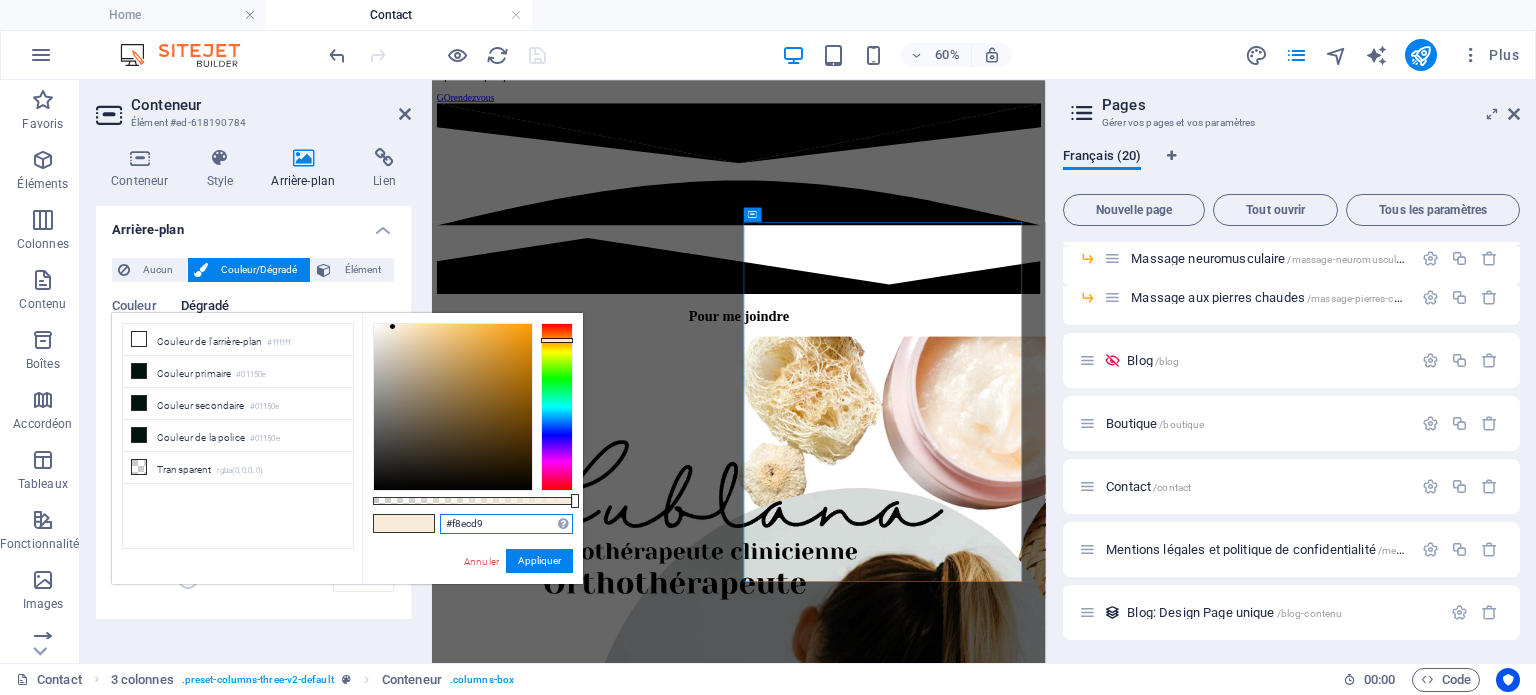 drag, startPoint x: 494, startPoint y: 521, endPoint x: 440, endPoint y: 526, distance: 54.230988 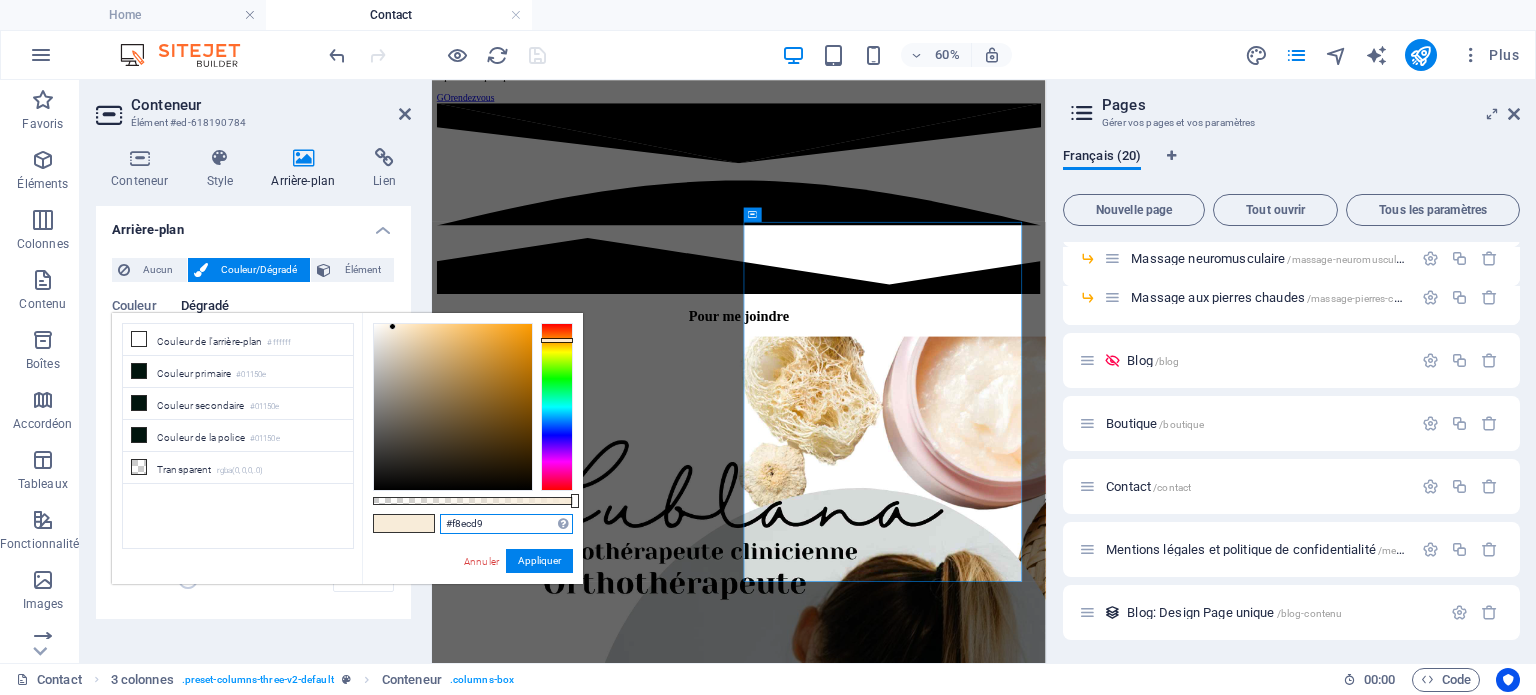 paste on "add7f4" 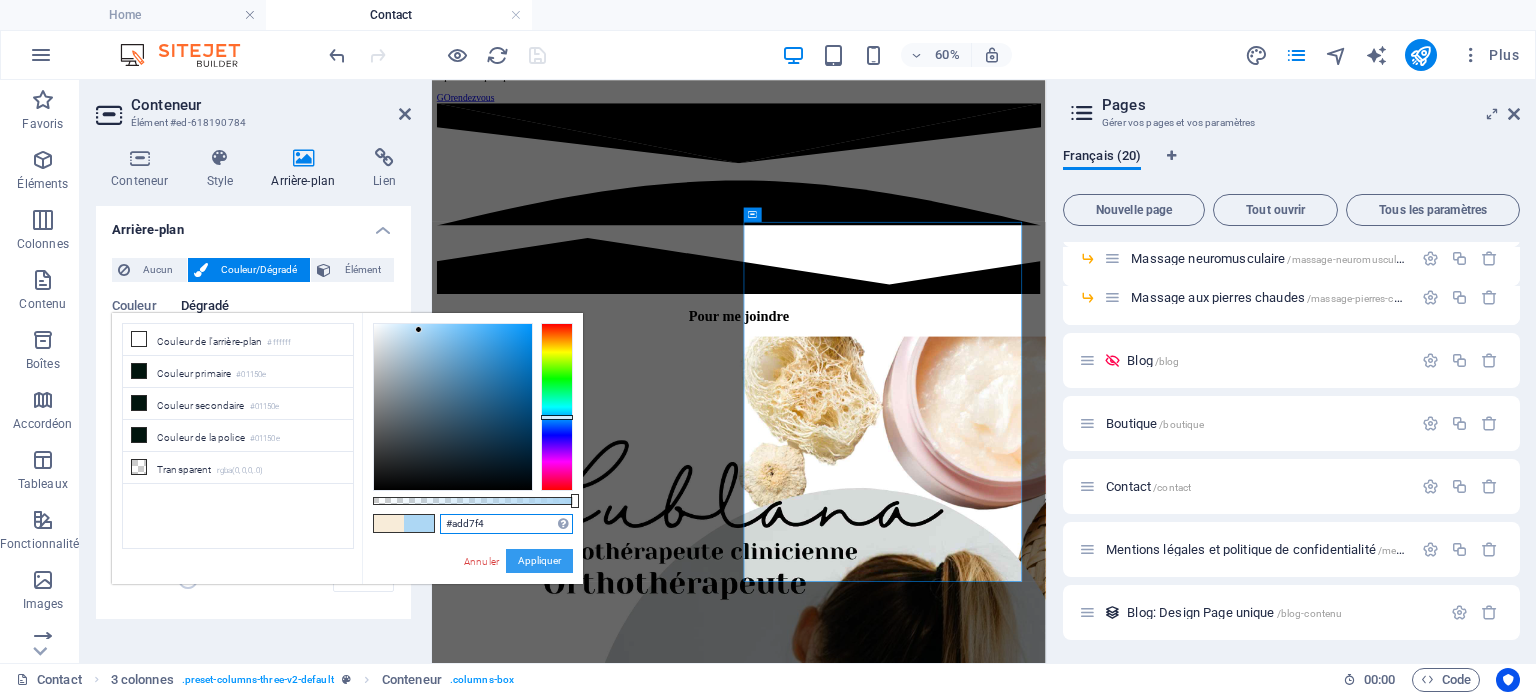 type on "#add7f4" 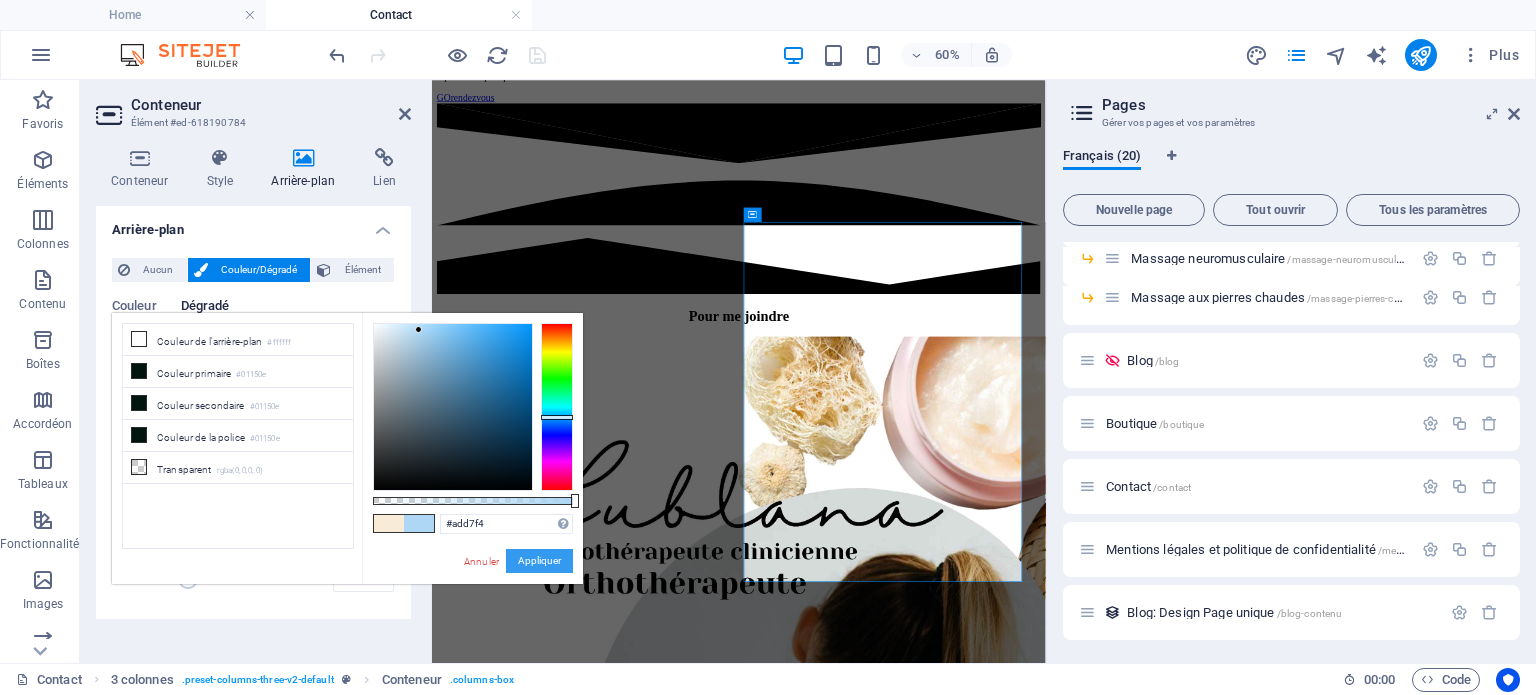 click on "Appliquer" at bounding box center (539, 561) 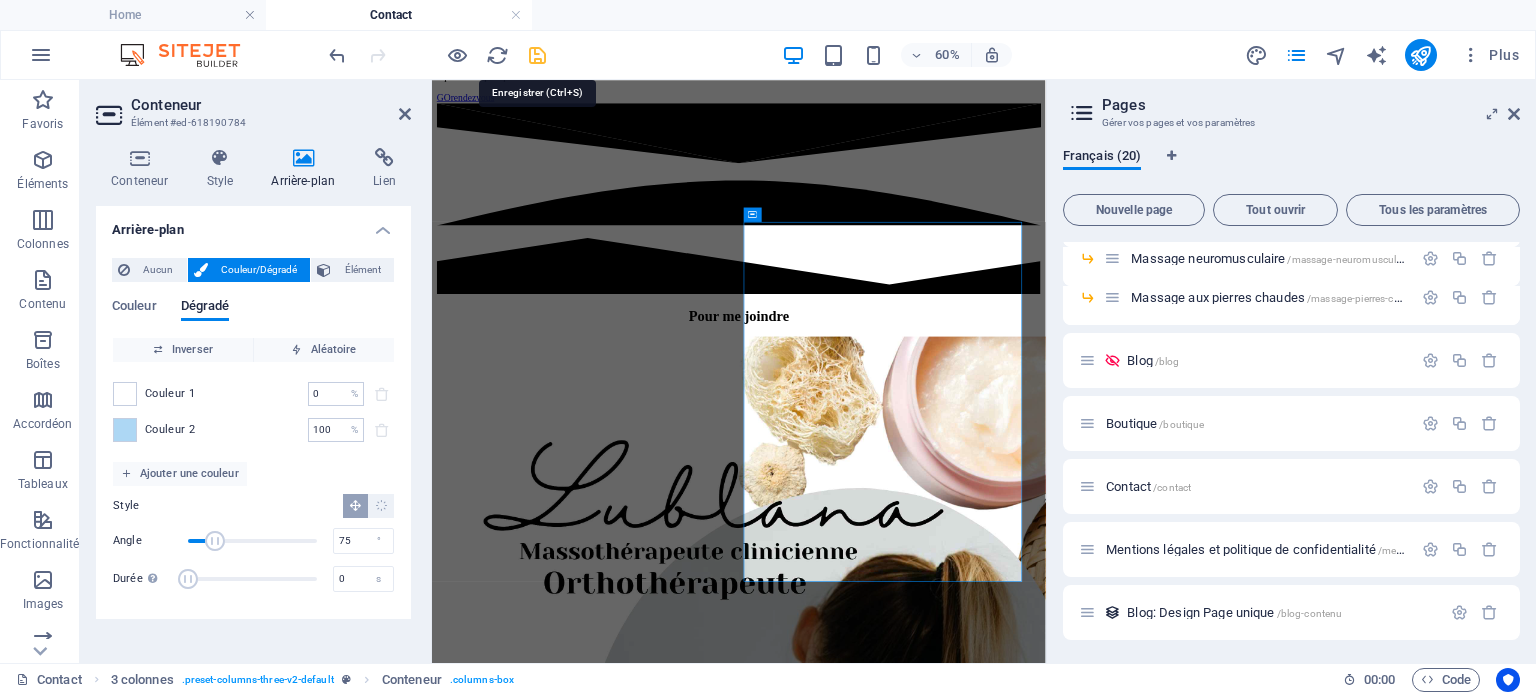 click at bounding box center [537, 55] 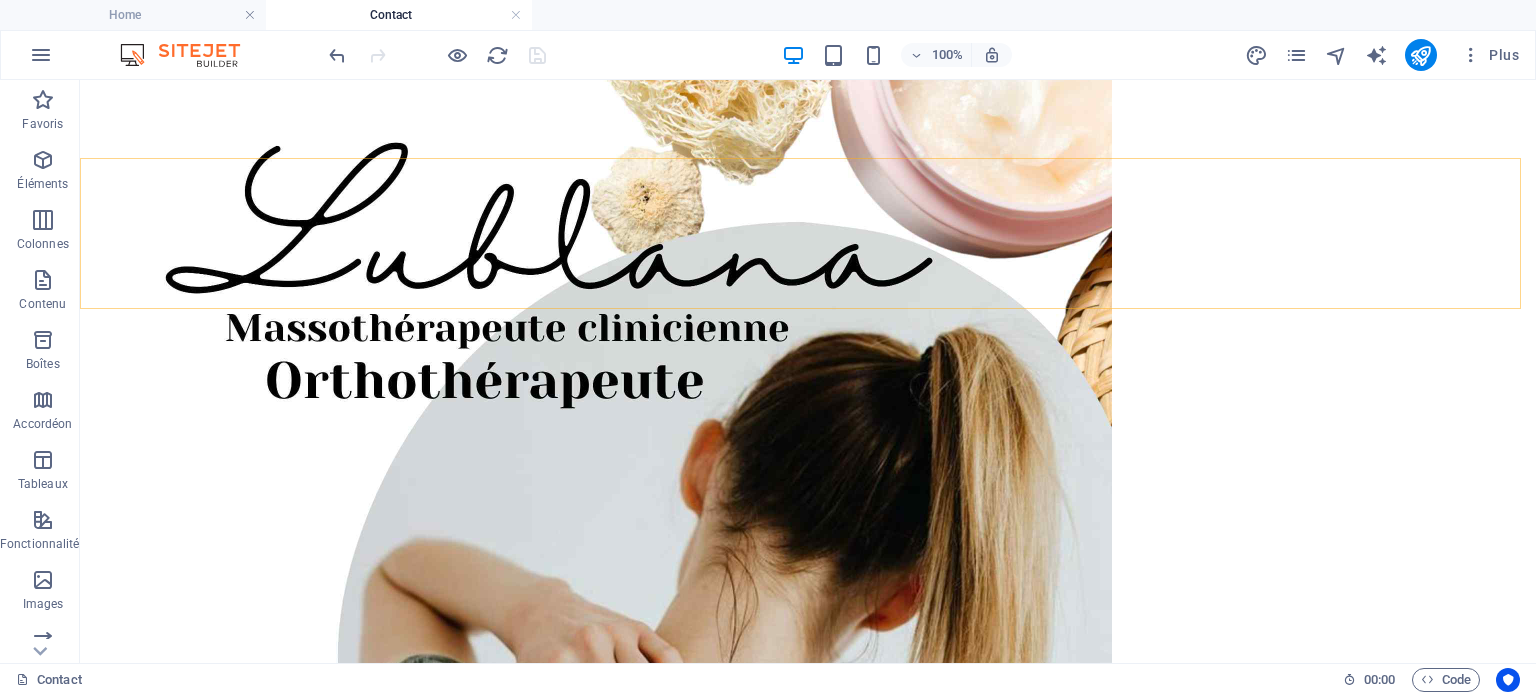 scroll, scrollTop: 784, scrollLeft: 0, axis: vertical 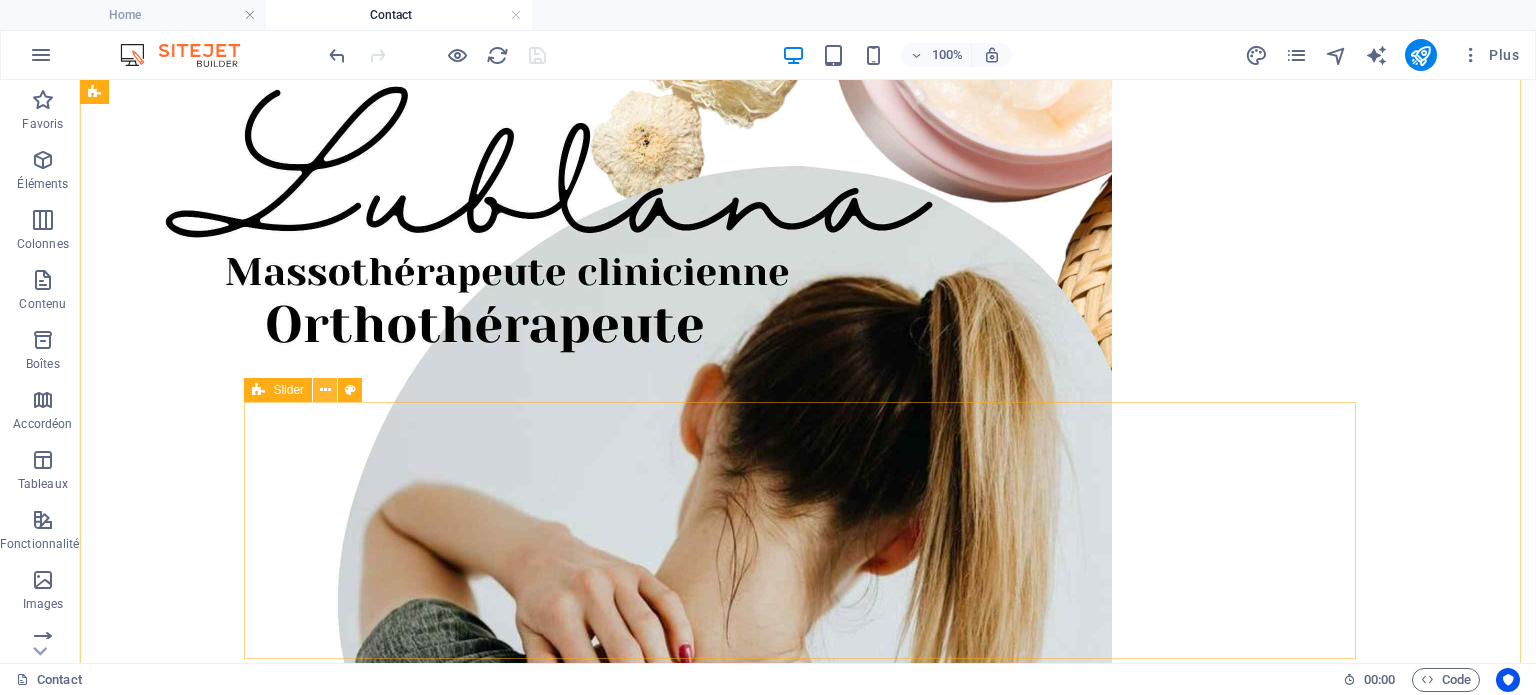 click at bounding box center (325, 390) 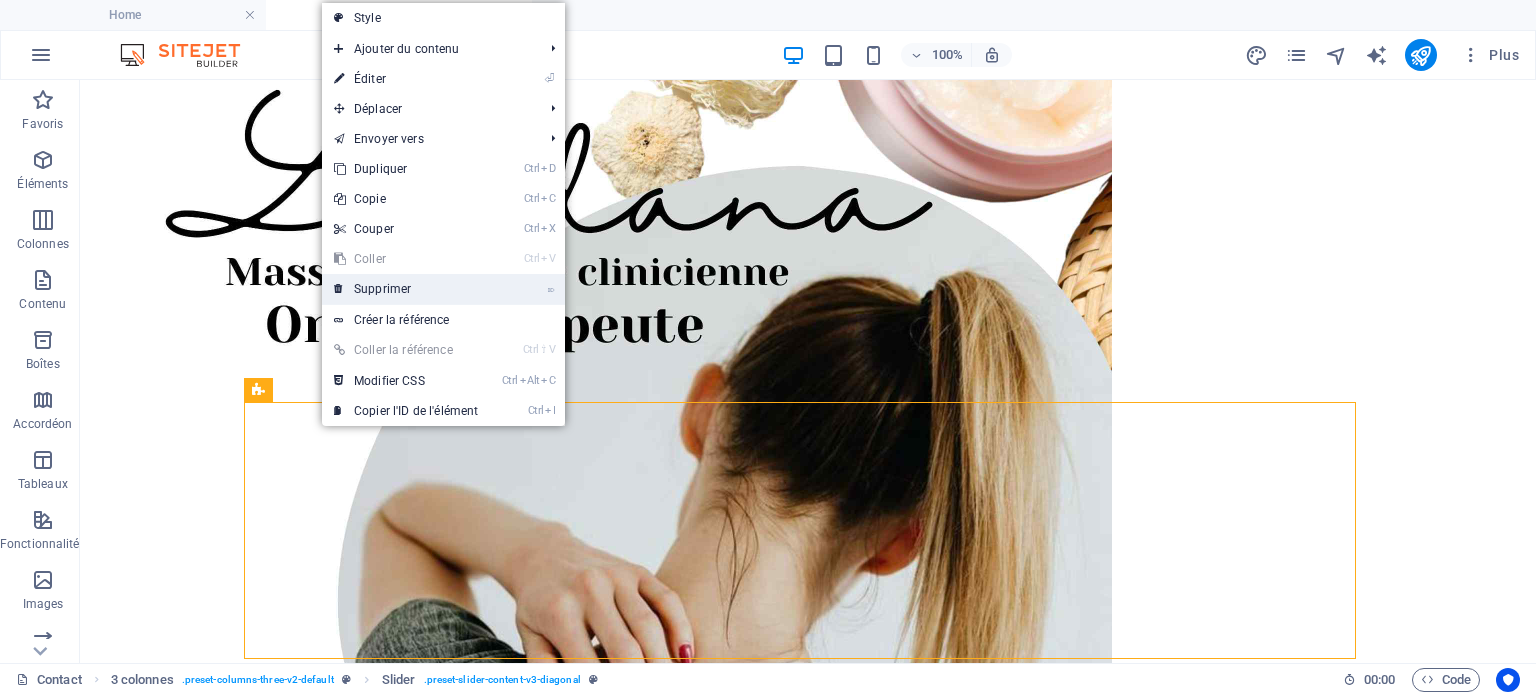 click on "⌦  Supprimer" at bounding box center (406, 289) 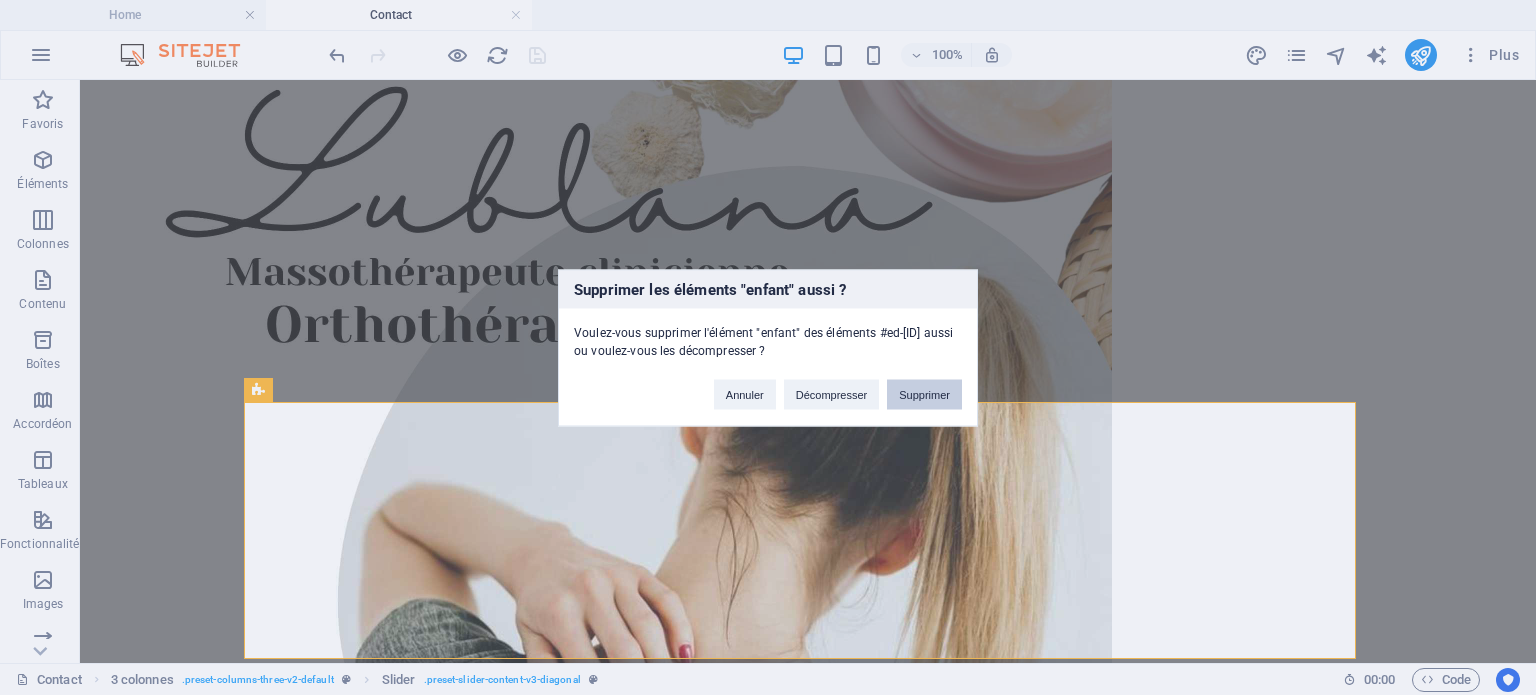 click on "Supprimer" at bounding box center [924, 394] 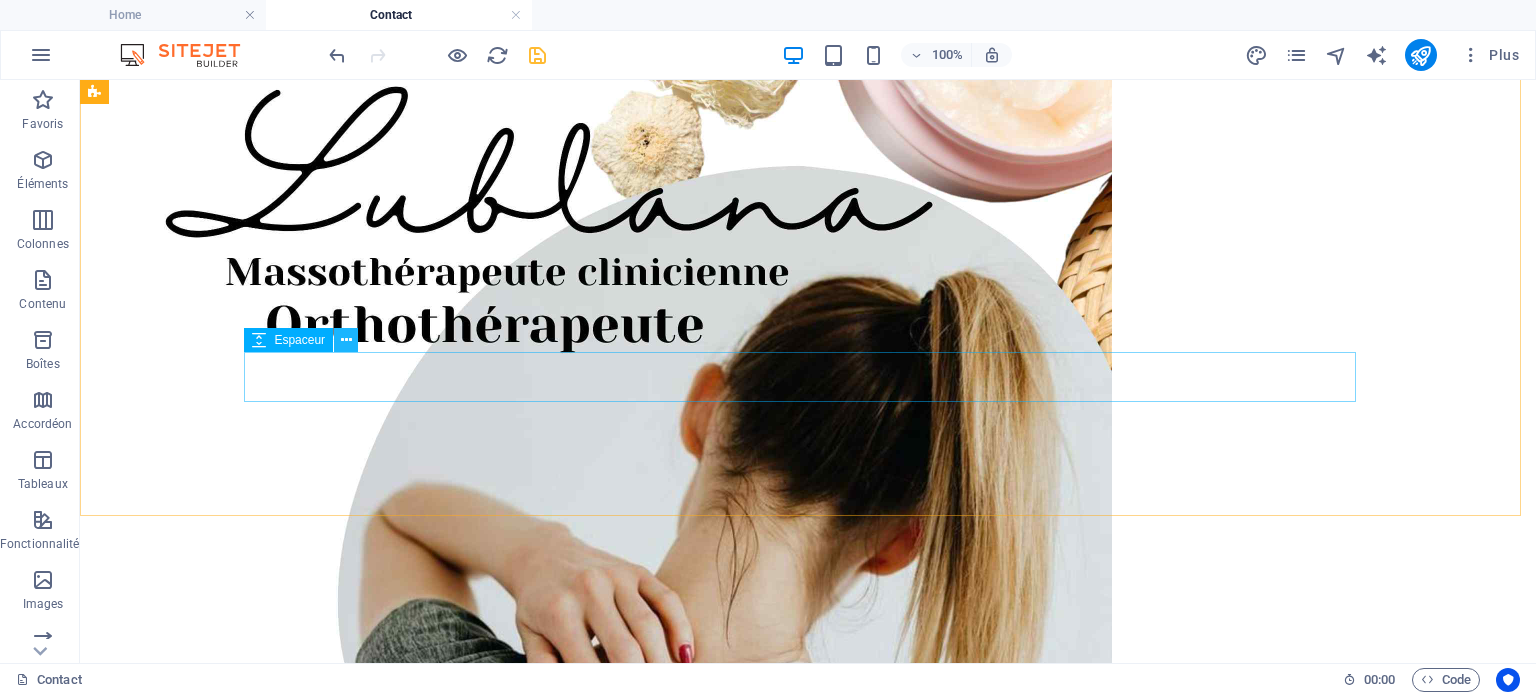 click at bounding box center [346, 340] 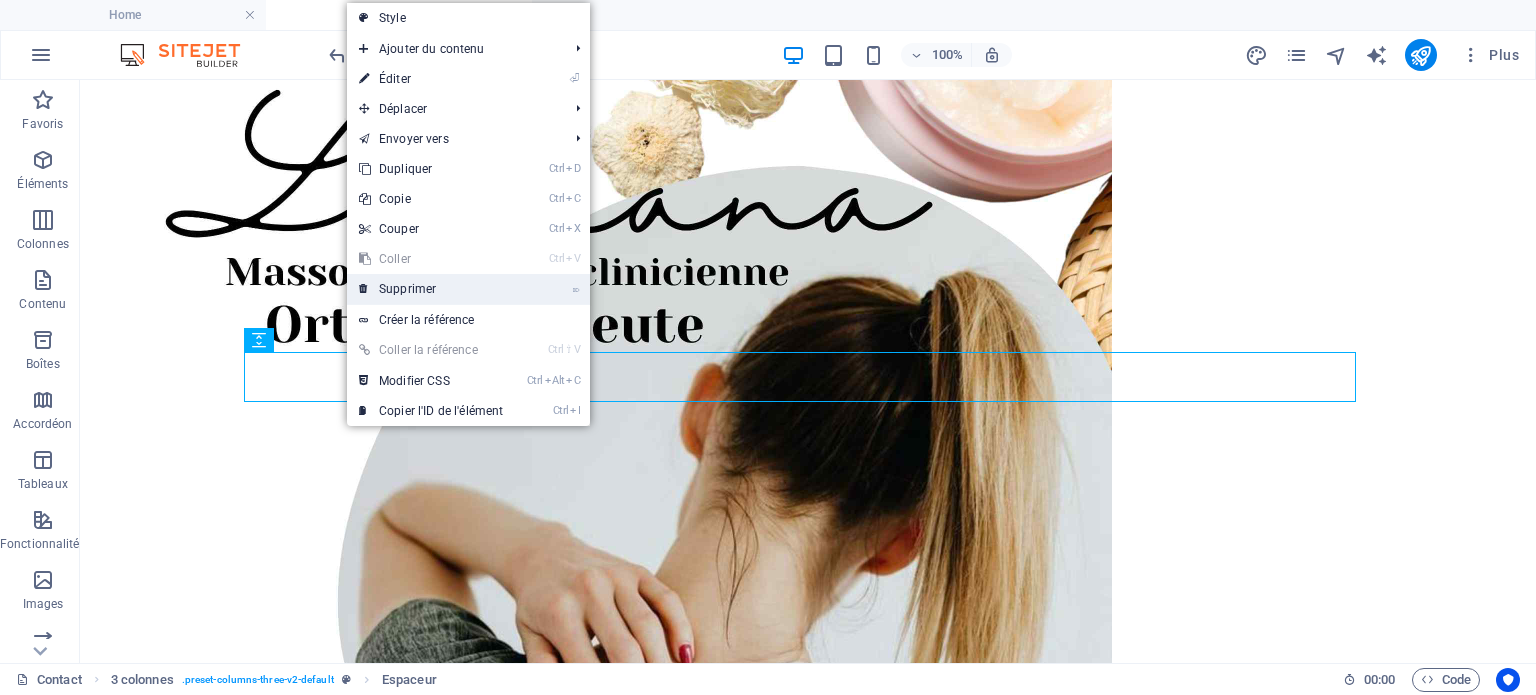 click on "⌦  Supprimer" at bounding box center [431, 289] 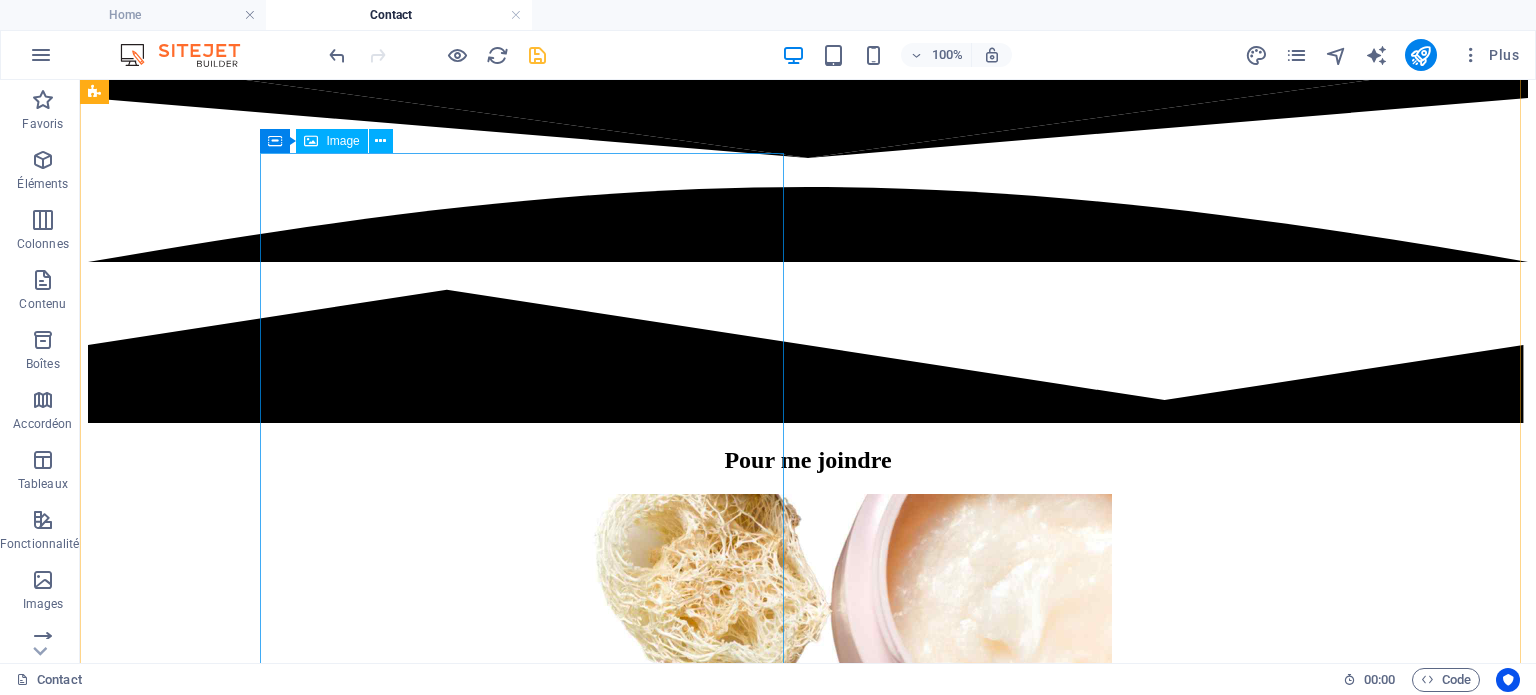 scroll, scrollTop: 192, scrollLeft: 0, axis: vertical 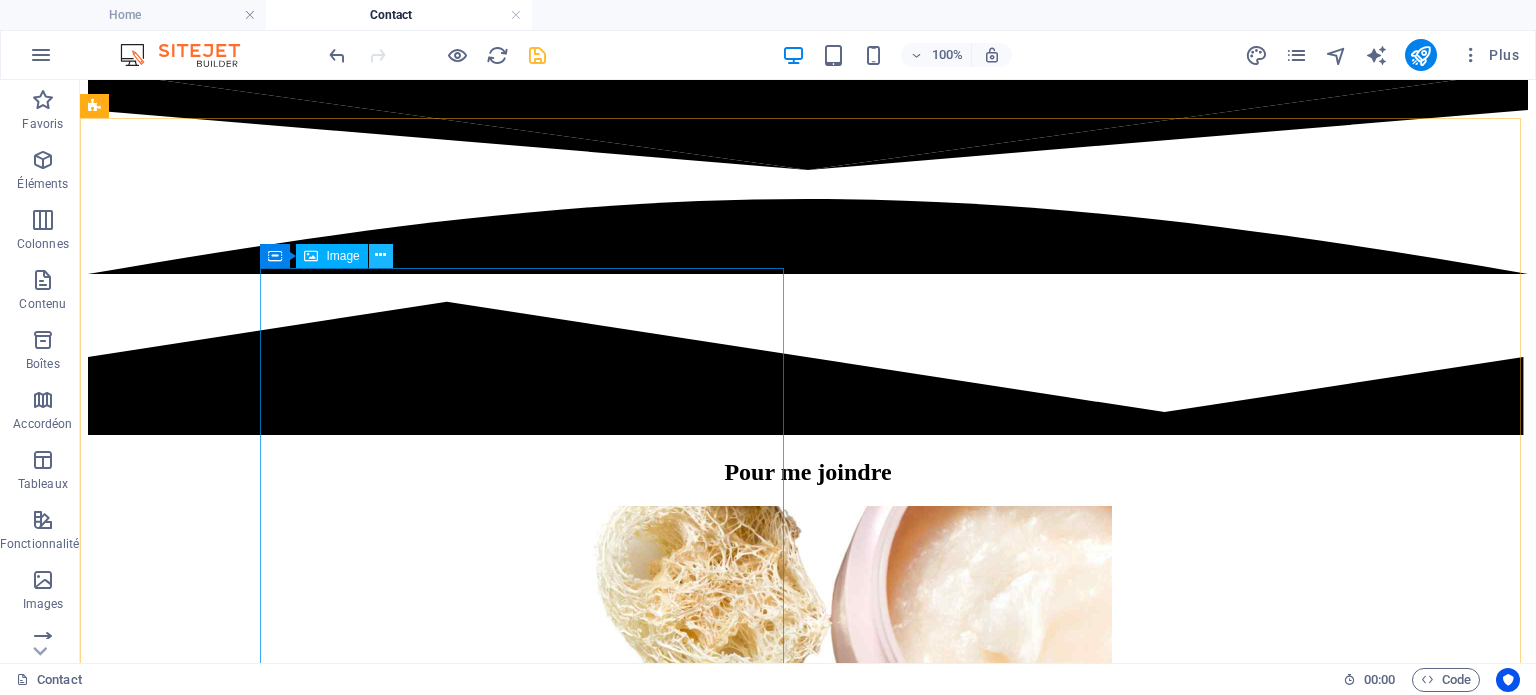 click at bounding box center [380, 255] 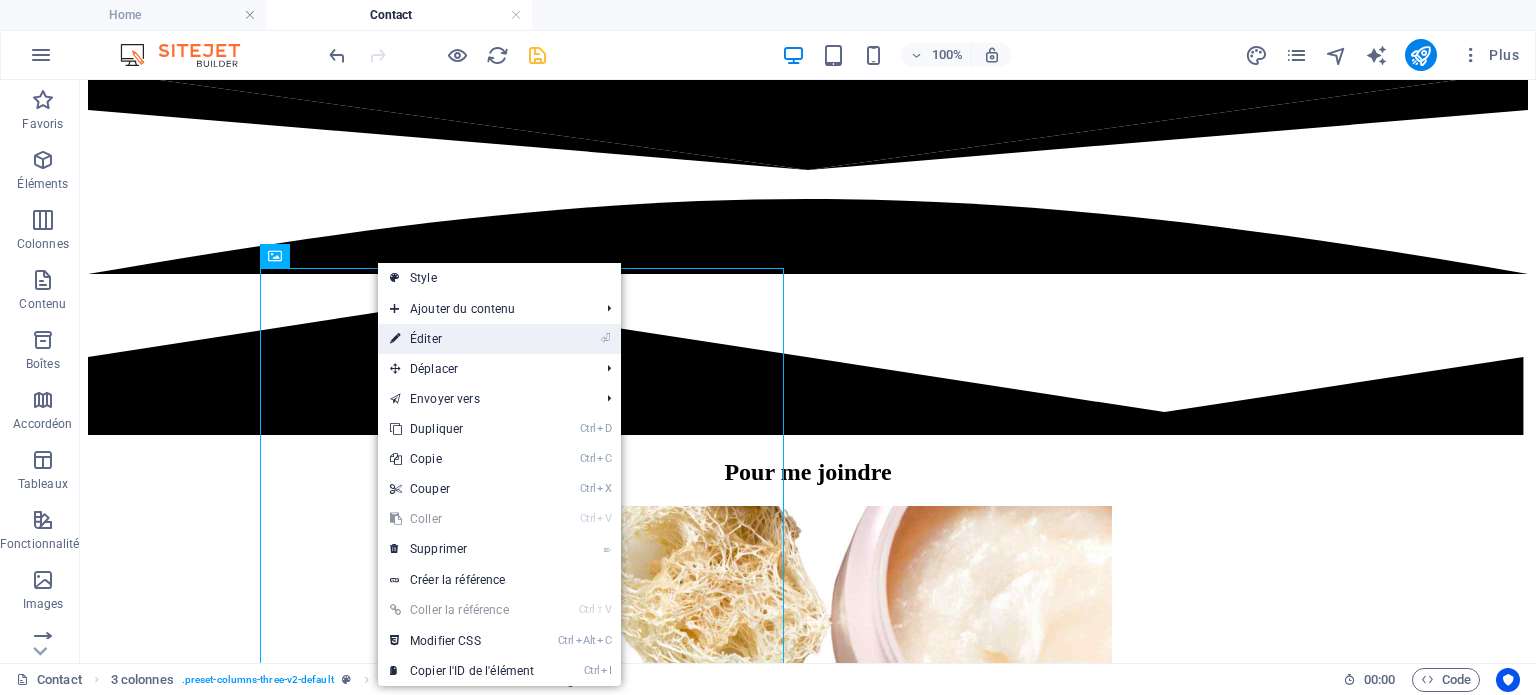 click on "⏎  Éditer" at bounding box center (462, 339) 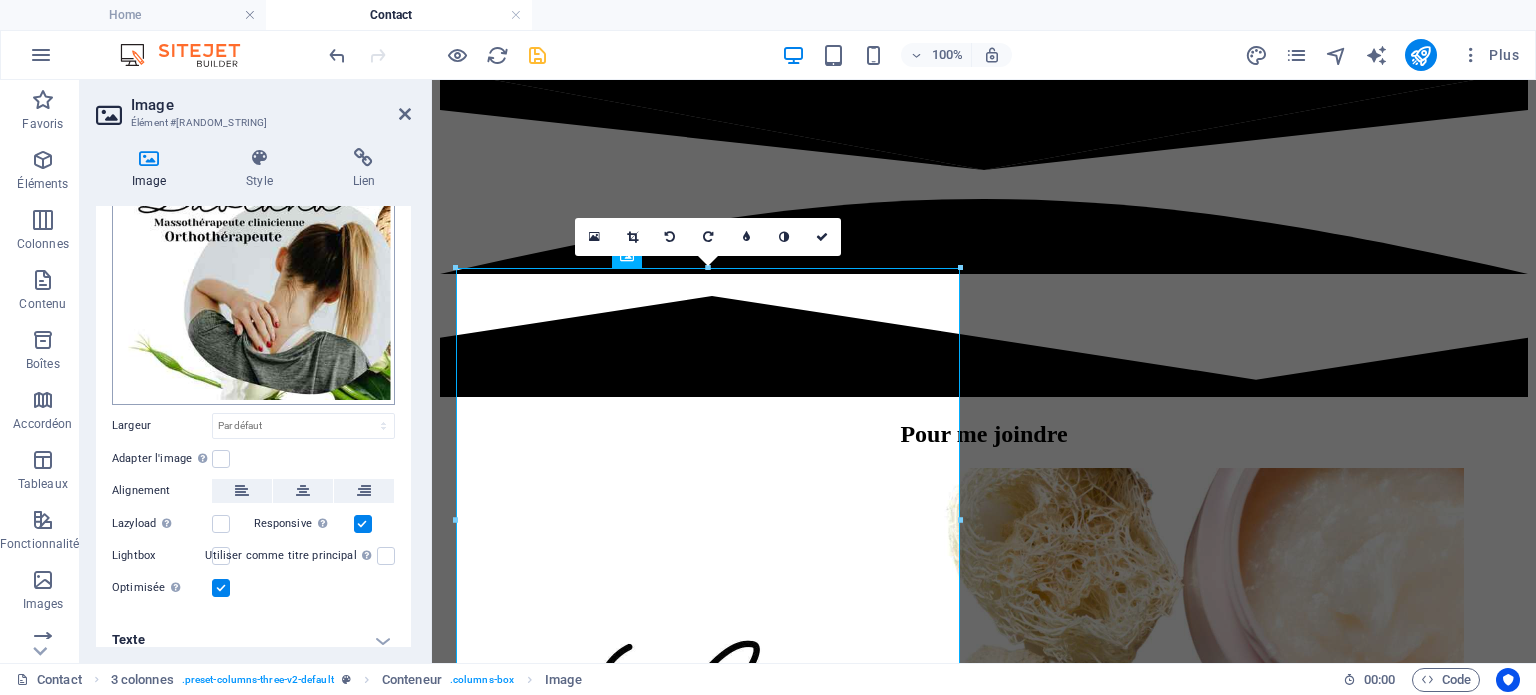 scroll, scrollTop: 148, scrollLeft: 0, axis: vertical 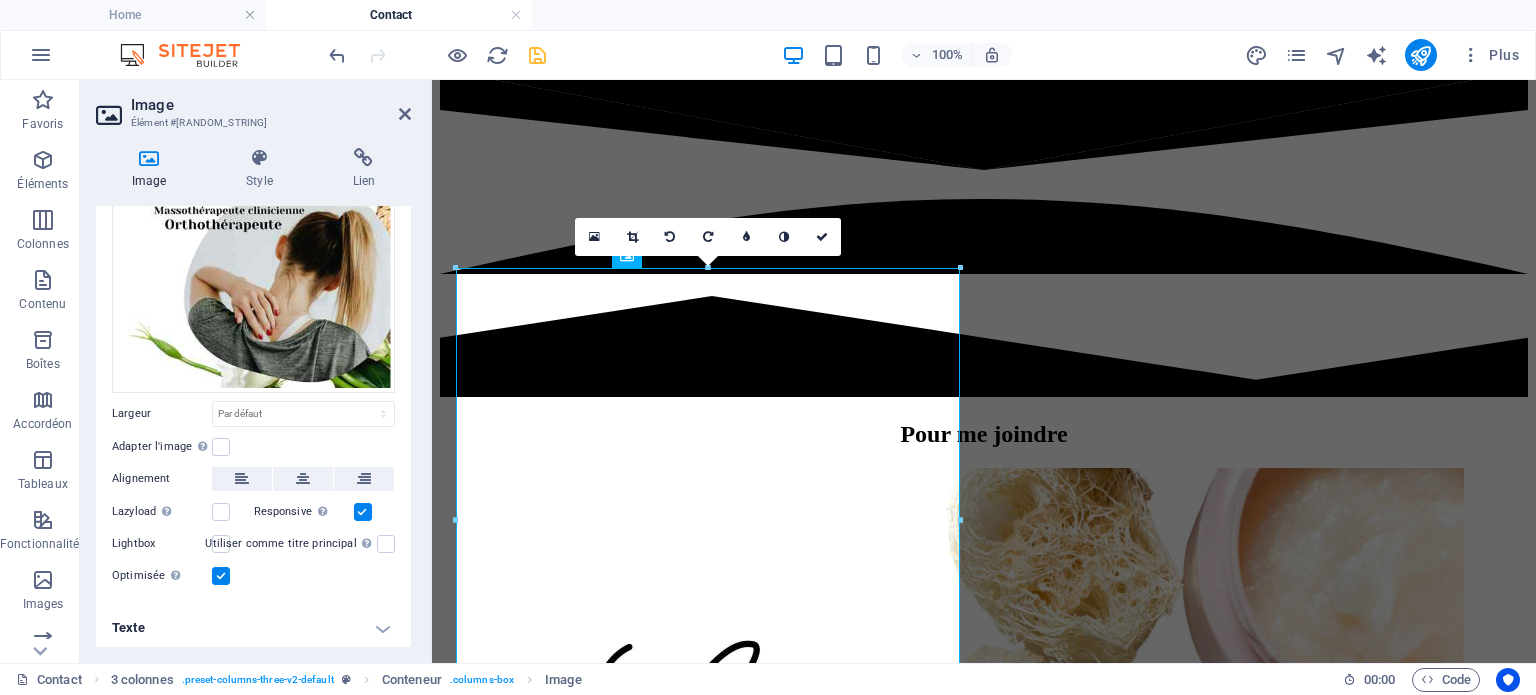 click on "Texte" at bounding box center [253, 628] 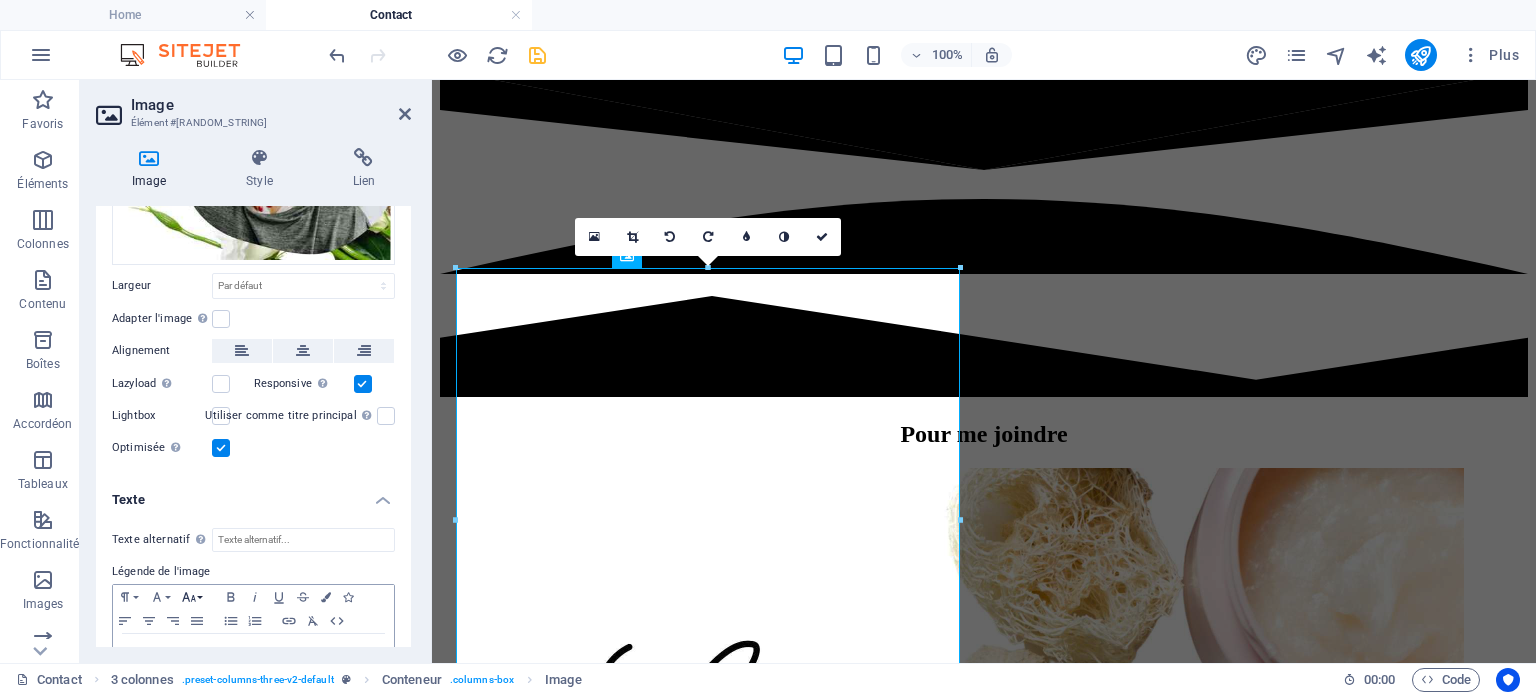 scroll, scrollTop: 336, scrollLeft: 0, axis: vertical 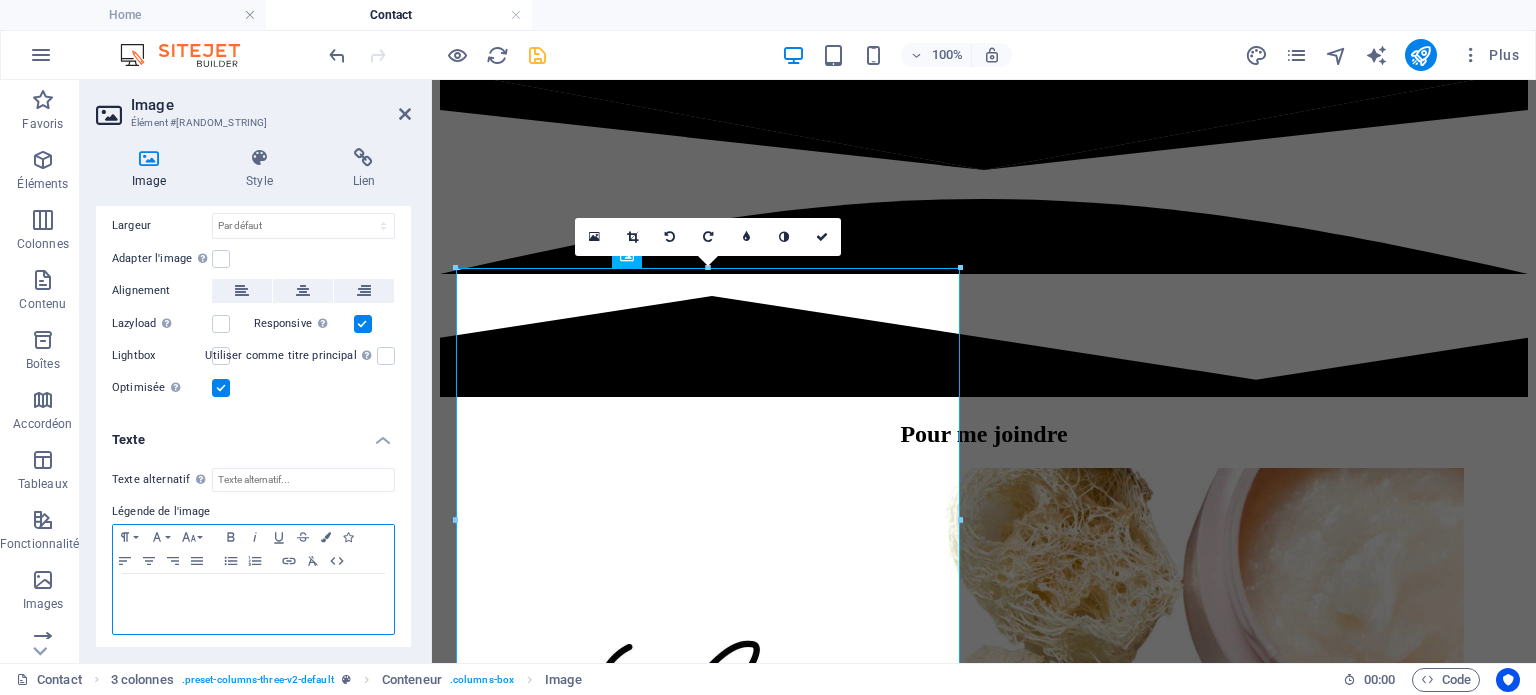 click at bounding box center [253, 593] 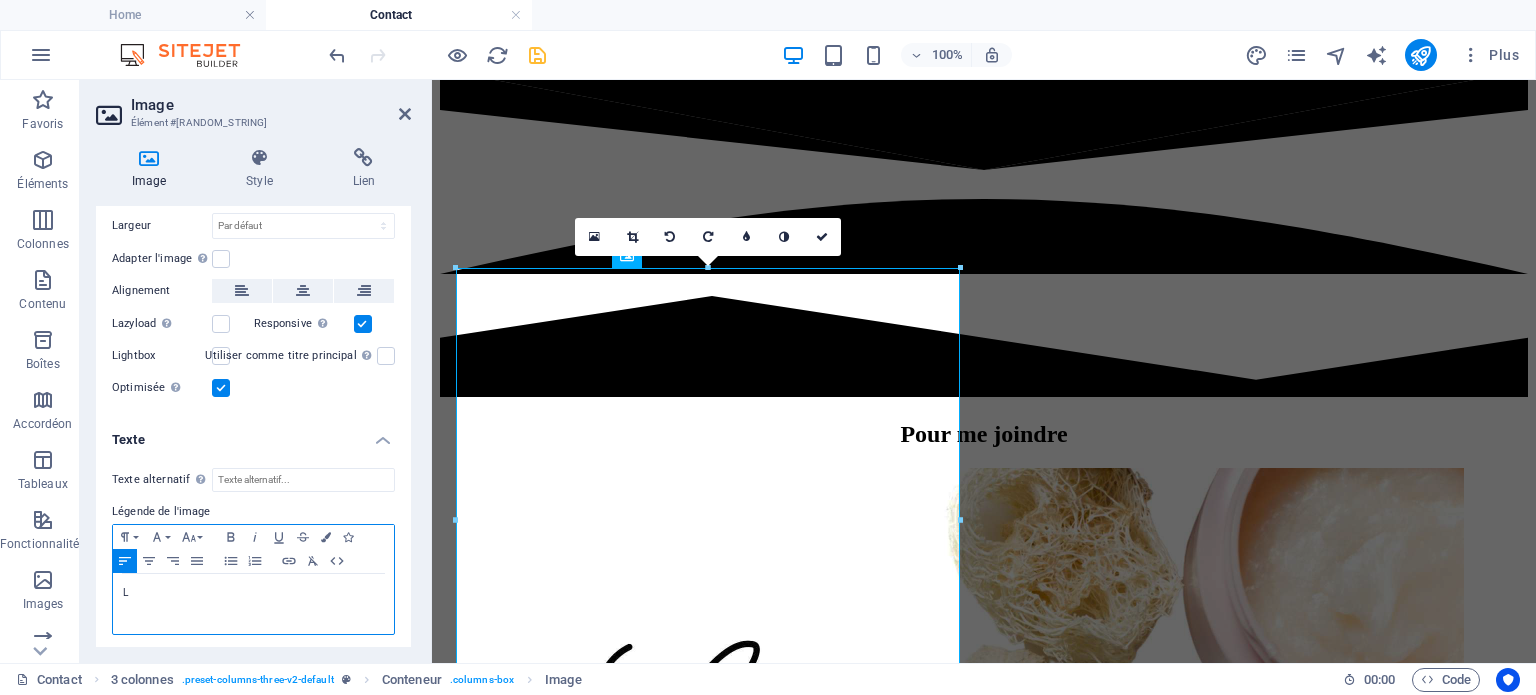 type 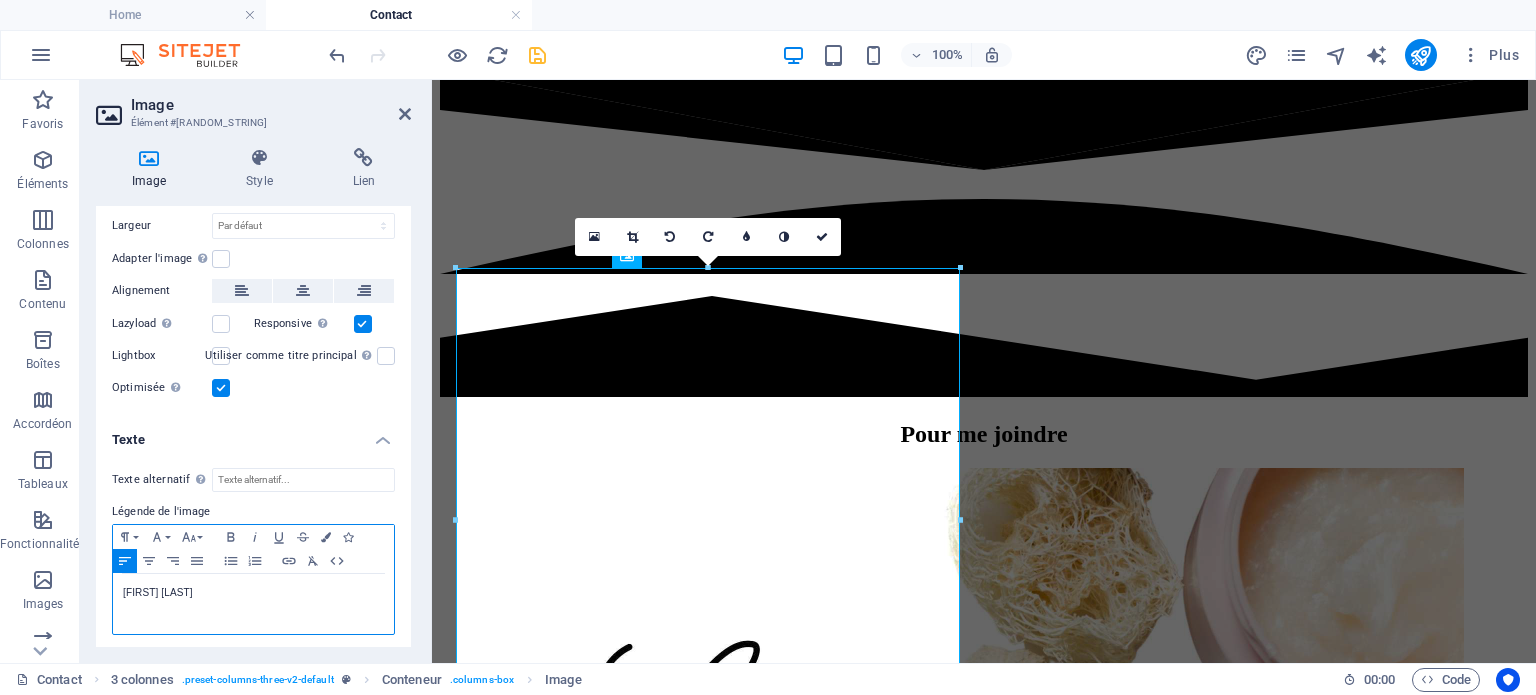 drag, startPoint x: 243, startPoint y: 591, endPoint x: 107, endPoint y: 593, distance: 136.01471 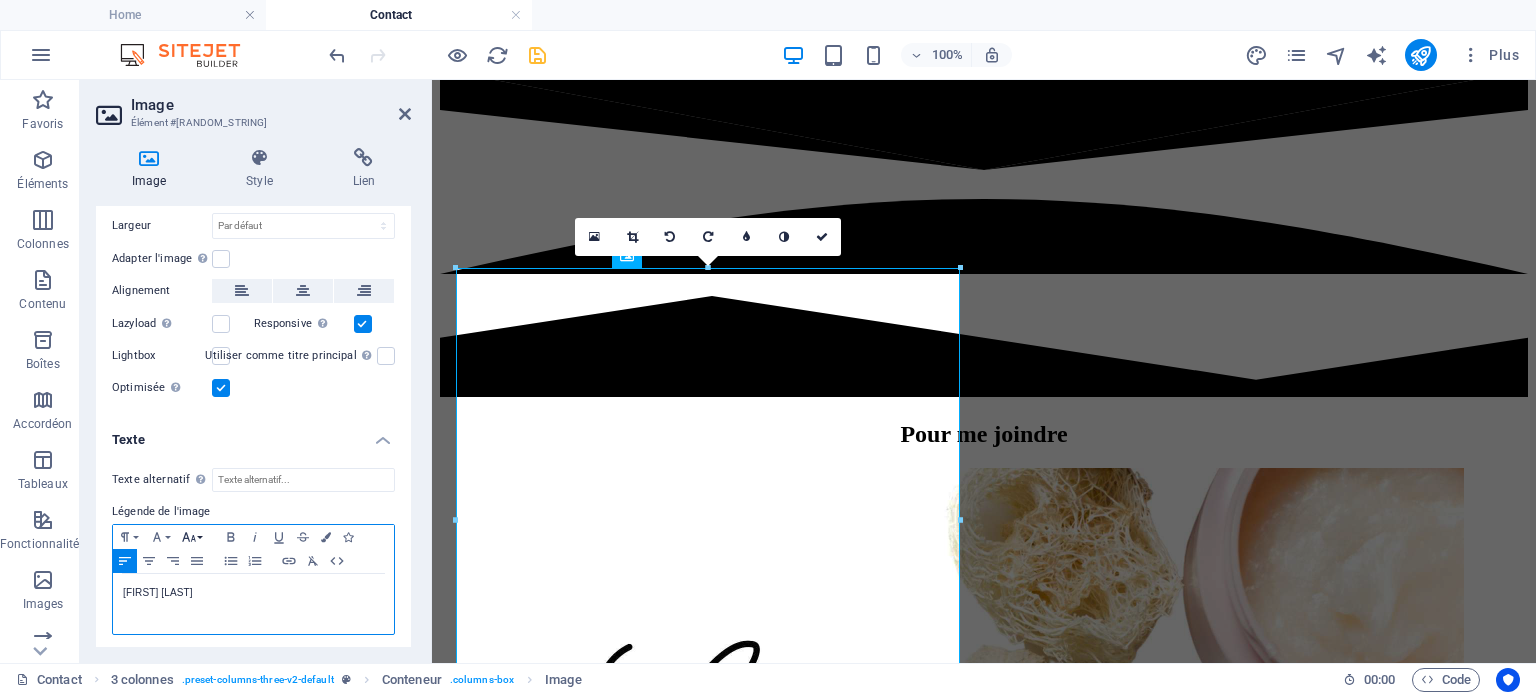 click 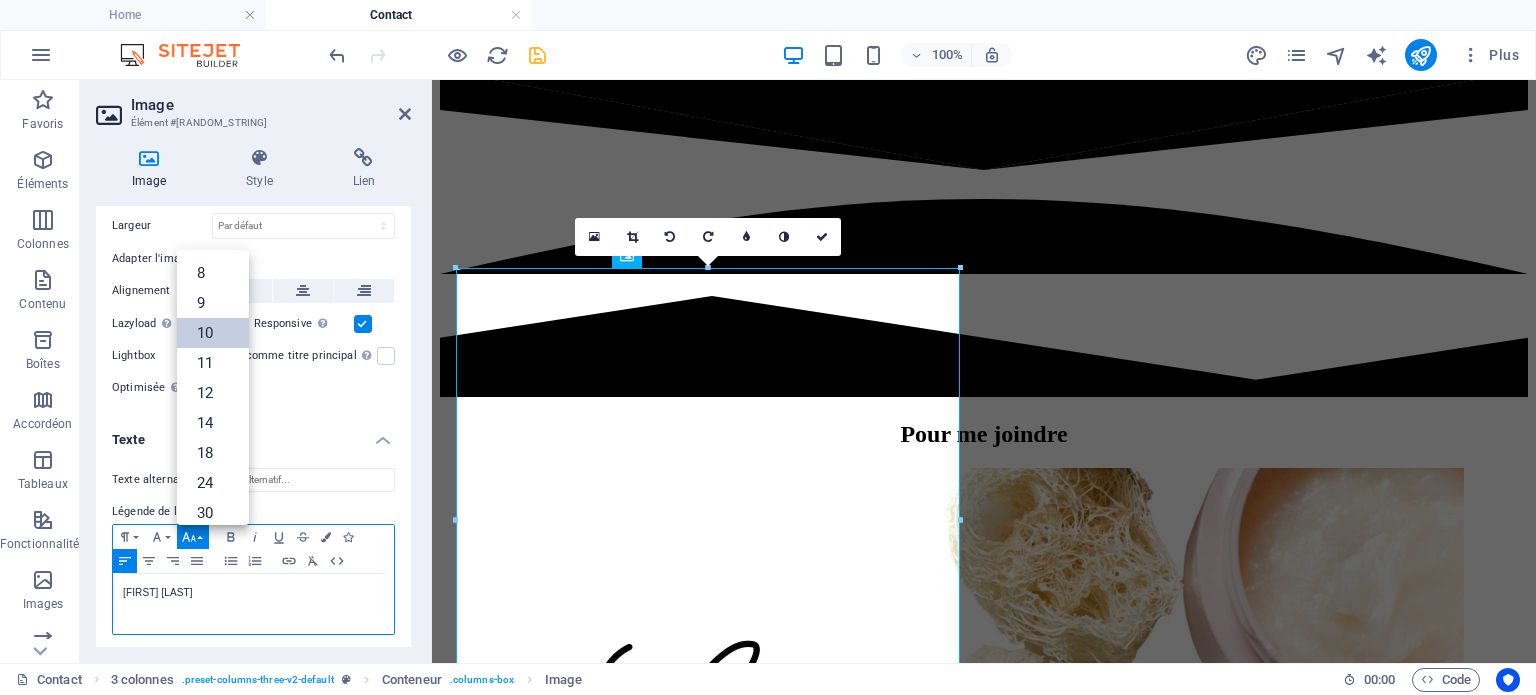 scroll, scrollTop: 83, scrollLeft: 0, axis: vertical 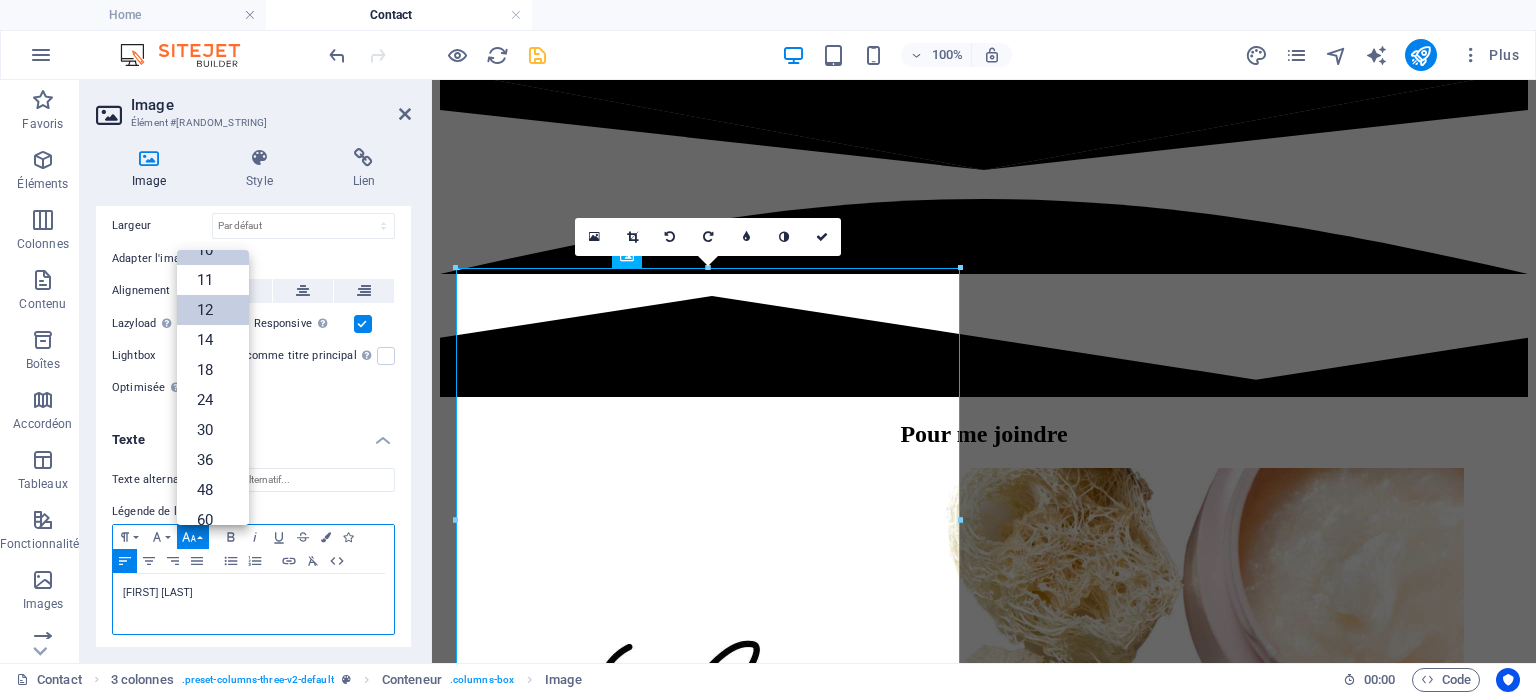 click on "12" at bounding box center (213, 310) 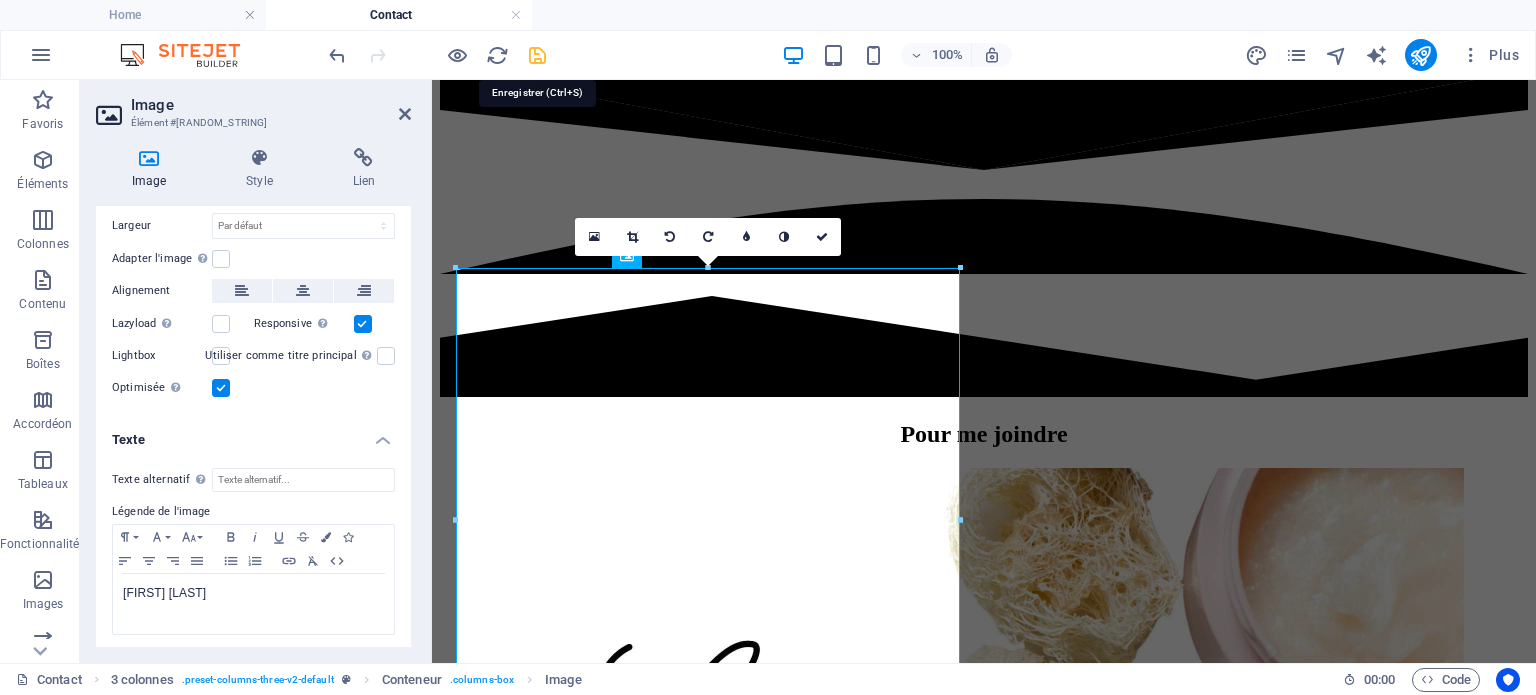 click at bounding box center (537, 55) 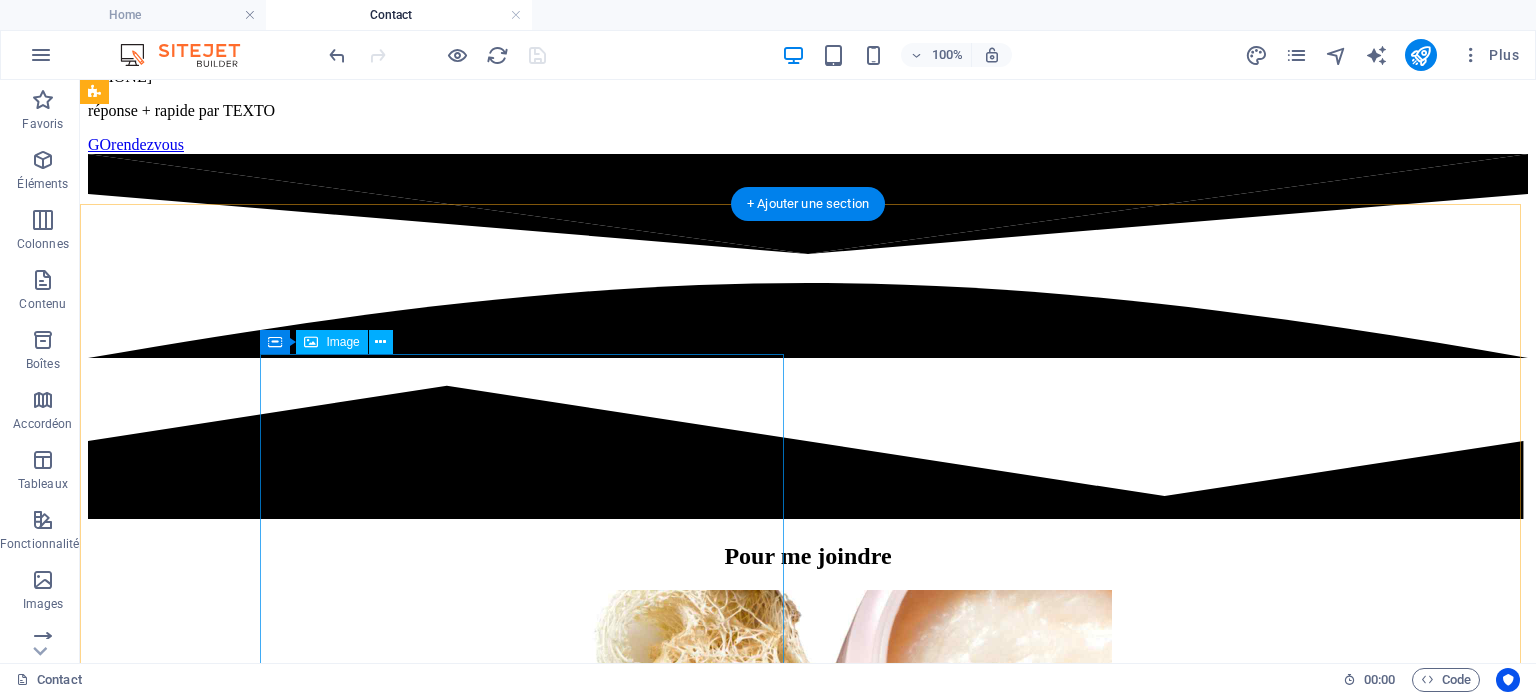 scroll, scrollTop: 104, scrollLeft: 0, axis: vertical 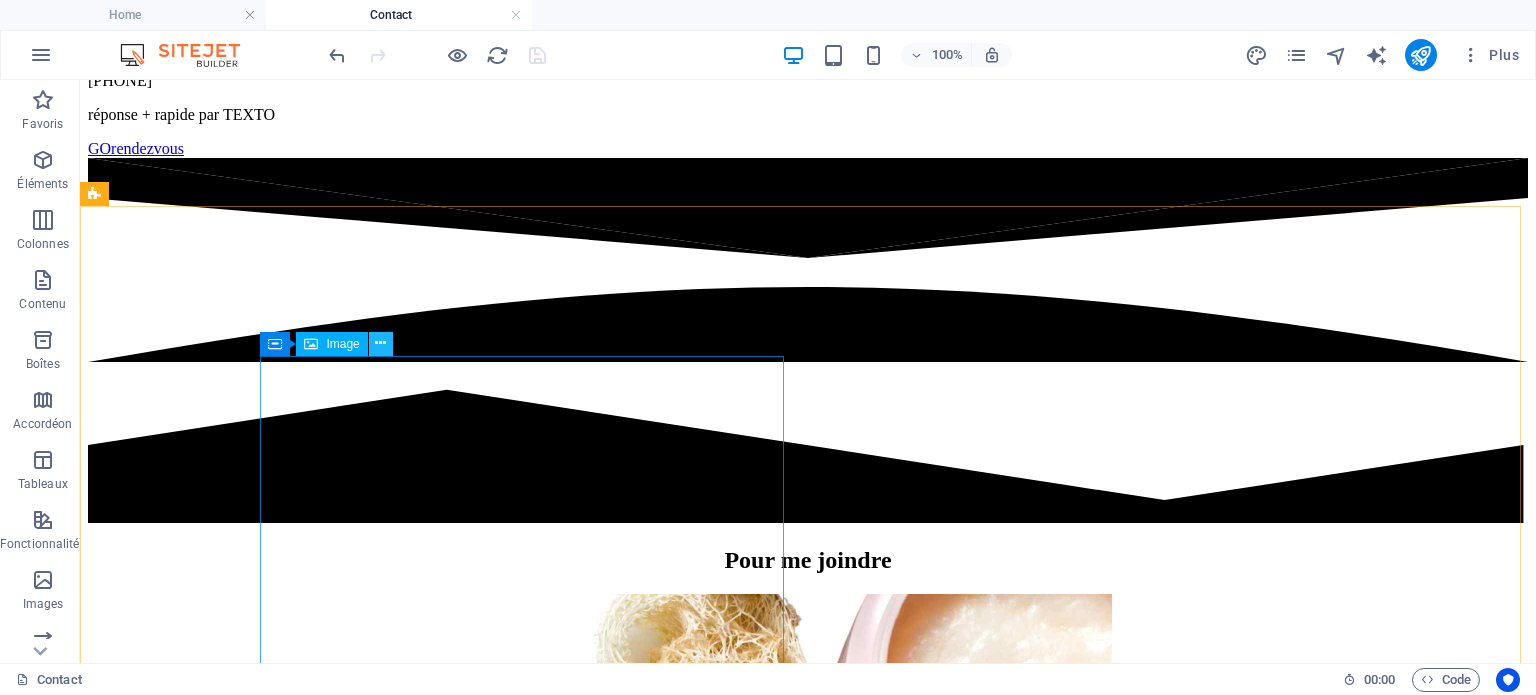 click at bounding box center (380, 343) 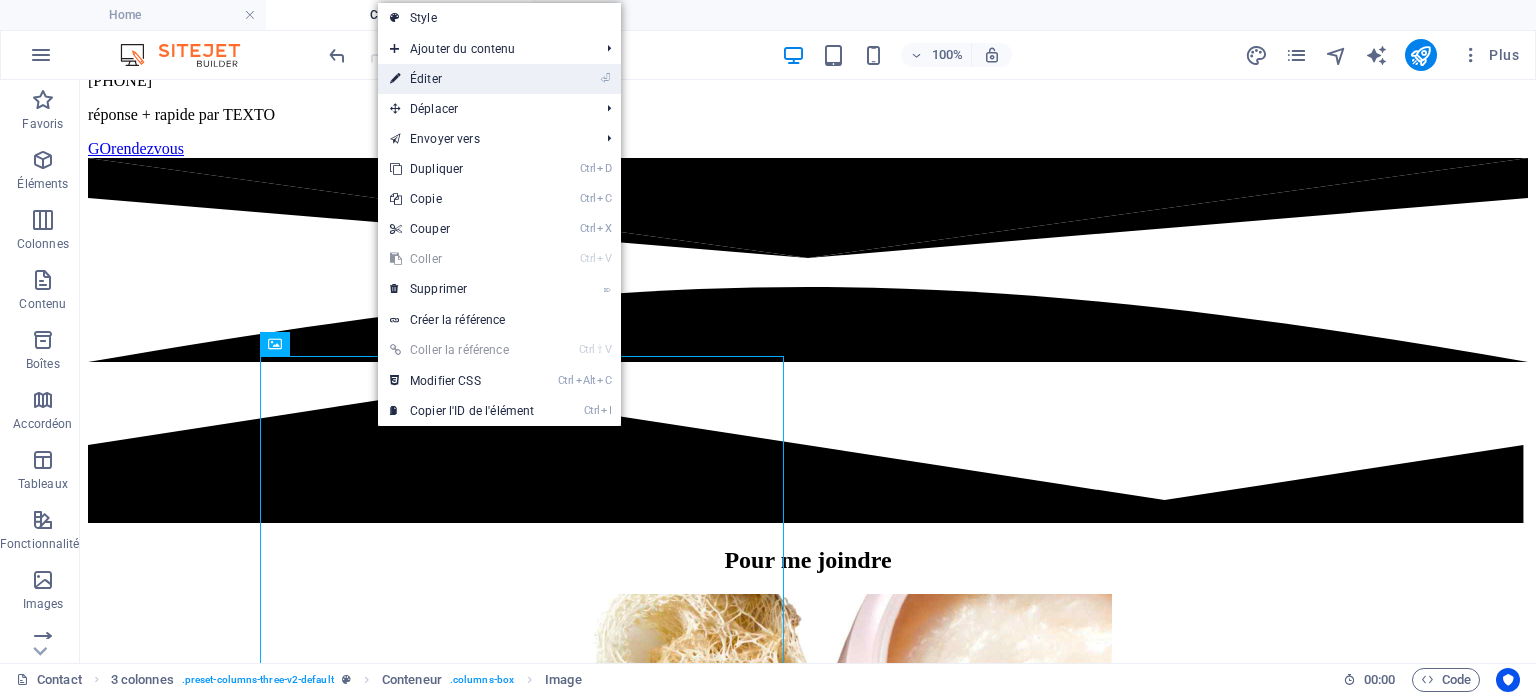 click on "⏎  Éditer" at bounding box center [462, 79] 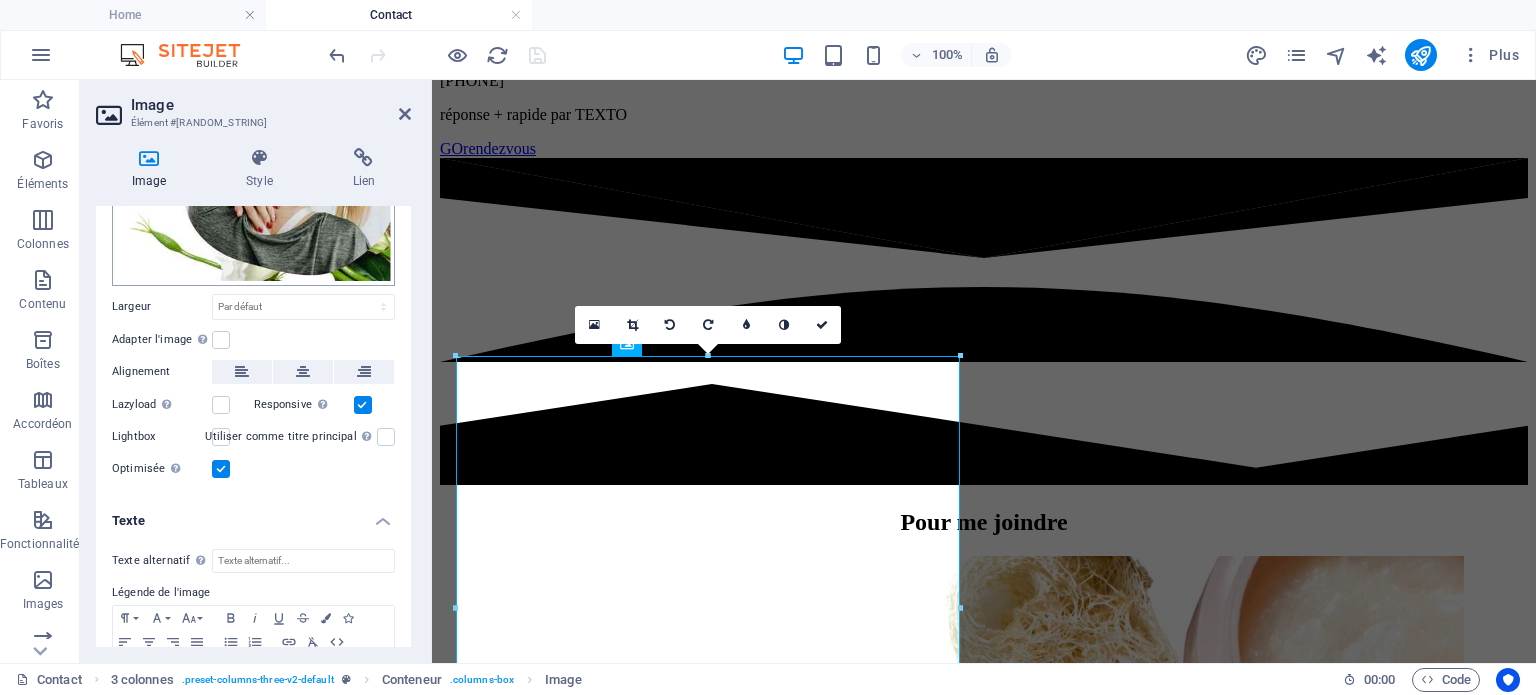 scroll, scrollTop: 336, scrollLeft: 0, axis: vertical 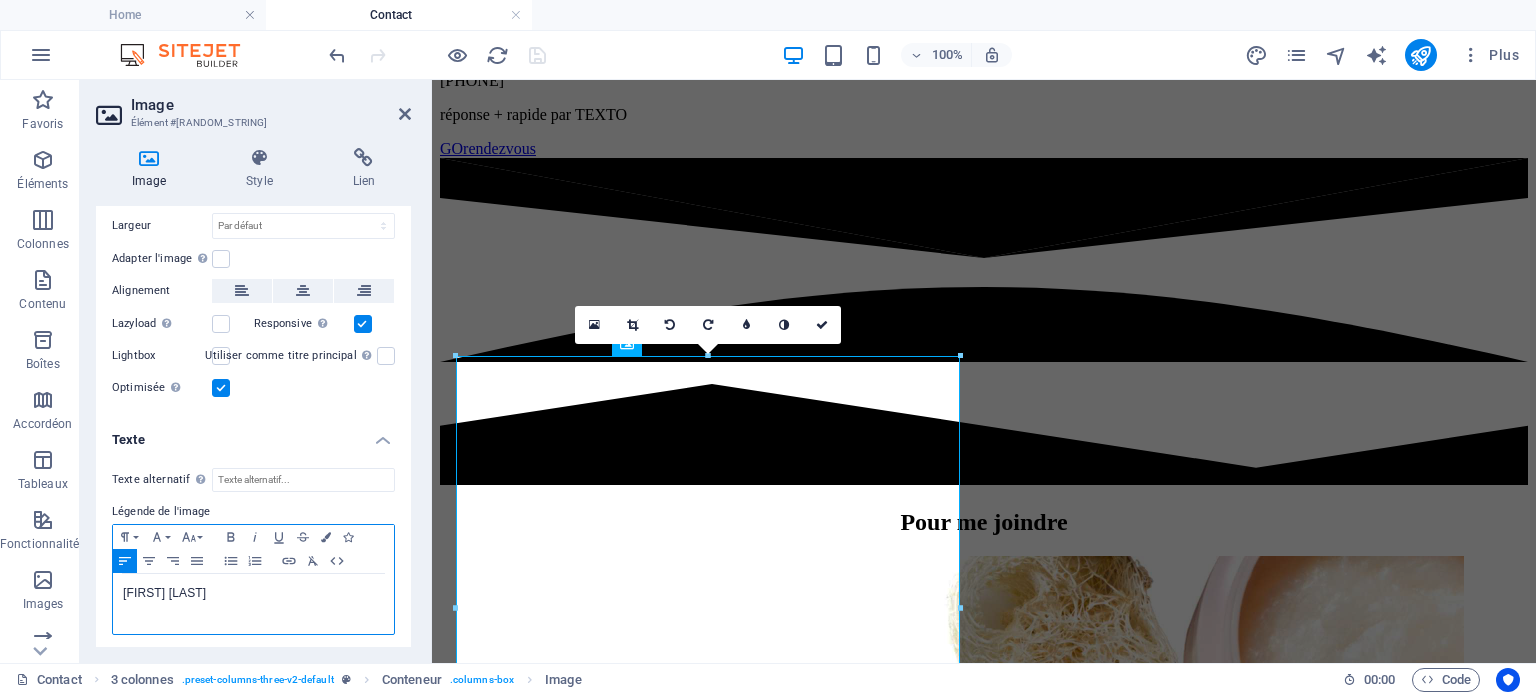 click on "[FIRST] [LAST]" at bounding box center (253, 593) 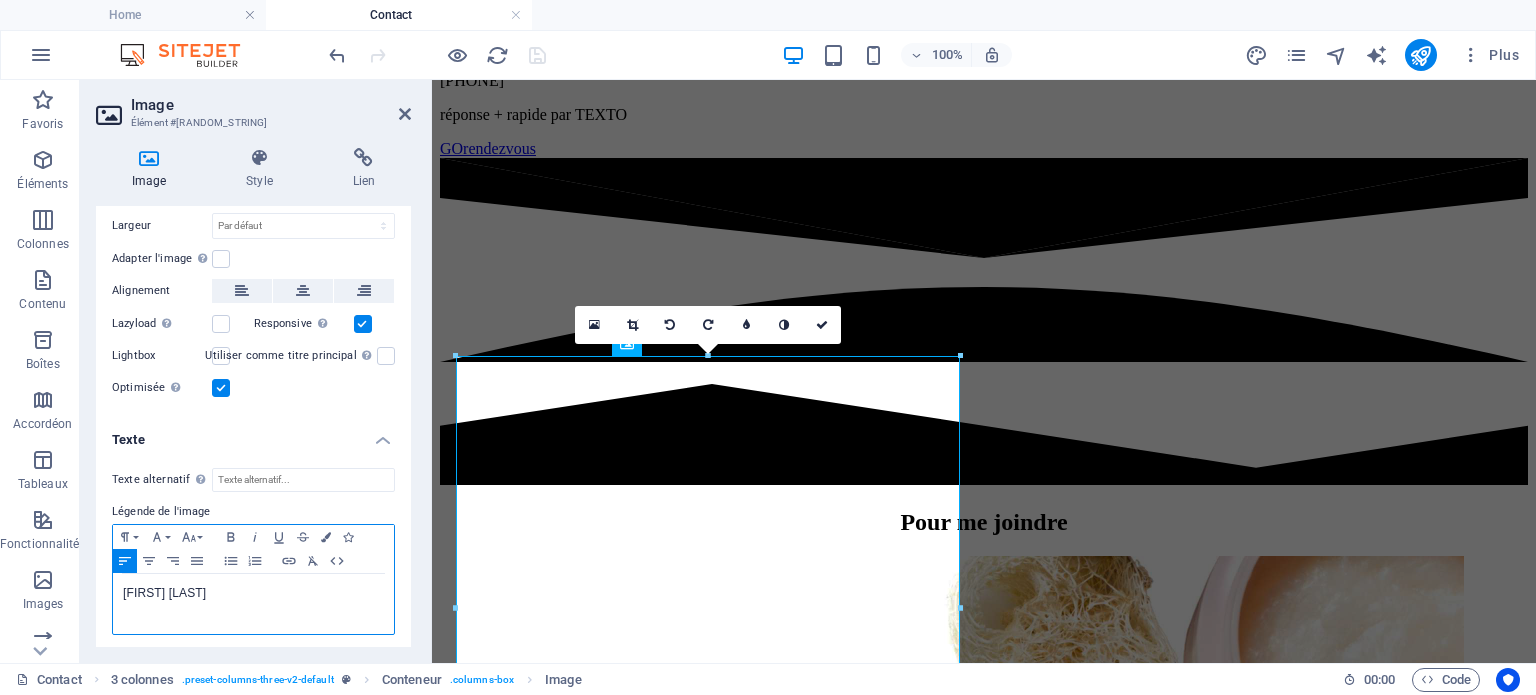 type 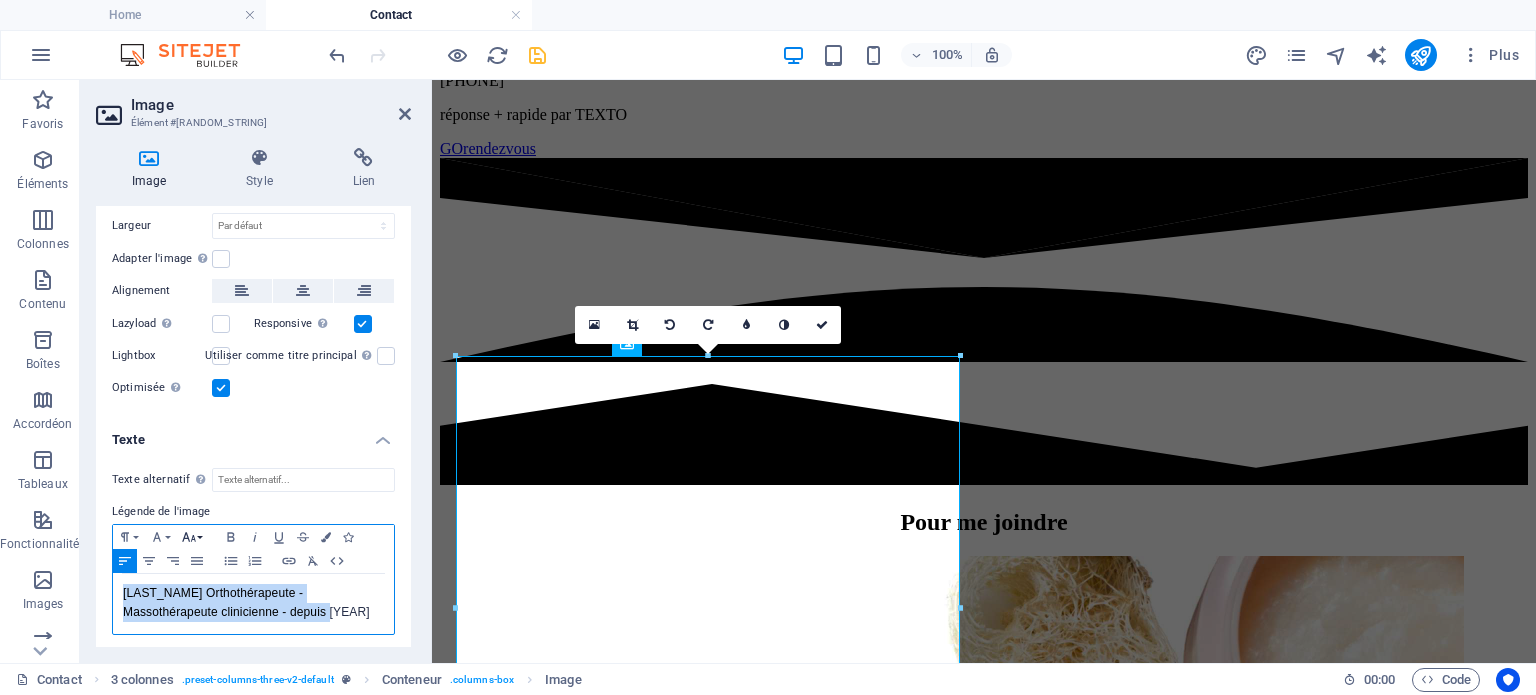 click 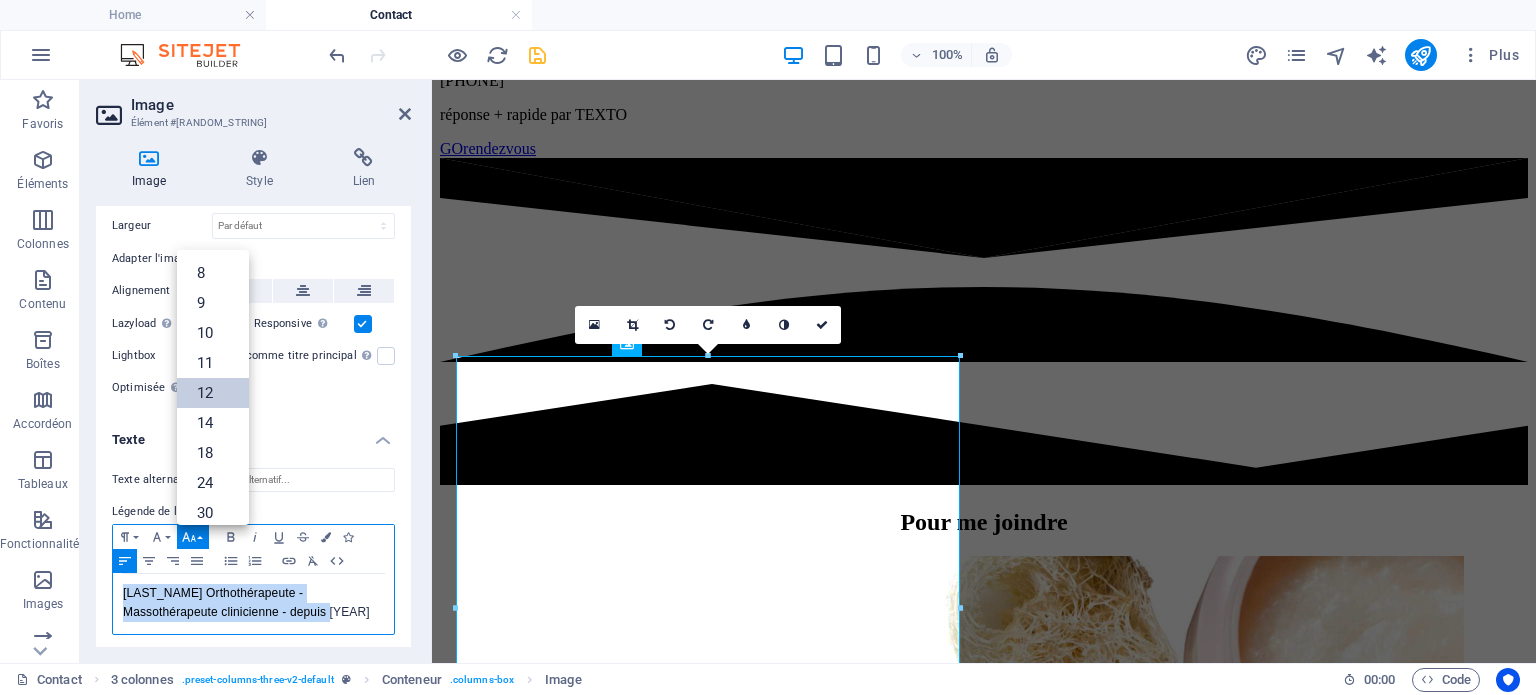 scroll, scrollTop: 143, scrollLeft: 0, axis: vertical 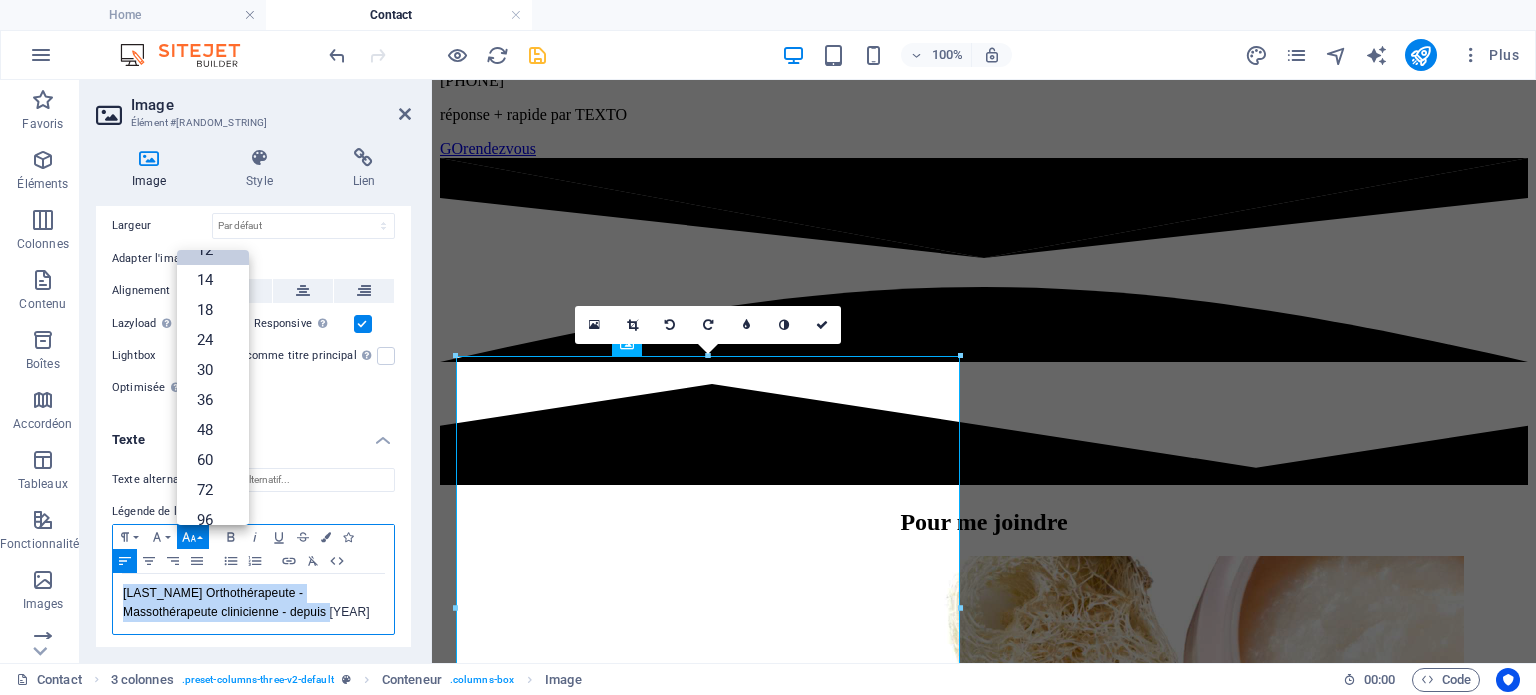 click on "12" at bounding box center (213, 250) 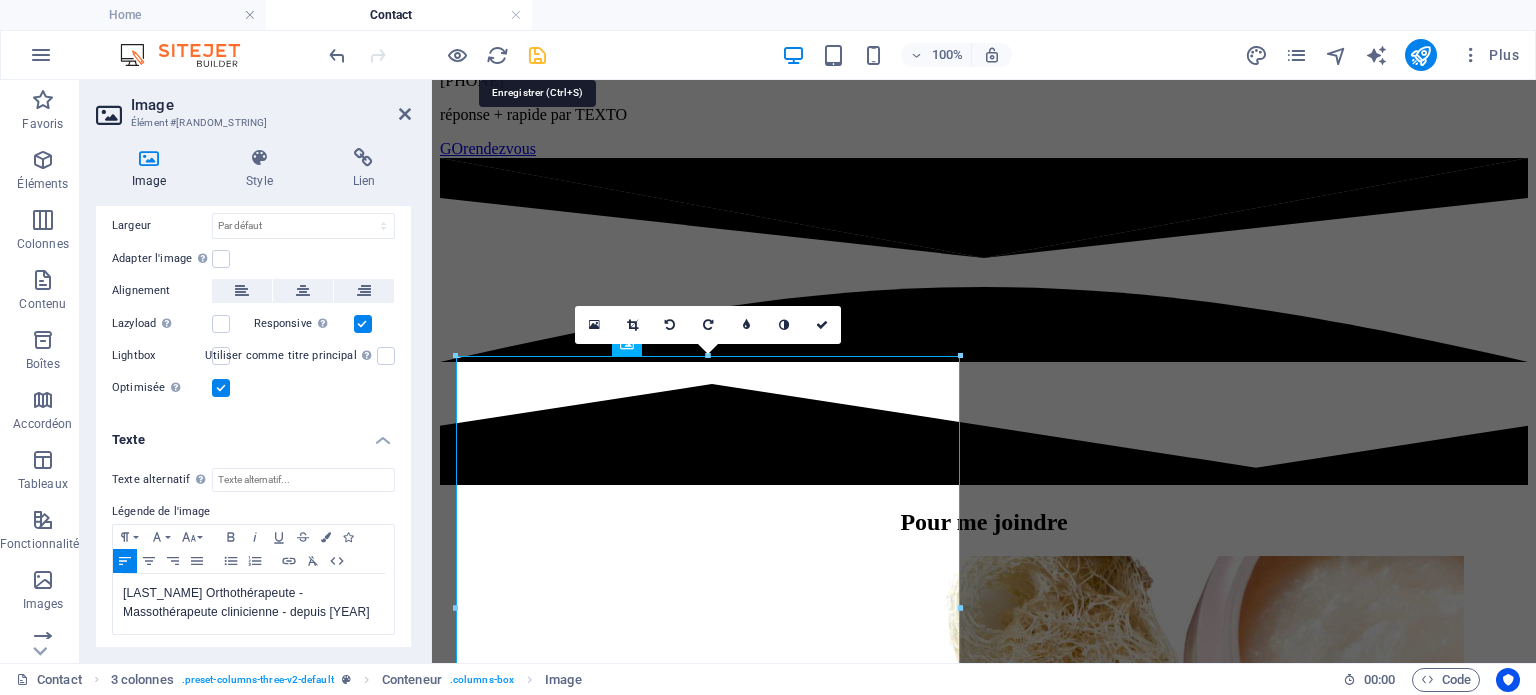 click at bounding box center [537, 55] 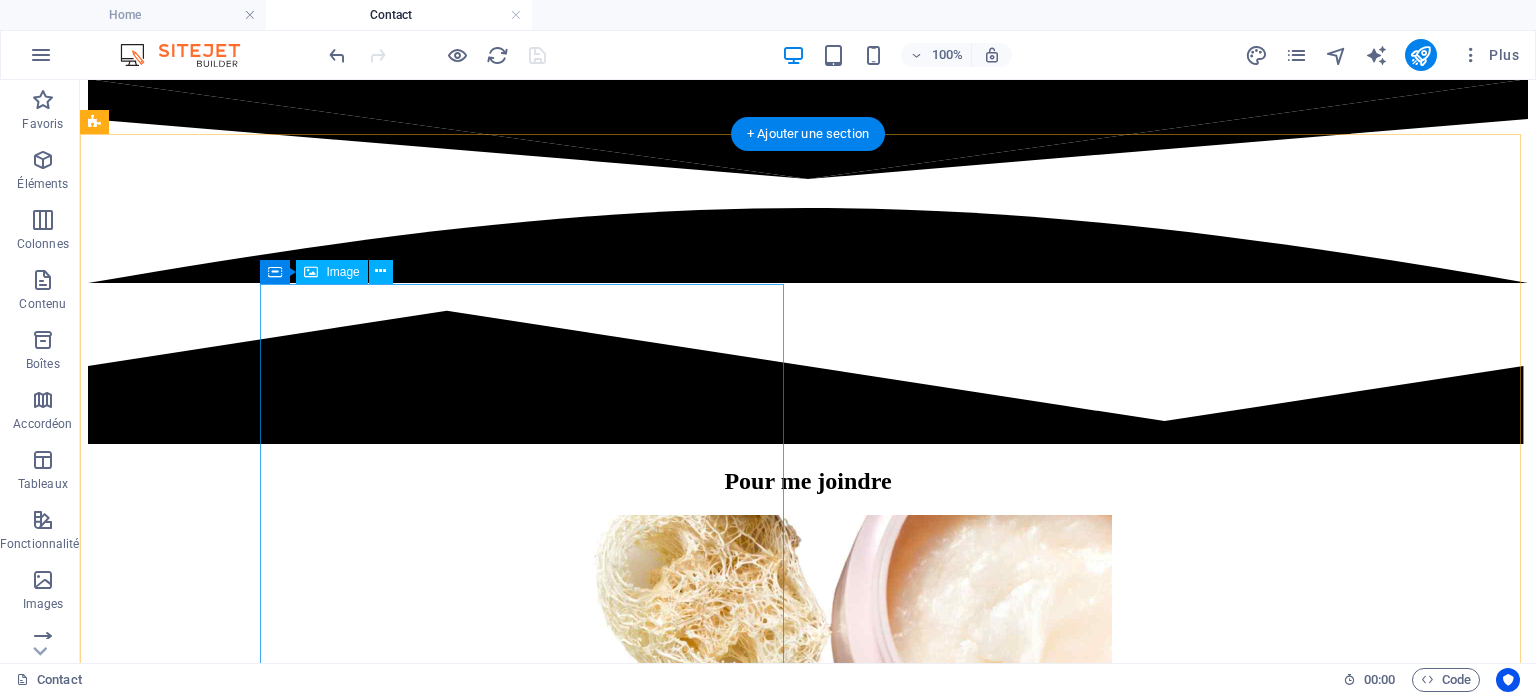 scroll, scrollTop: 176, scrollLeft: 0, axis: vertical 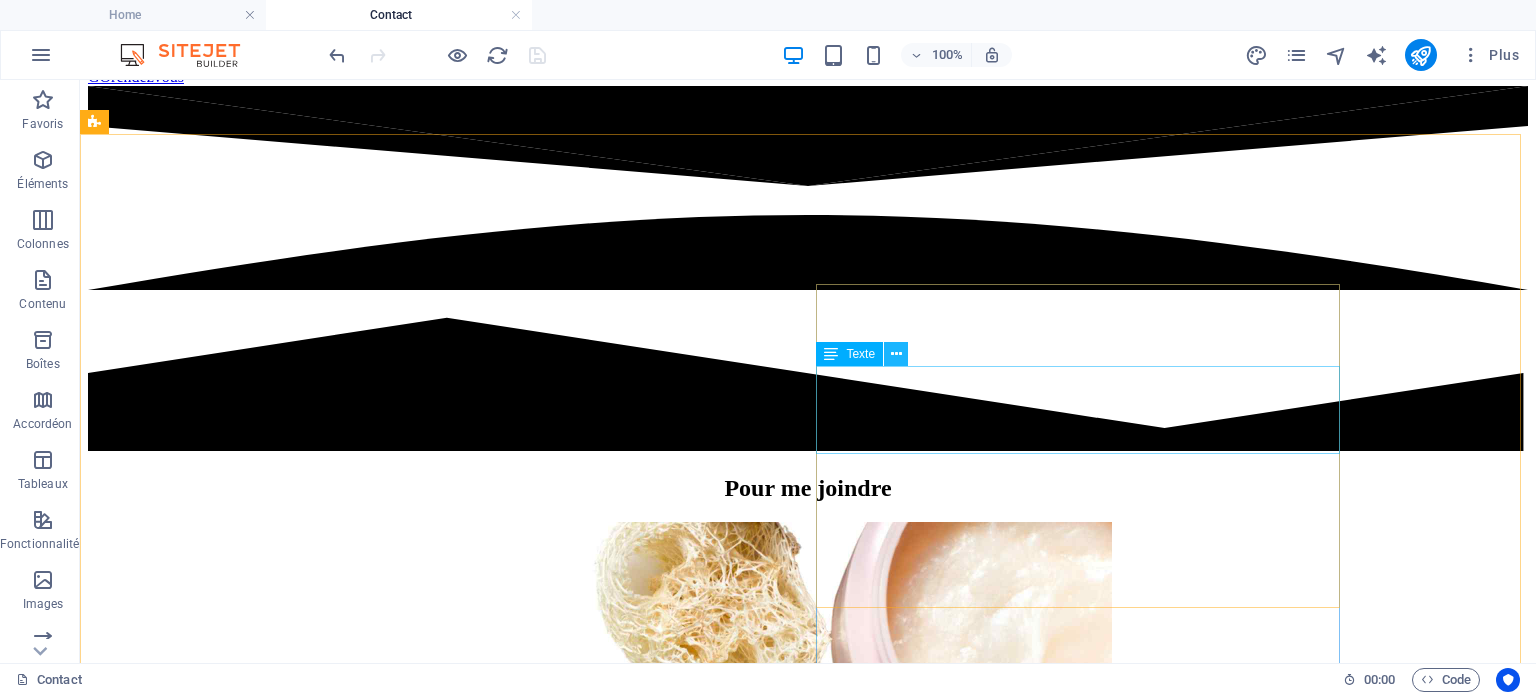 click at bounding box center (896, 354) 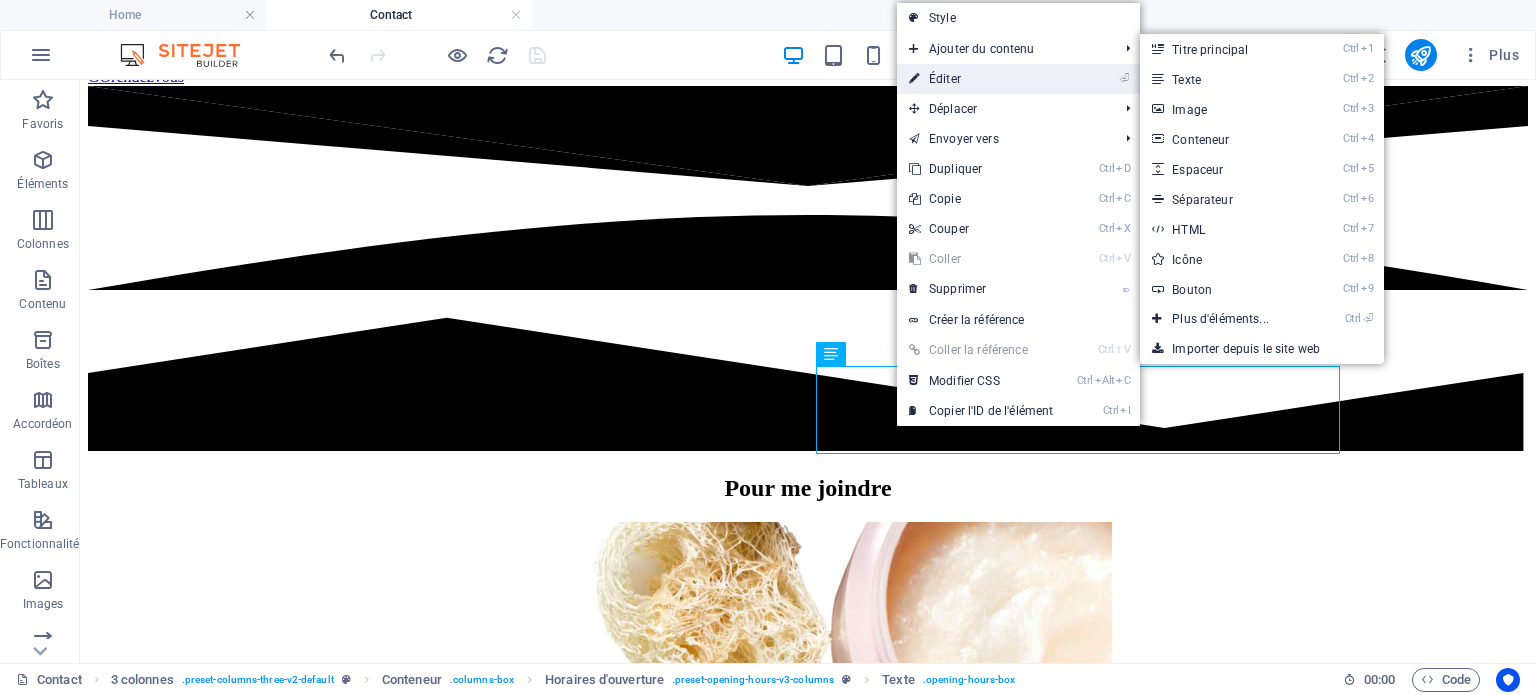 click on "Ajouter du contenu" at bounding box center (1003, 49) 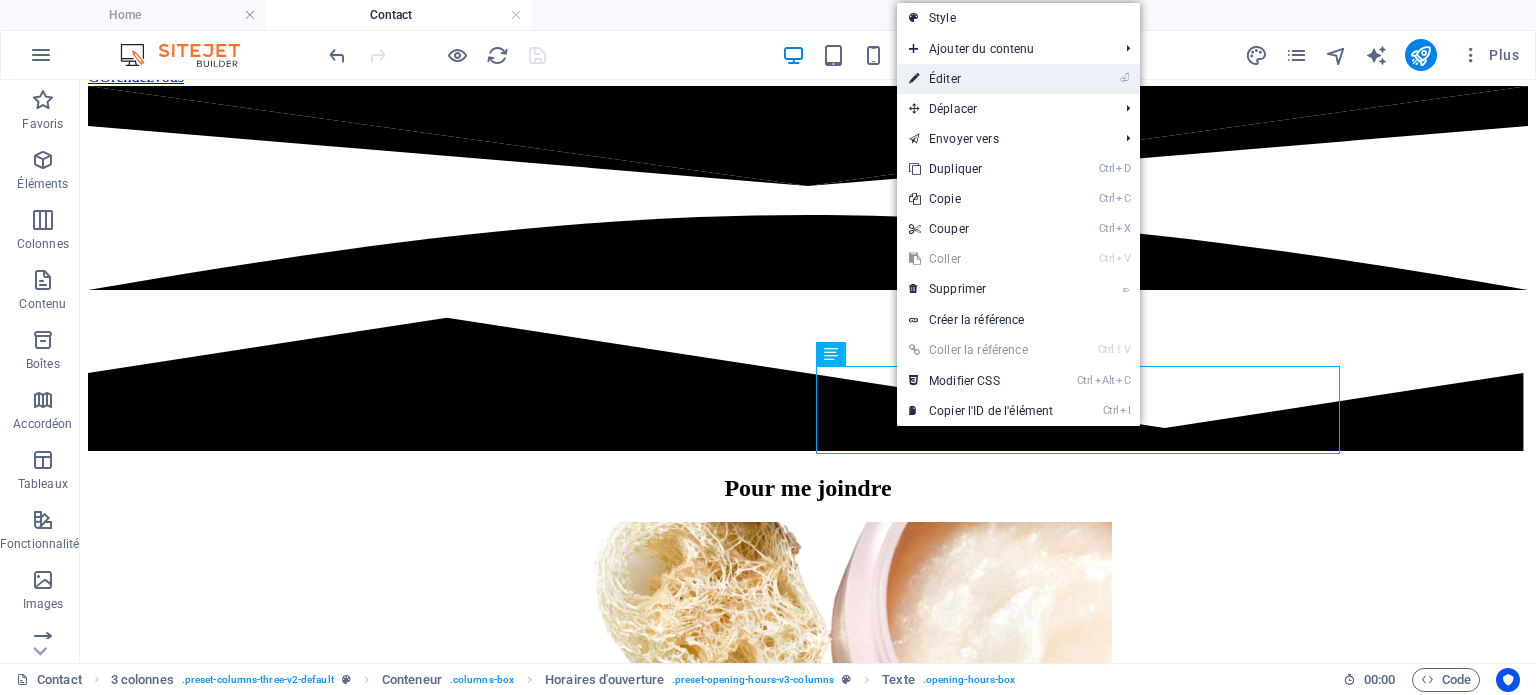 click on "⏎  Éditer" at bounding box center (981, 79) 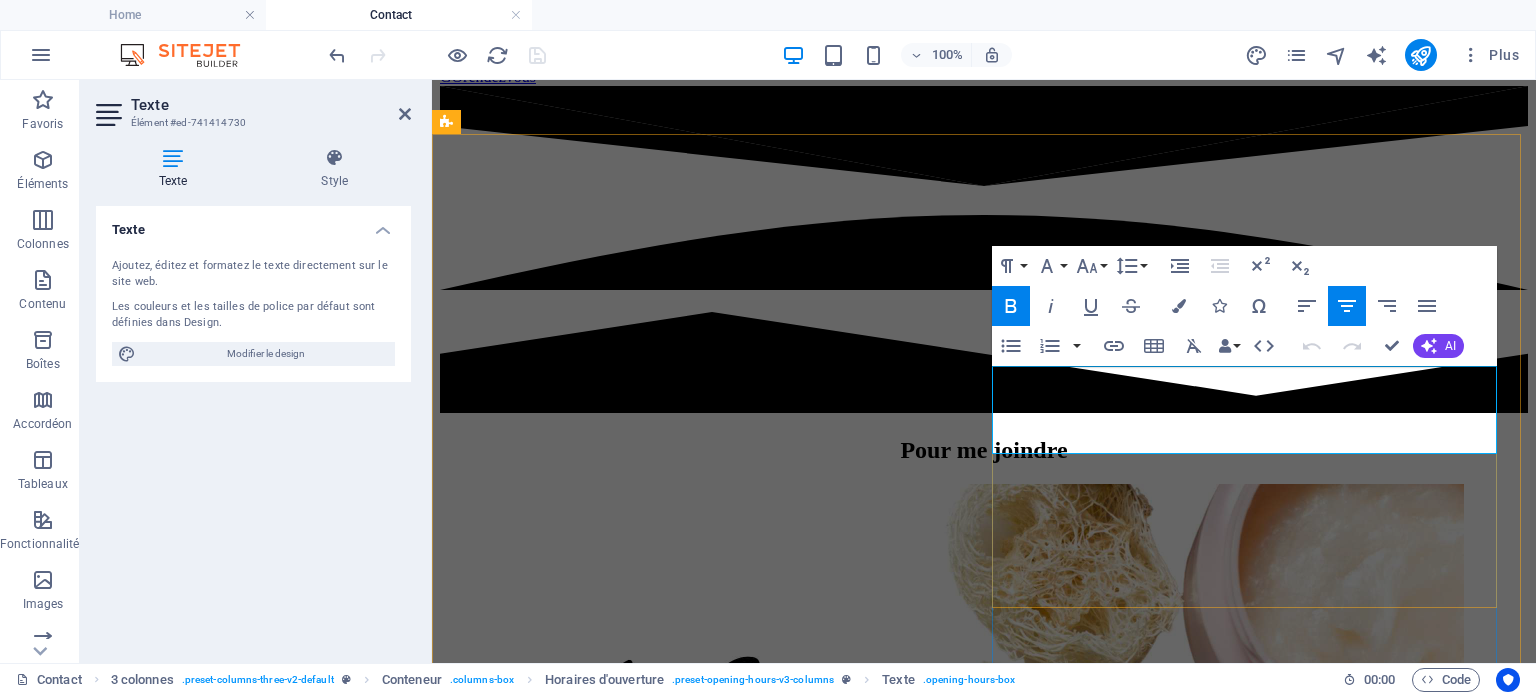 click on "8h à 12h" at bounding box center (984, 3052) 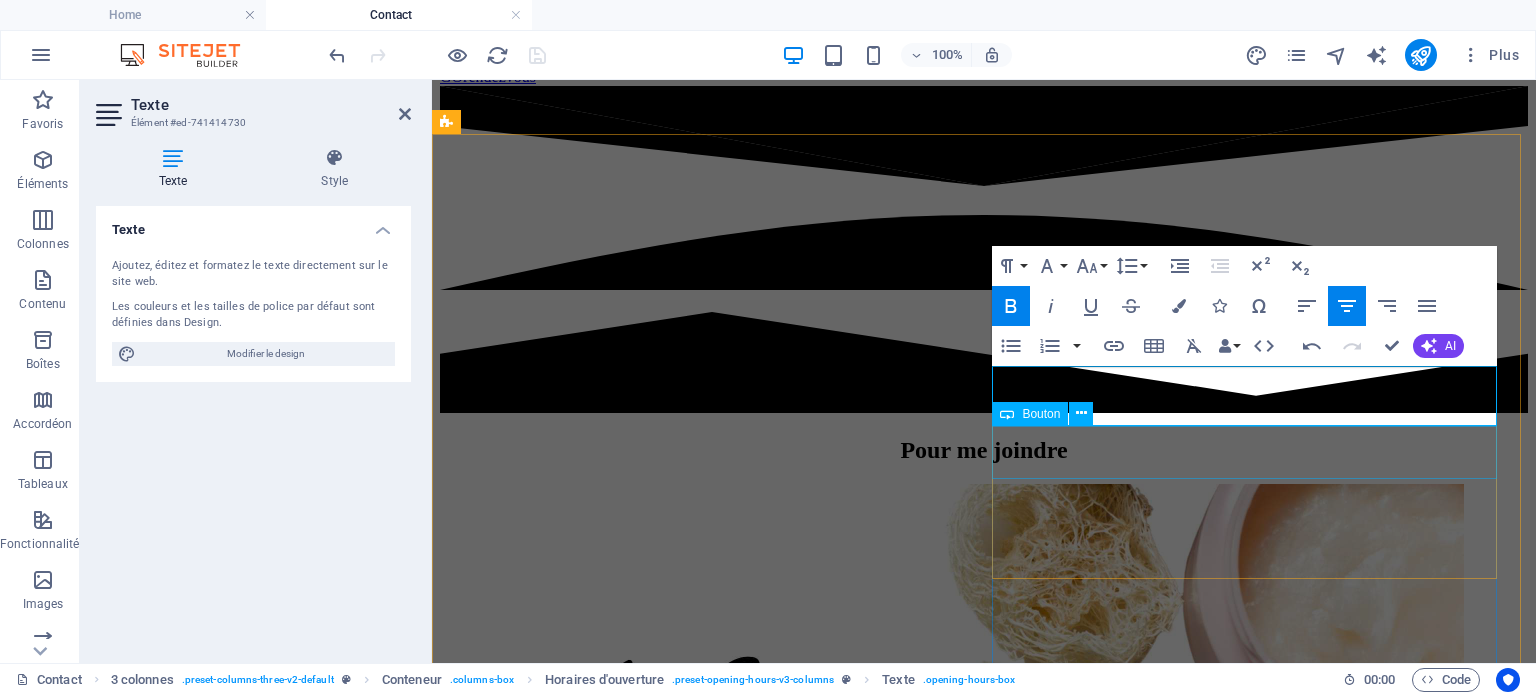 type 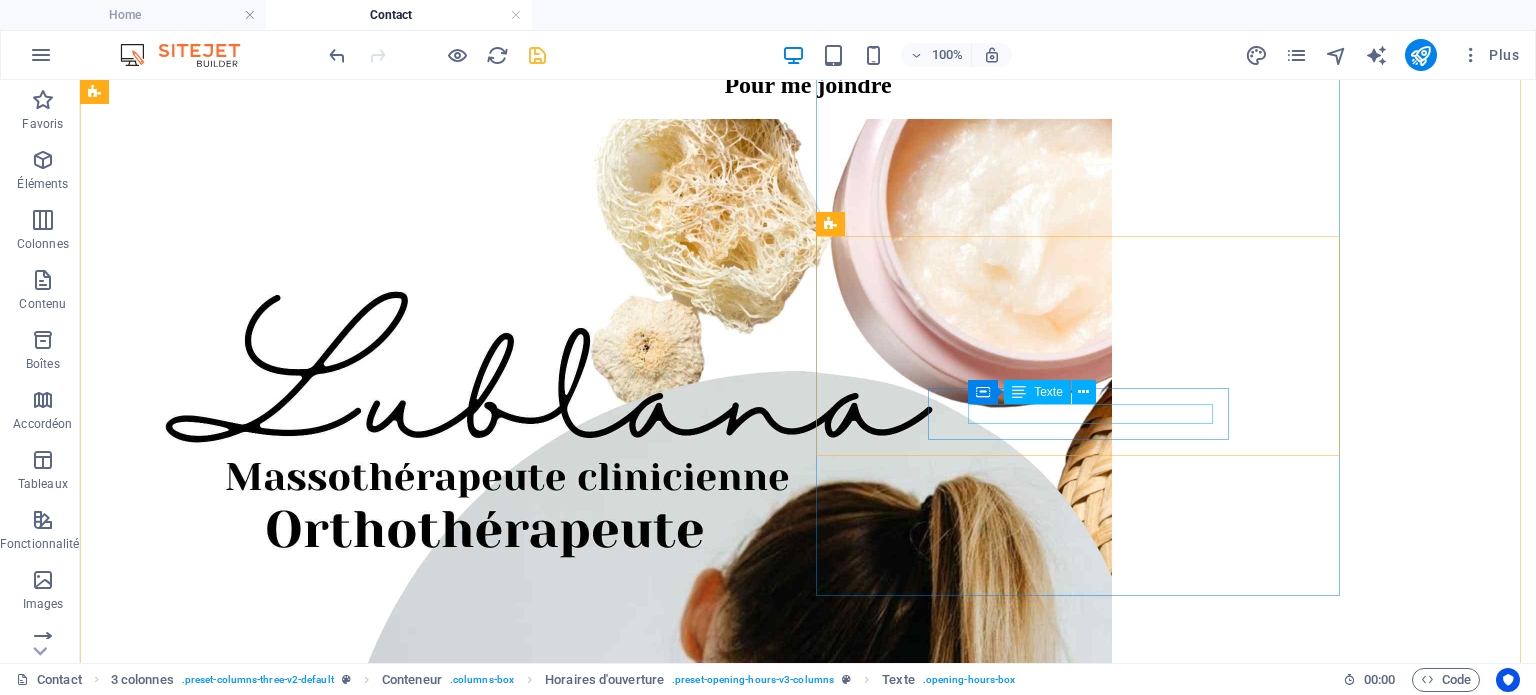 scroll, scrollTop: 582, scrollLeft: 0, axis: vertical 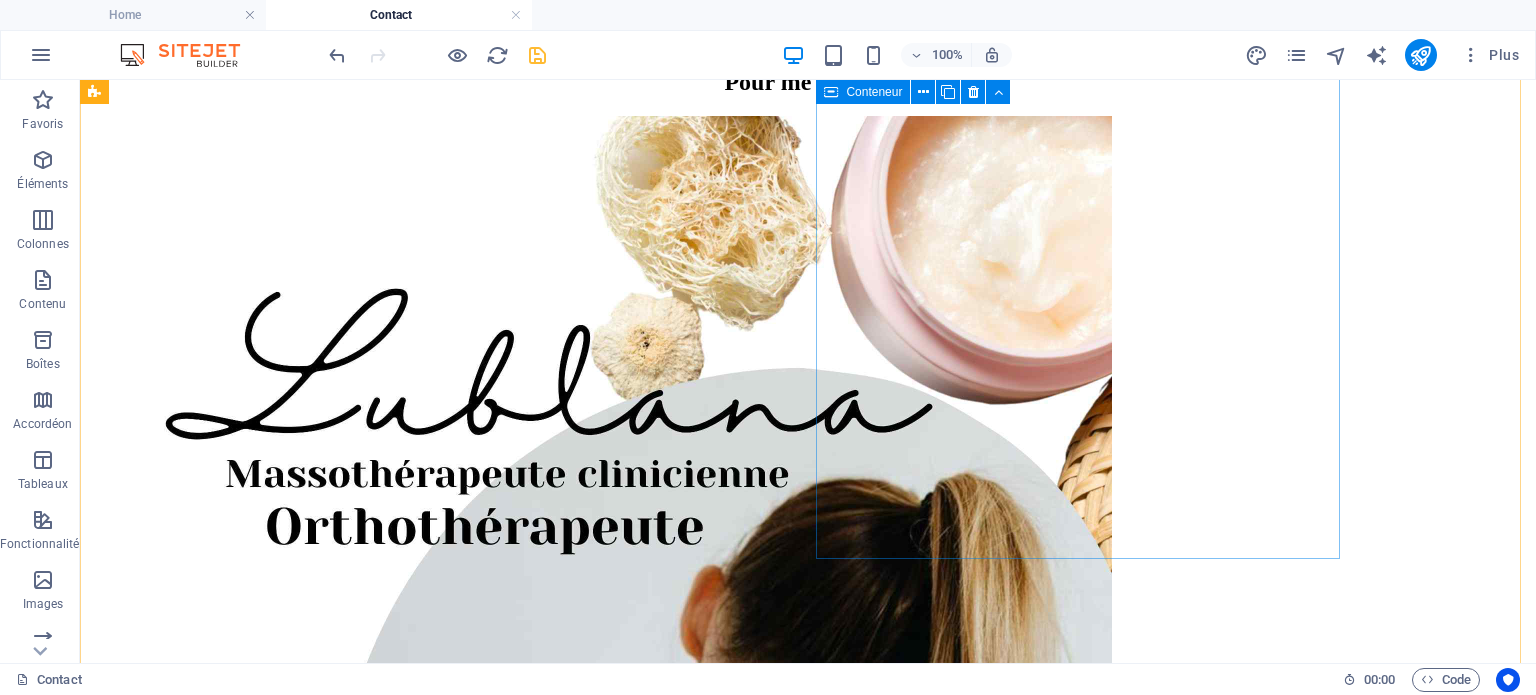 click on "Heures d'ouverture LUNDI au vendredi [HOUR]-[HOUR] Agenda en ligne Politique d'annulation Annulation - [TIME] à l'avance ou des frais de [PRICE]$ vous seront facturés - Un RDV manqué non annulé engage des frais de [PRICE]$ sur la prochaine facture. Informations de contact [NUMBER] rue Chevalier , Victoriaville [PHONE] [EMAIL]" at bounding box center (808, 4622) 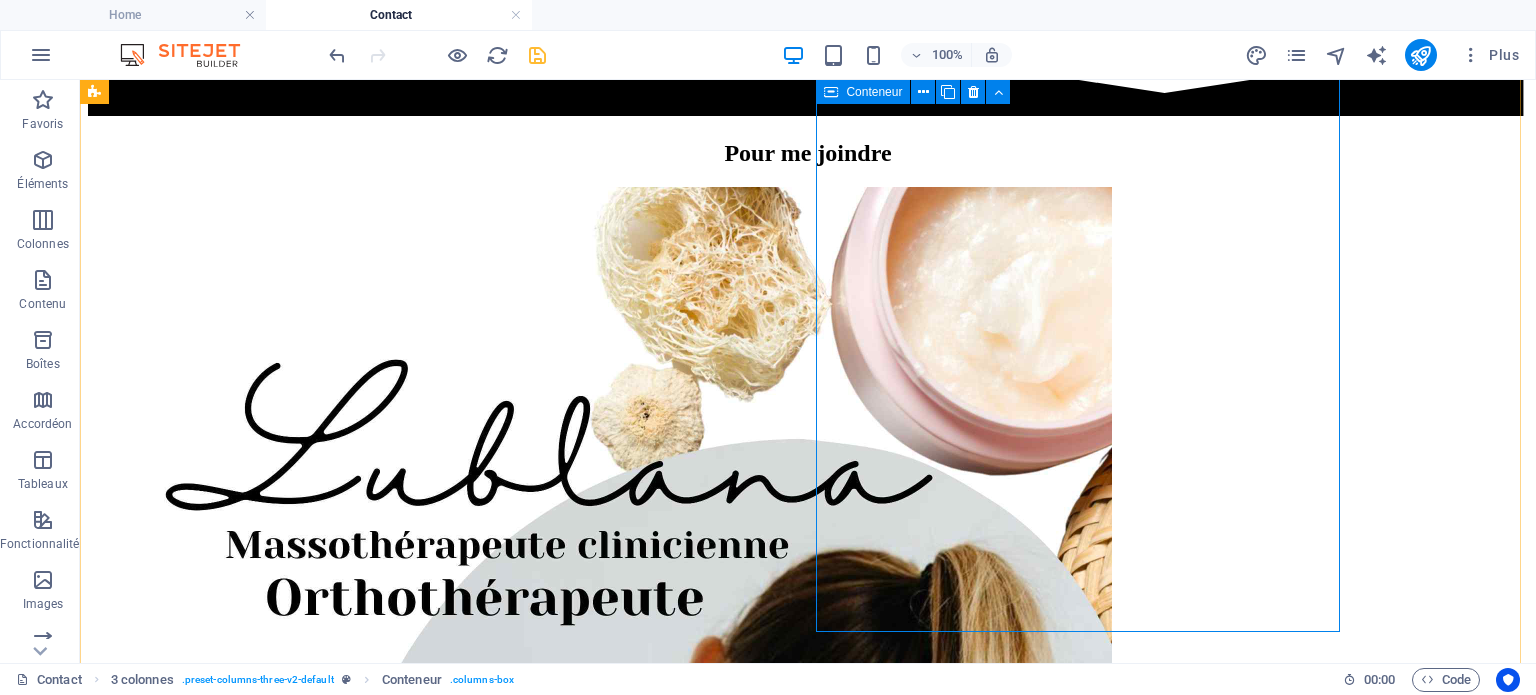 scroll, scrollTop: 503, scrollLeft: 0, axis: vertical 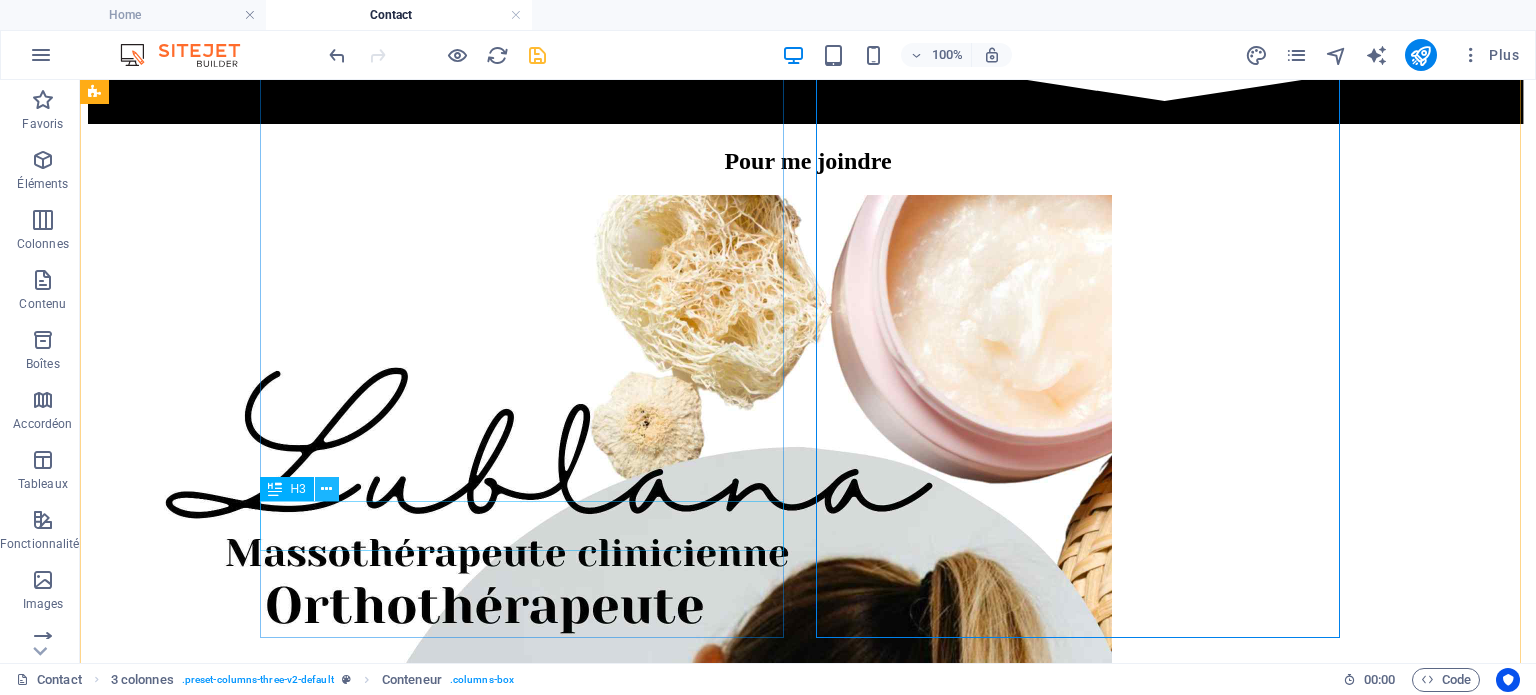 click at bounding box center (326, 489) 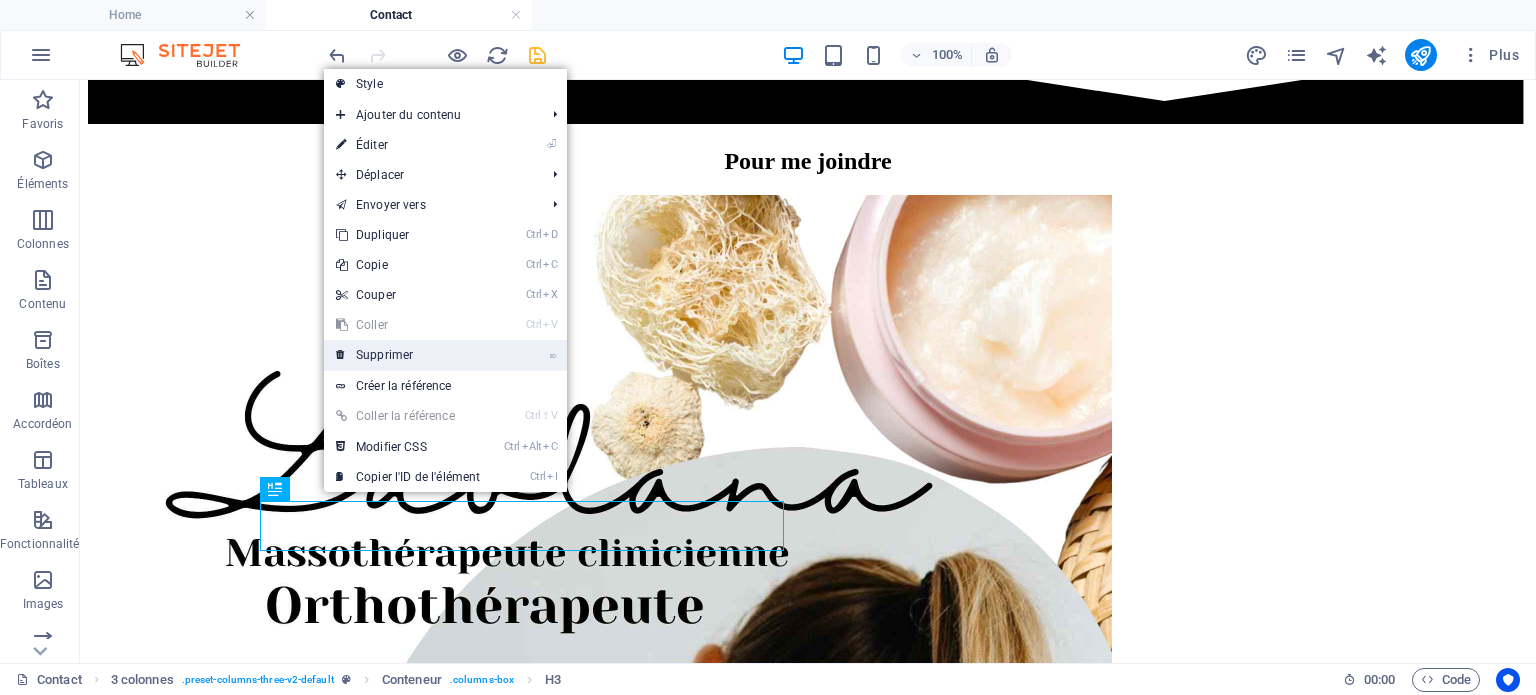 click on "⌦  Supprimer" at bounding box center [408, 355] 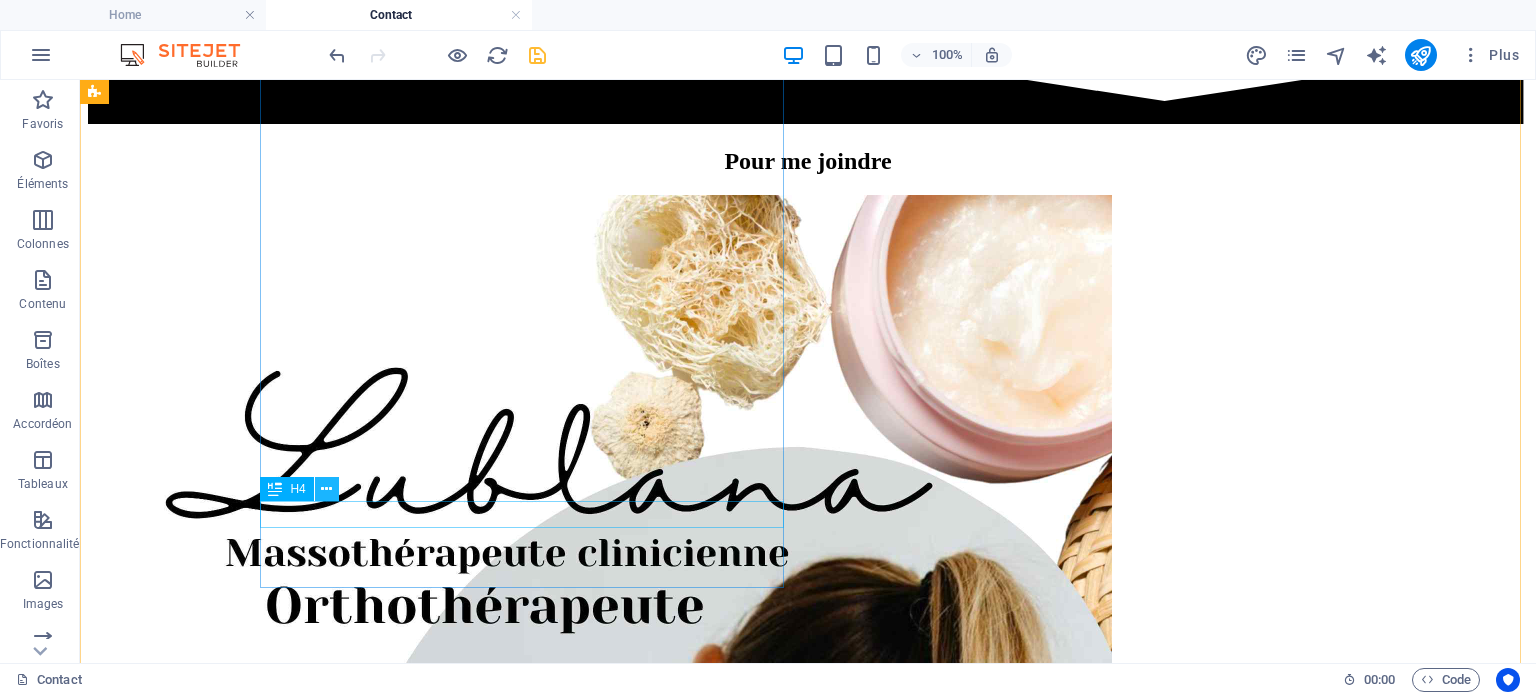 click at bounding box center [326, 489] 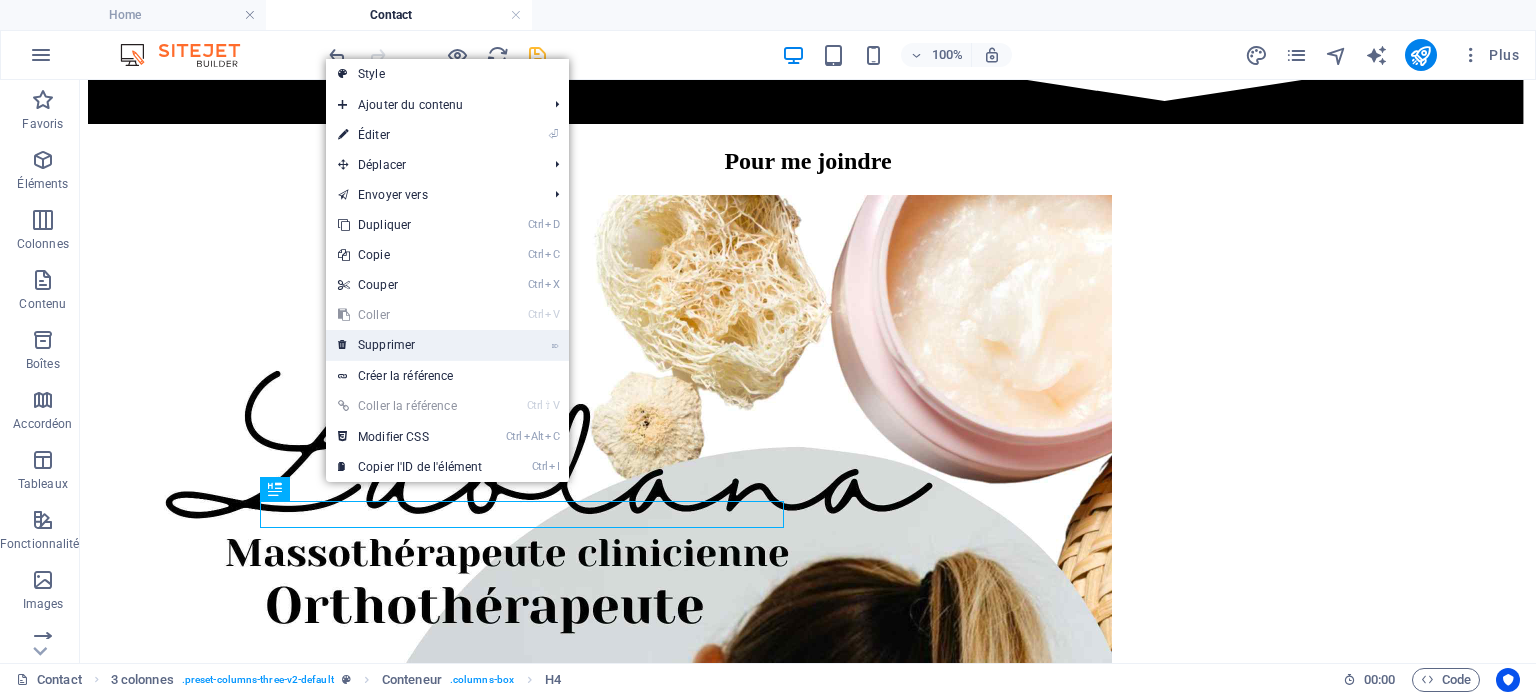 click on "⌦  Supprimer" at bounding box center [410, 345] 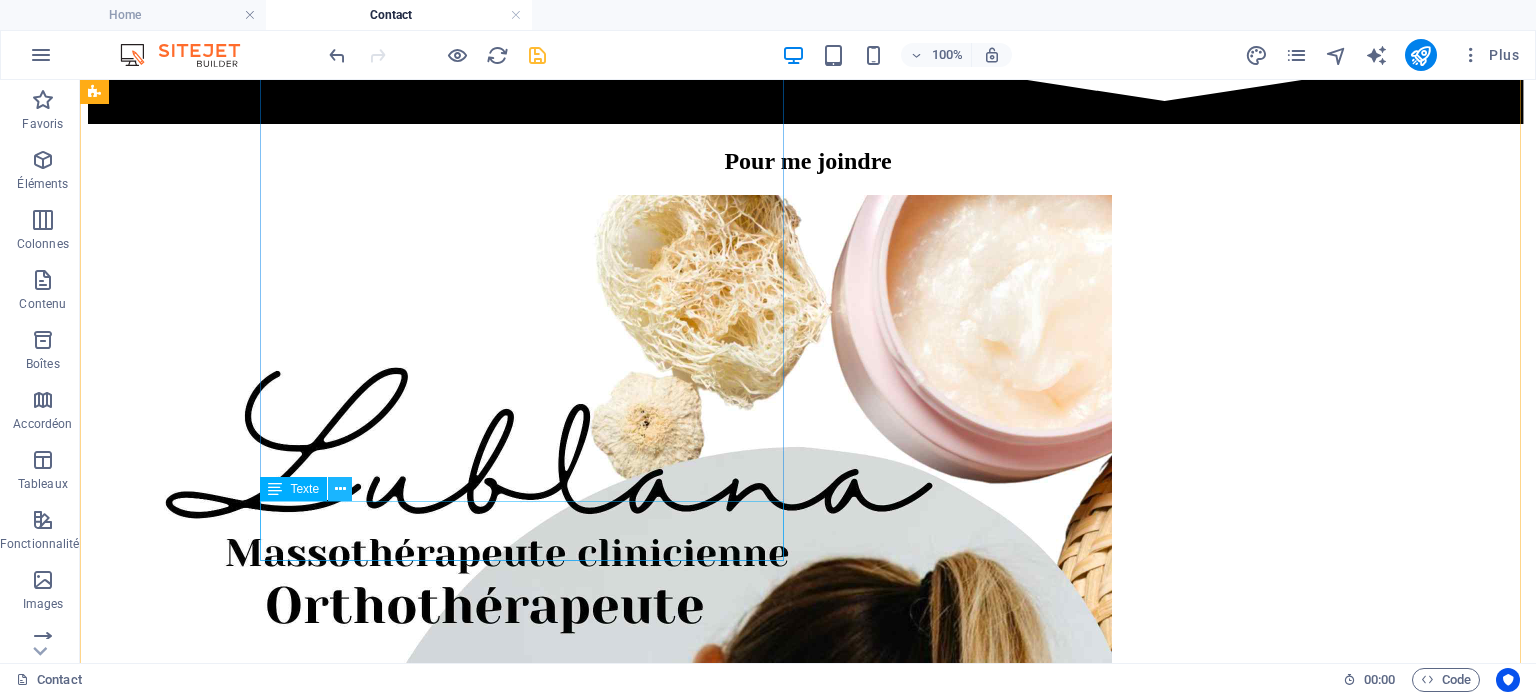 click at bounding box center [340, 489] 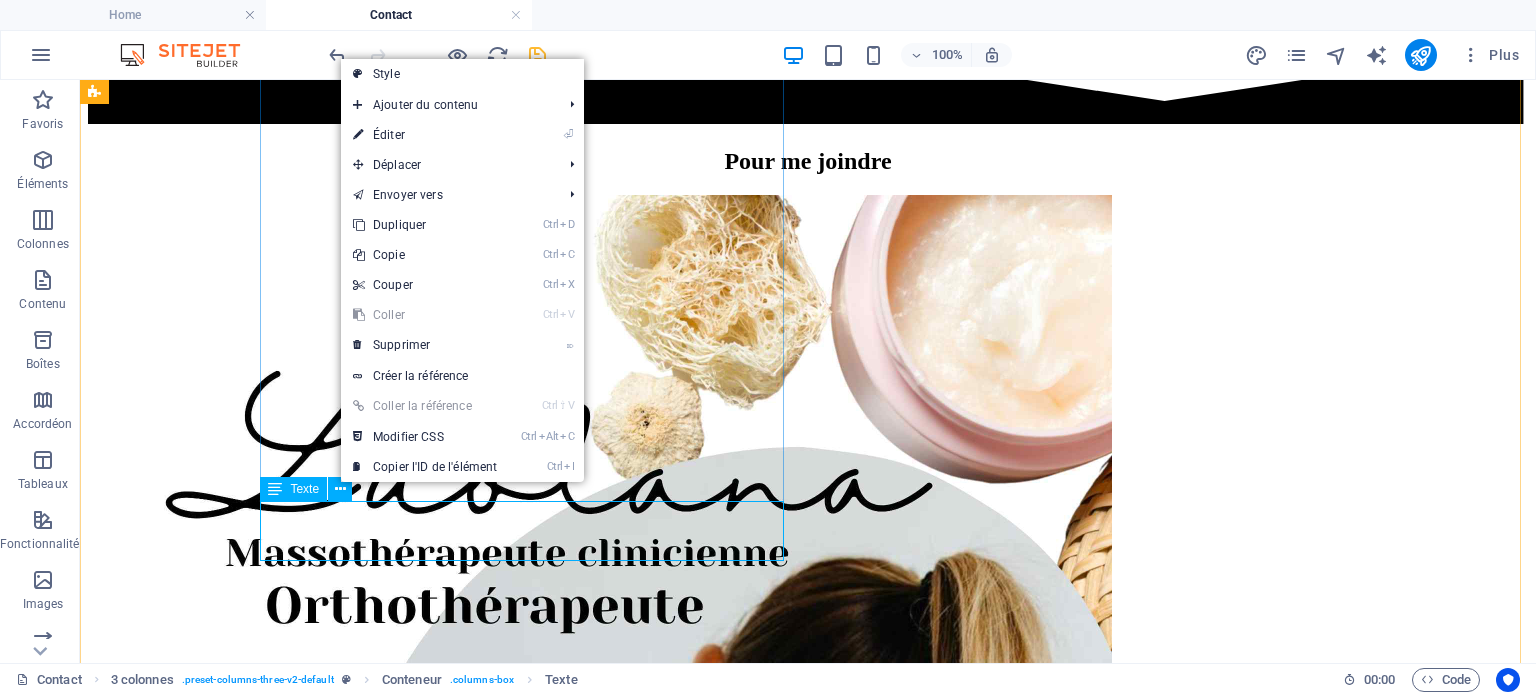 click on "depuis 2007" at bounding box center [808, 1317] 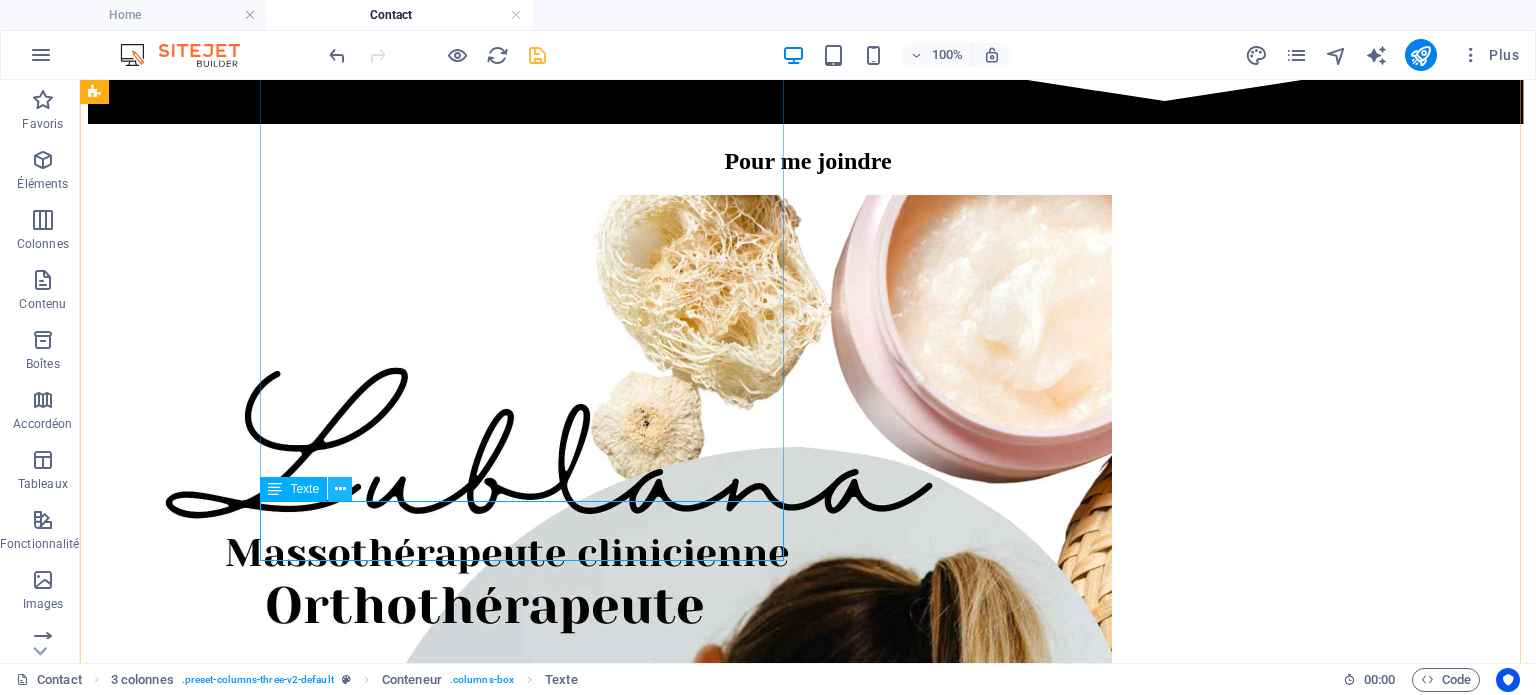 click at bounding box center (340, 489) 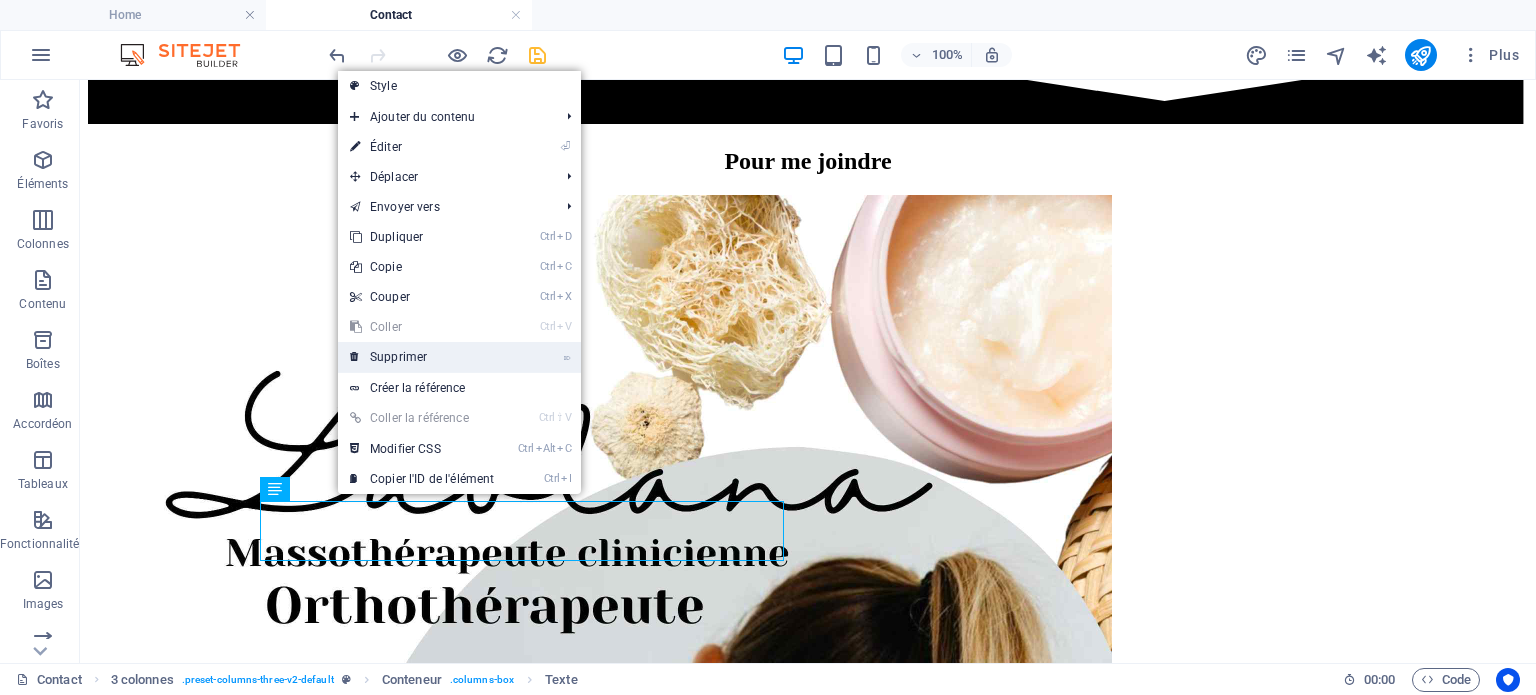 click on "⌦  Supprimer" at bounding box center (422, 357) 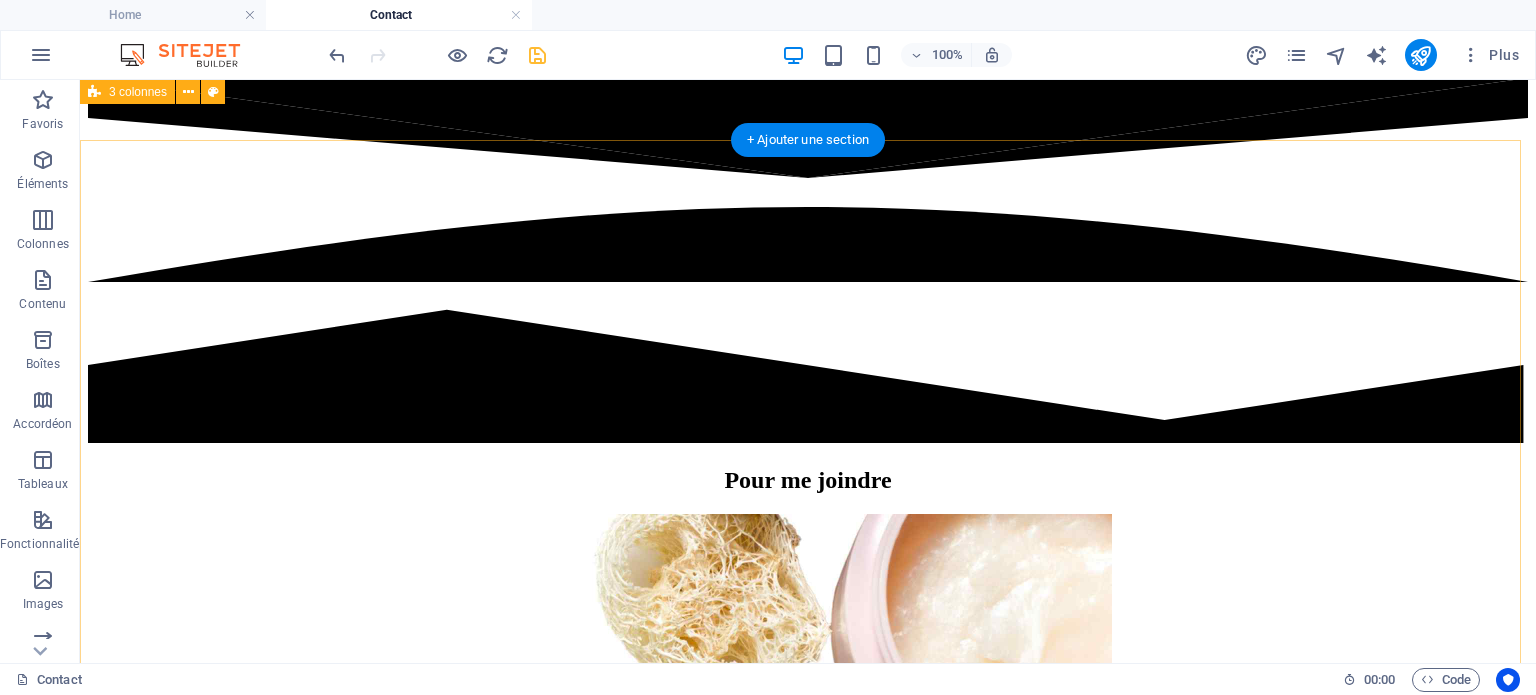 scroll, scrollTop: 170, scrollLeft: 0, axis: vertical 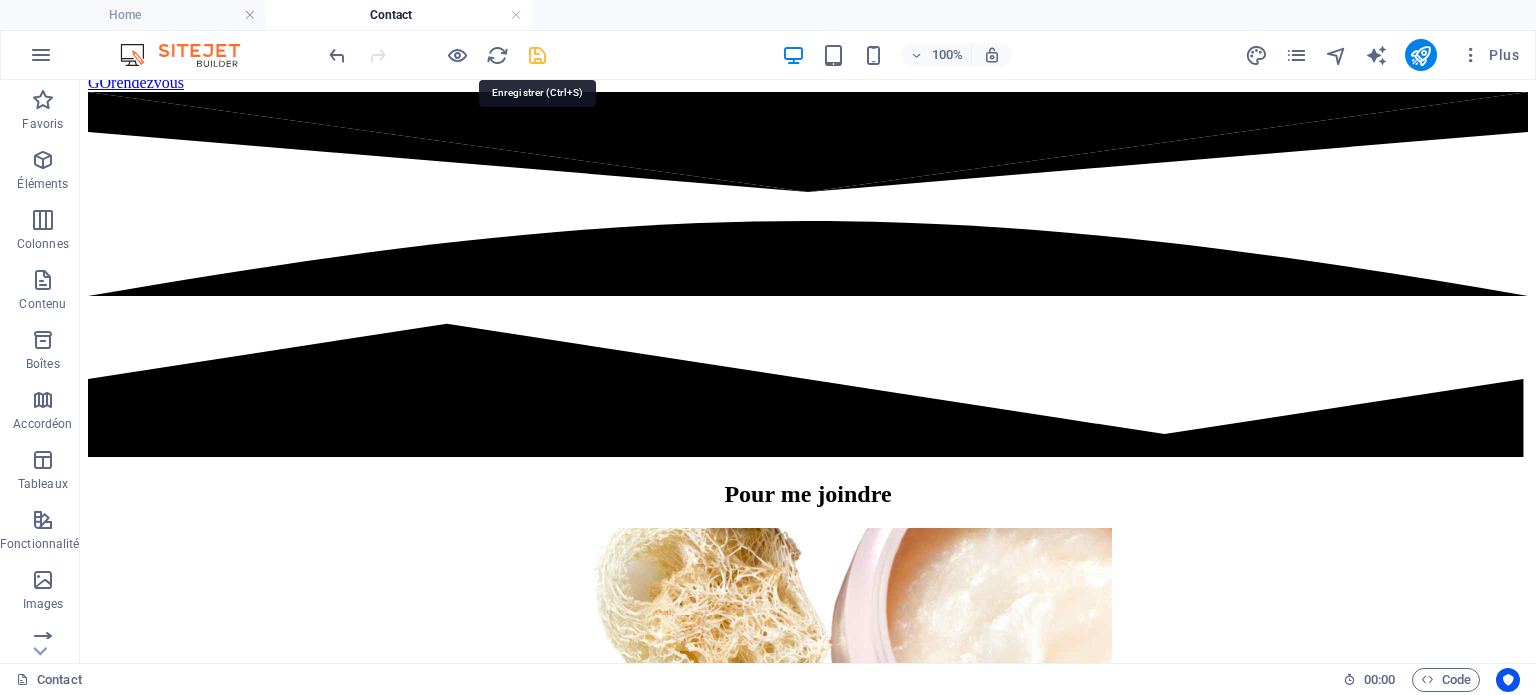 click at bounding box center [537, 55] 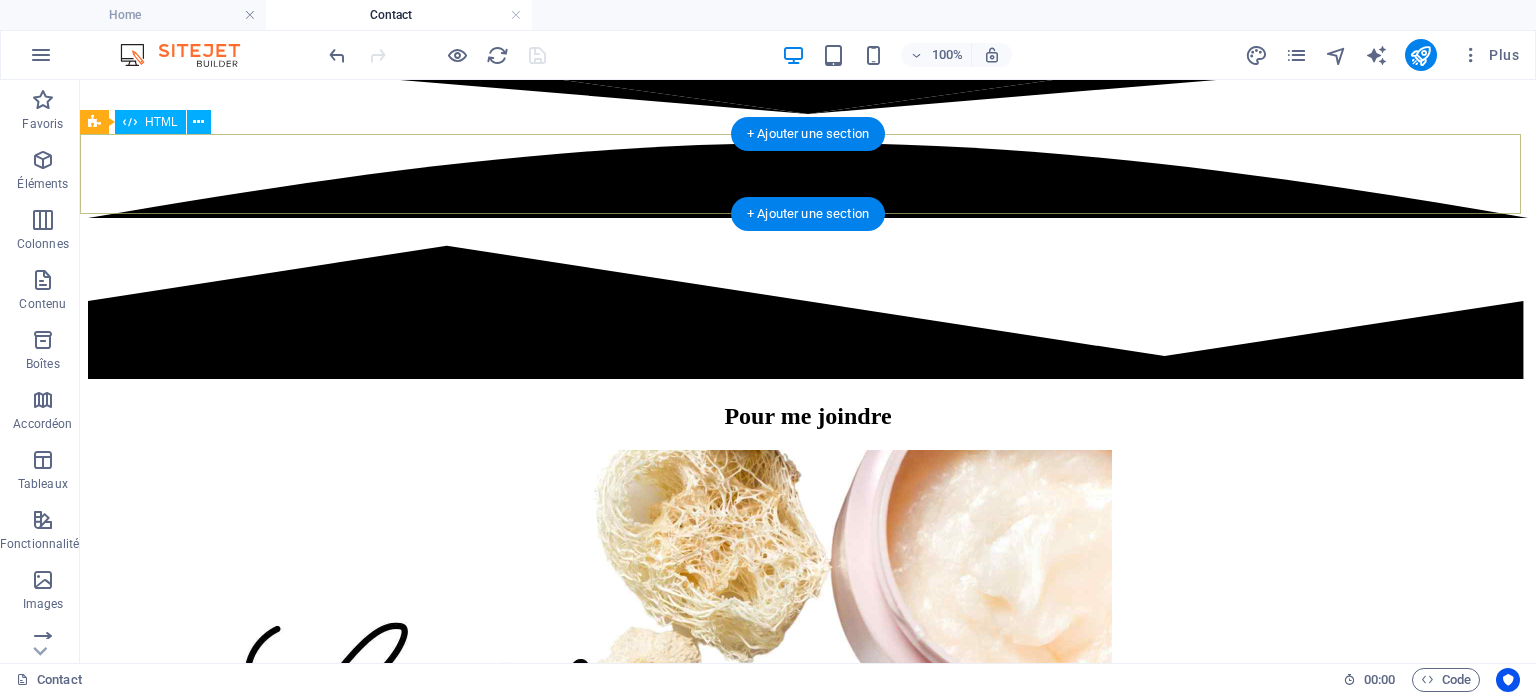 scroll, scrollTop: 0, scrollLeft: 0, axis: both 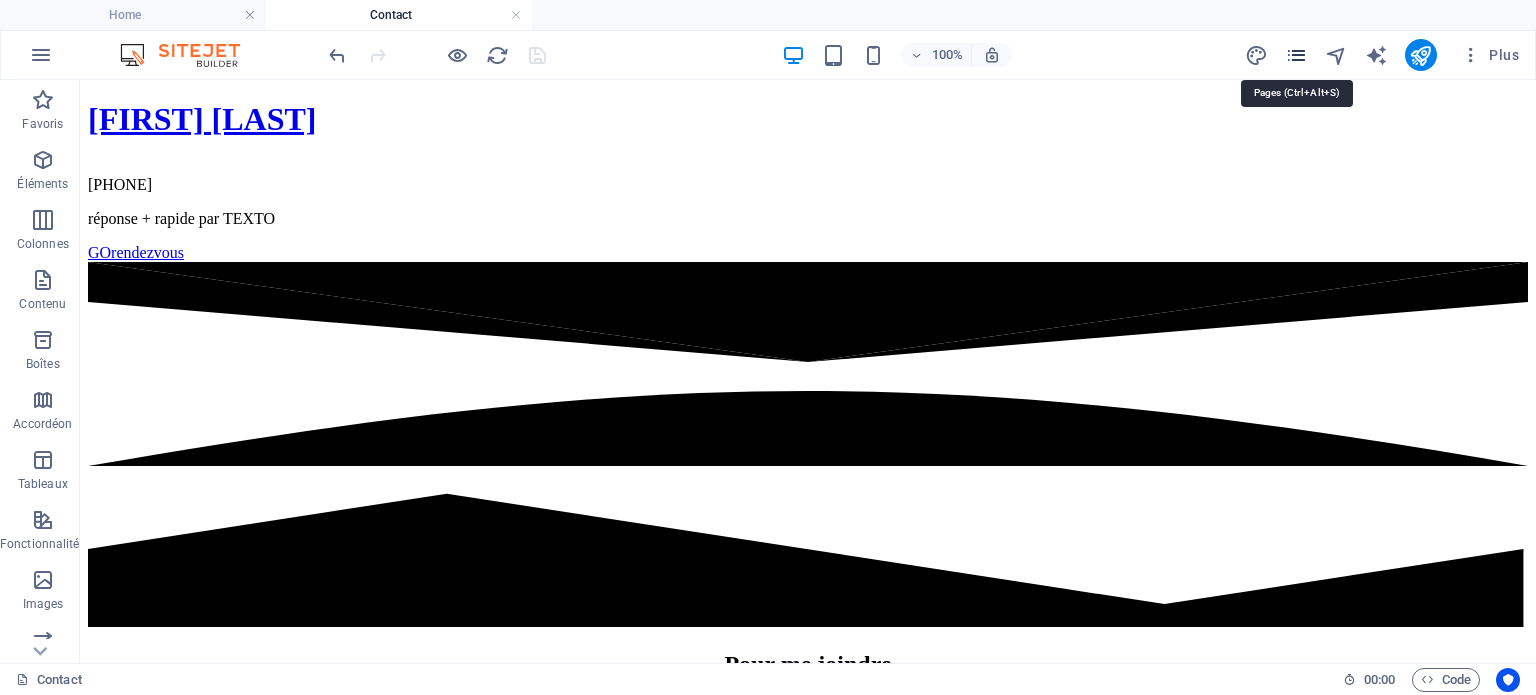 click at bounding box center (1296, 55) 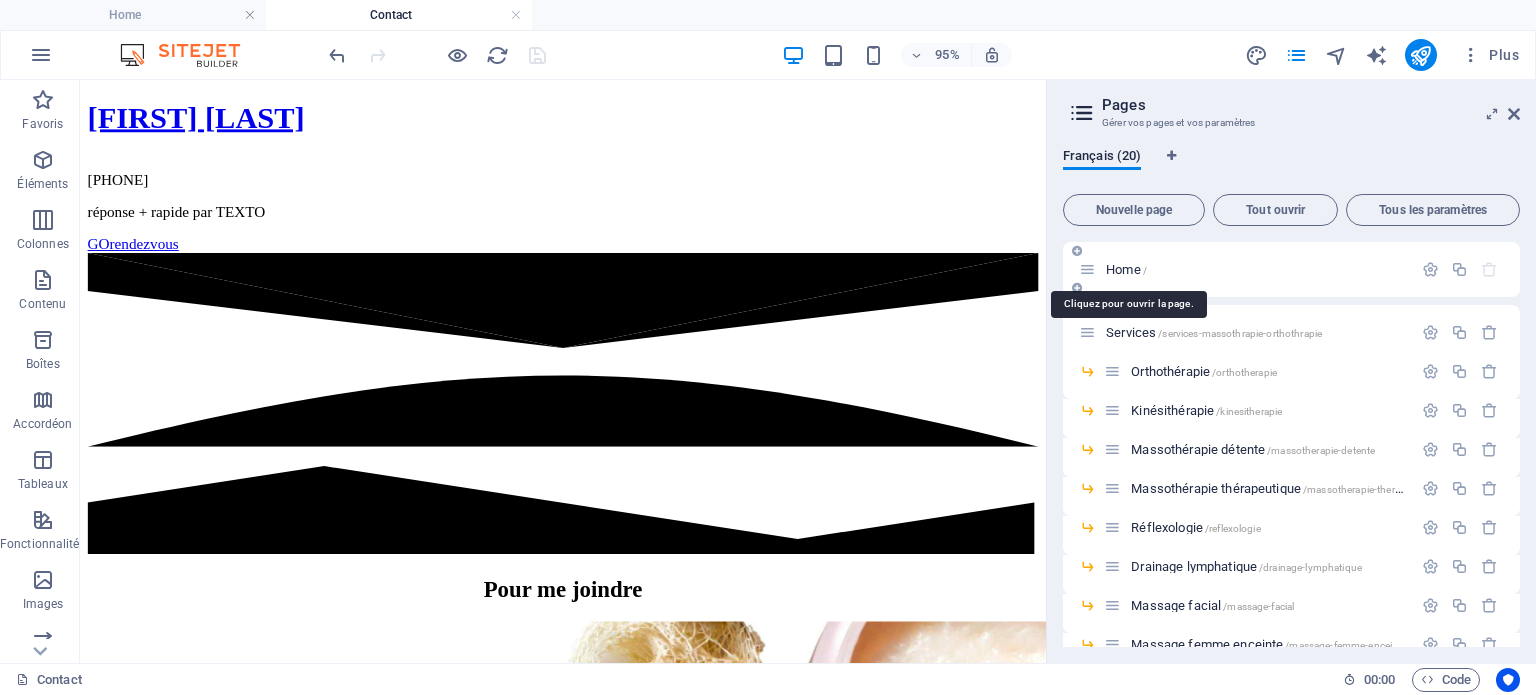 click on "Home /" at bounding box center (1126, 269) 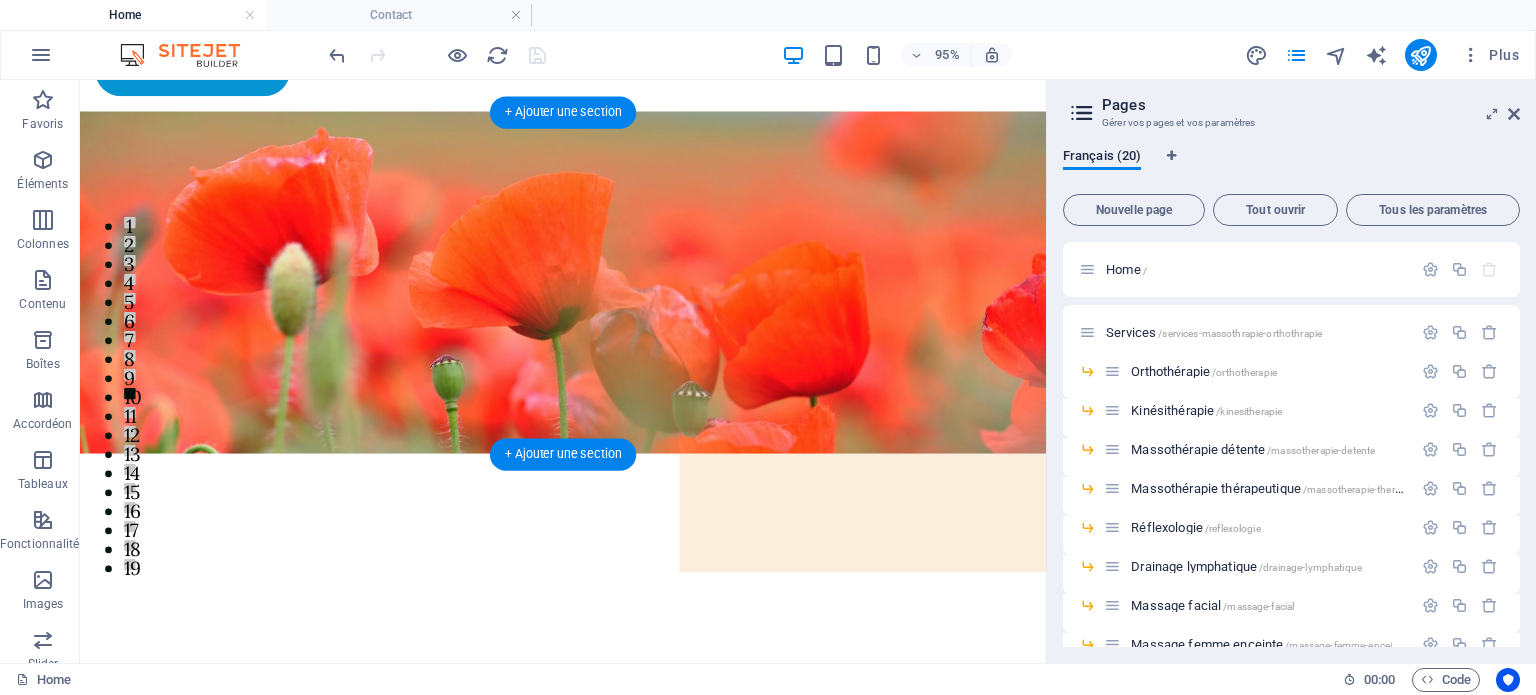scroll, scrollTop: 116, scrollLeft: 0, axis: vertical 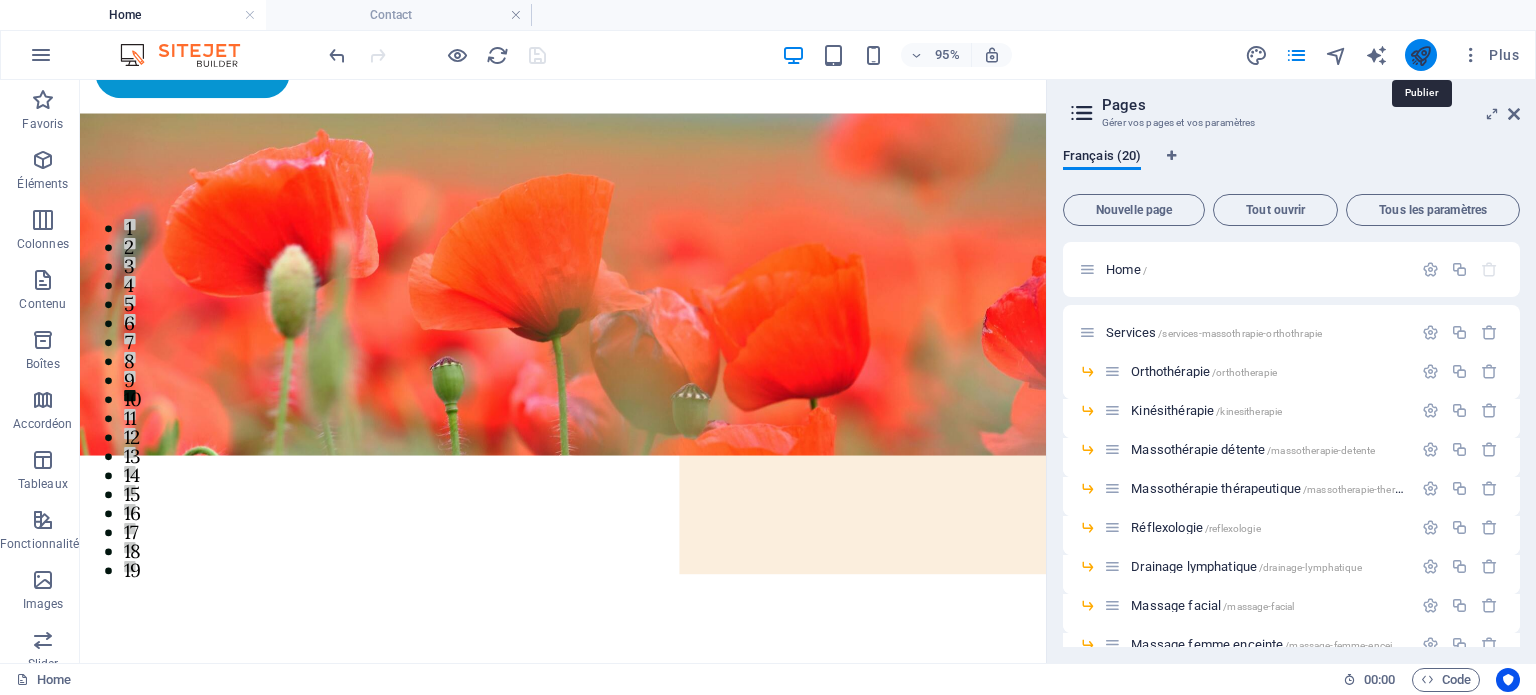 click at bounding box center (1420, 55) 